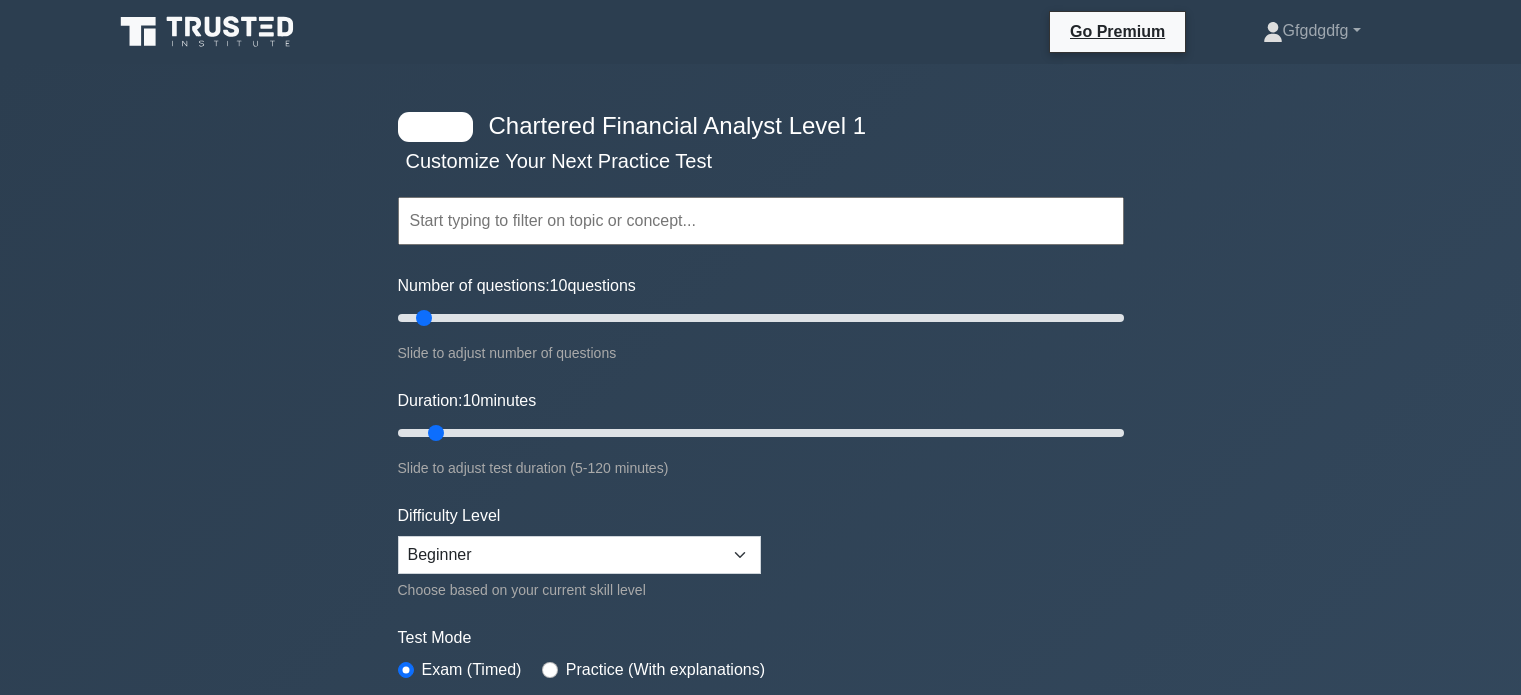scroll, scrollTop: 0, scrollLeft: 0, axis: both 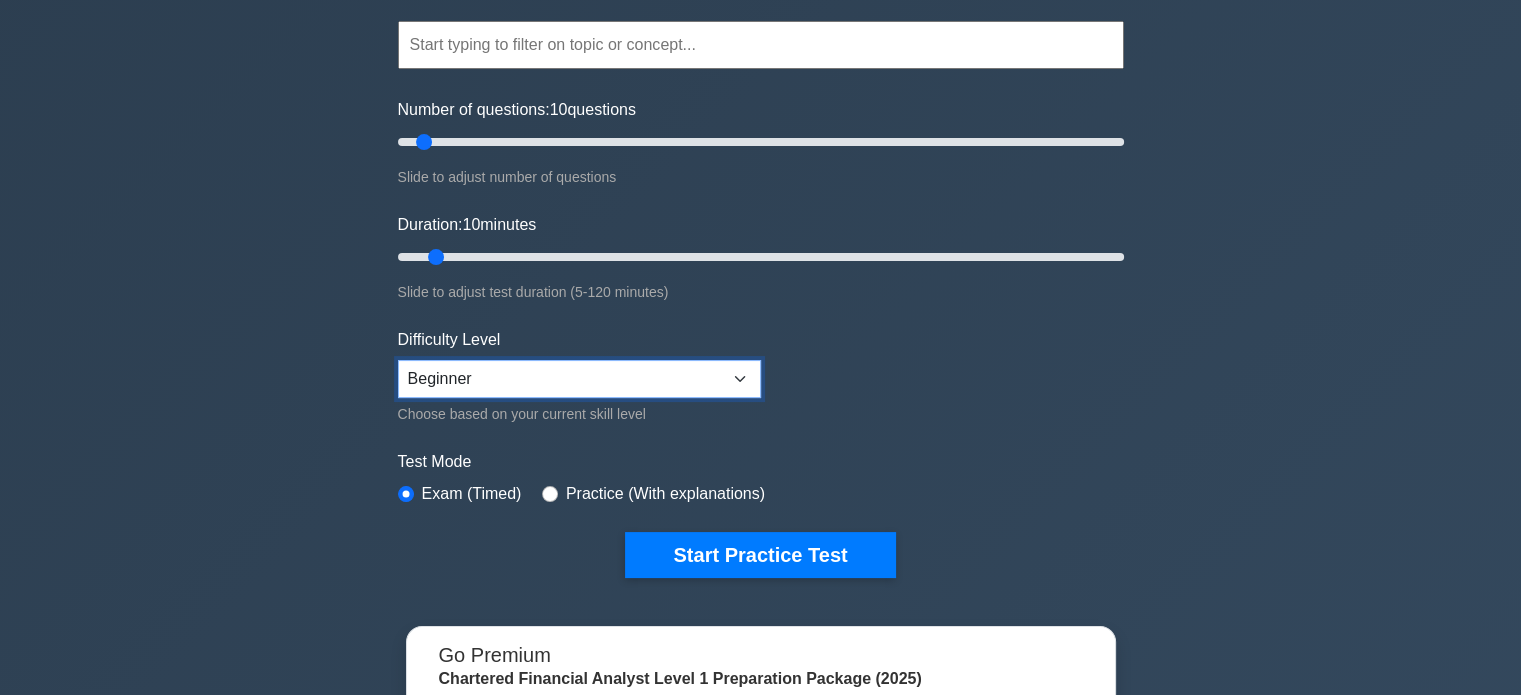 click on "Beginner
Intermediate
Expert" at bounding box center (579, 379) 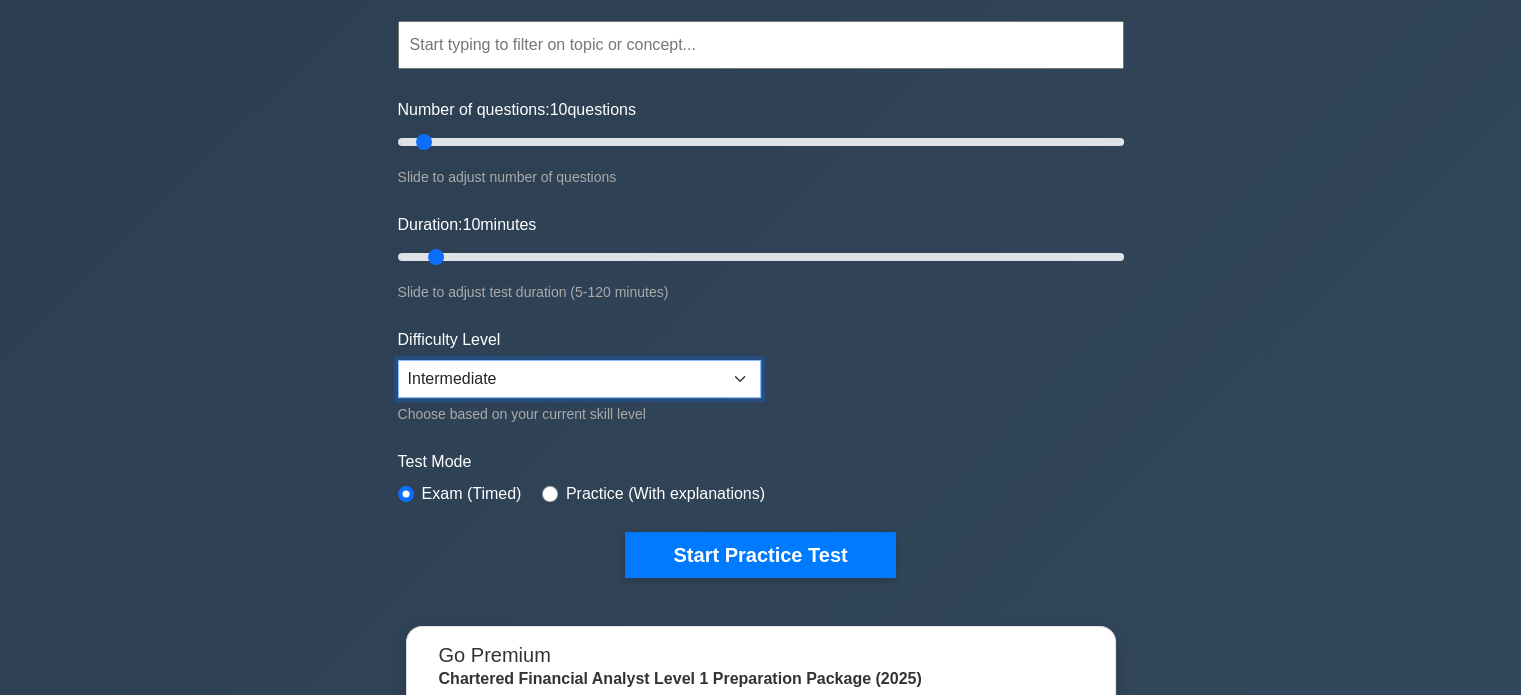 click on "Beginner
Intermediate
Expert" at bounding box center [579, 379] 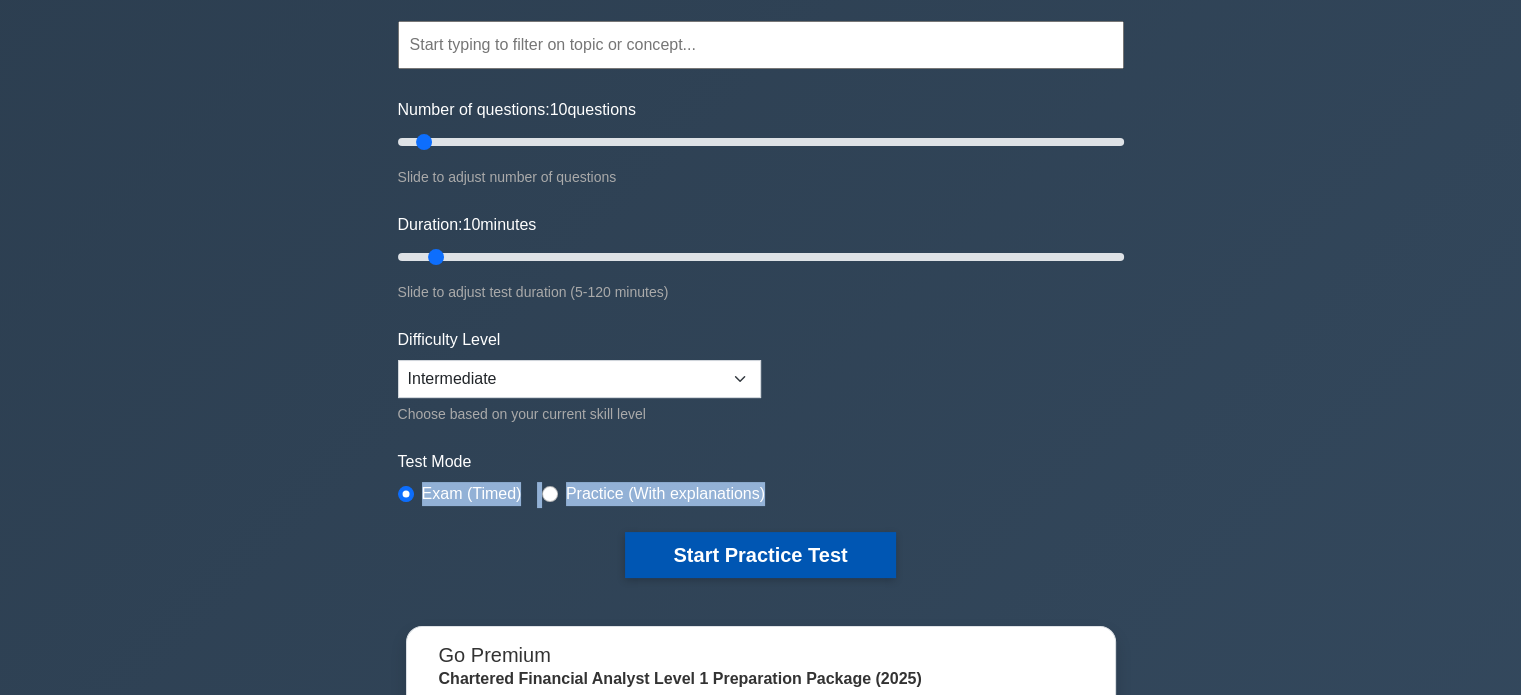 drag, startPoint x: 478, startPoint y: 434, endPoint x: 730, endPoint y: 551, distance: 277.83627 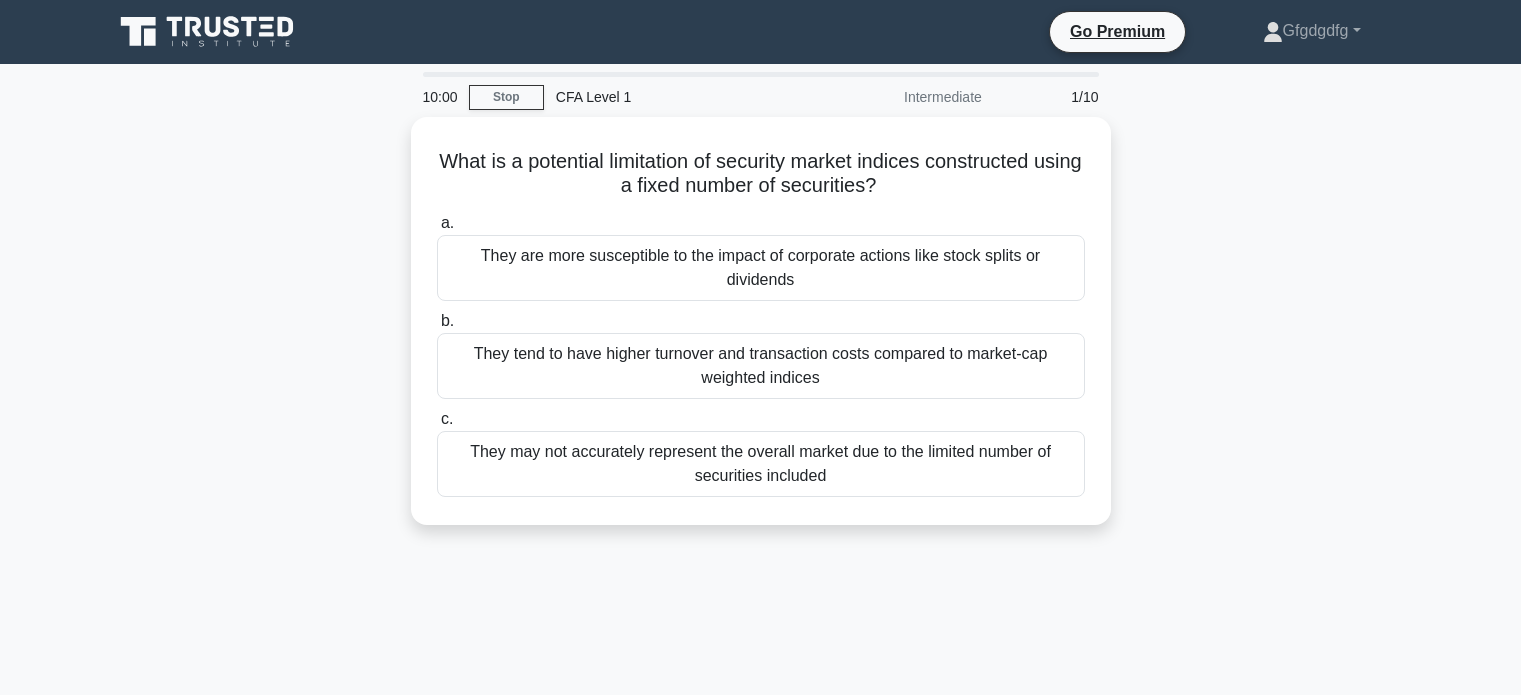 scroll, scrollTop: 0, scrollLeft: 0, axis: both 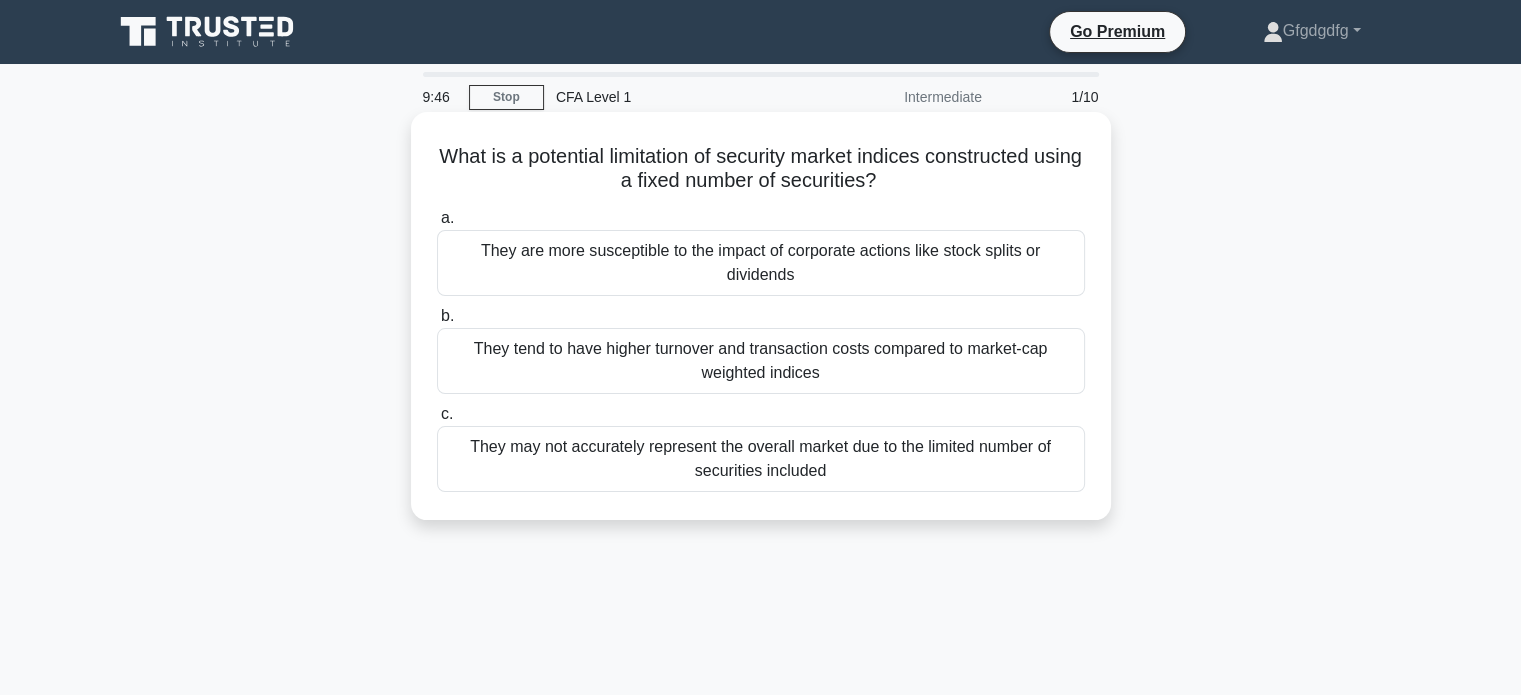 drag, startPoint x: 441, startPoint y: 161, endPoint x: 1032, endPoint y: 473, distance: 668.3001 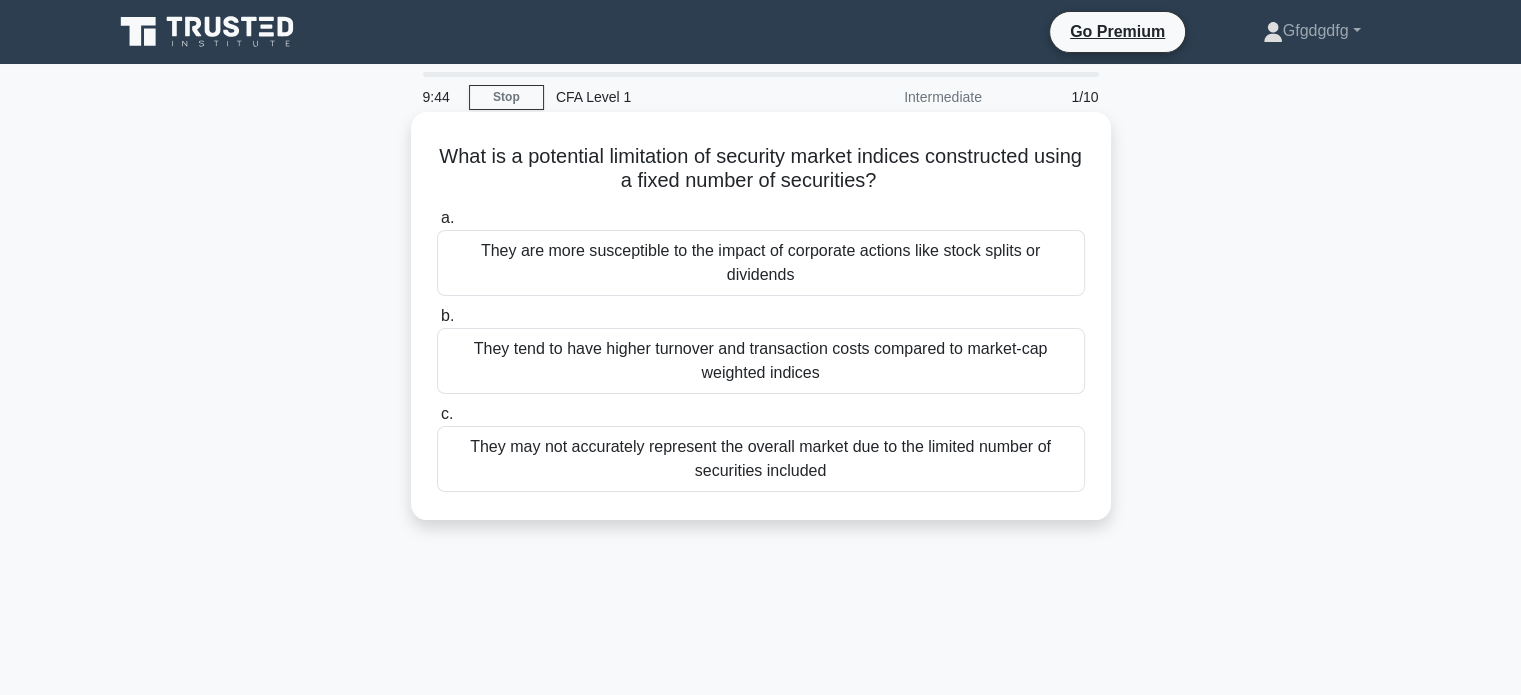 copy on "What is a potential limitation of security market indices constructed using a fixed number of securities?
.spinner_0XTQ{transform-origin:center;animation:spinner_y6GP .75s linear infinite}@keyframes spinner_y6GP{100%{transform:rotate(360deg)}}
a.
They are more susceptible to the impact of corporate actions like stock splits or dividends
b.
They tend to have higher turnover and transaction costs compared to market-cap weighted indices
c.
They may not accurately represent the overall market due to the limited number of securities included" 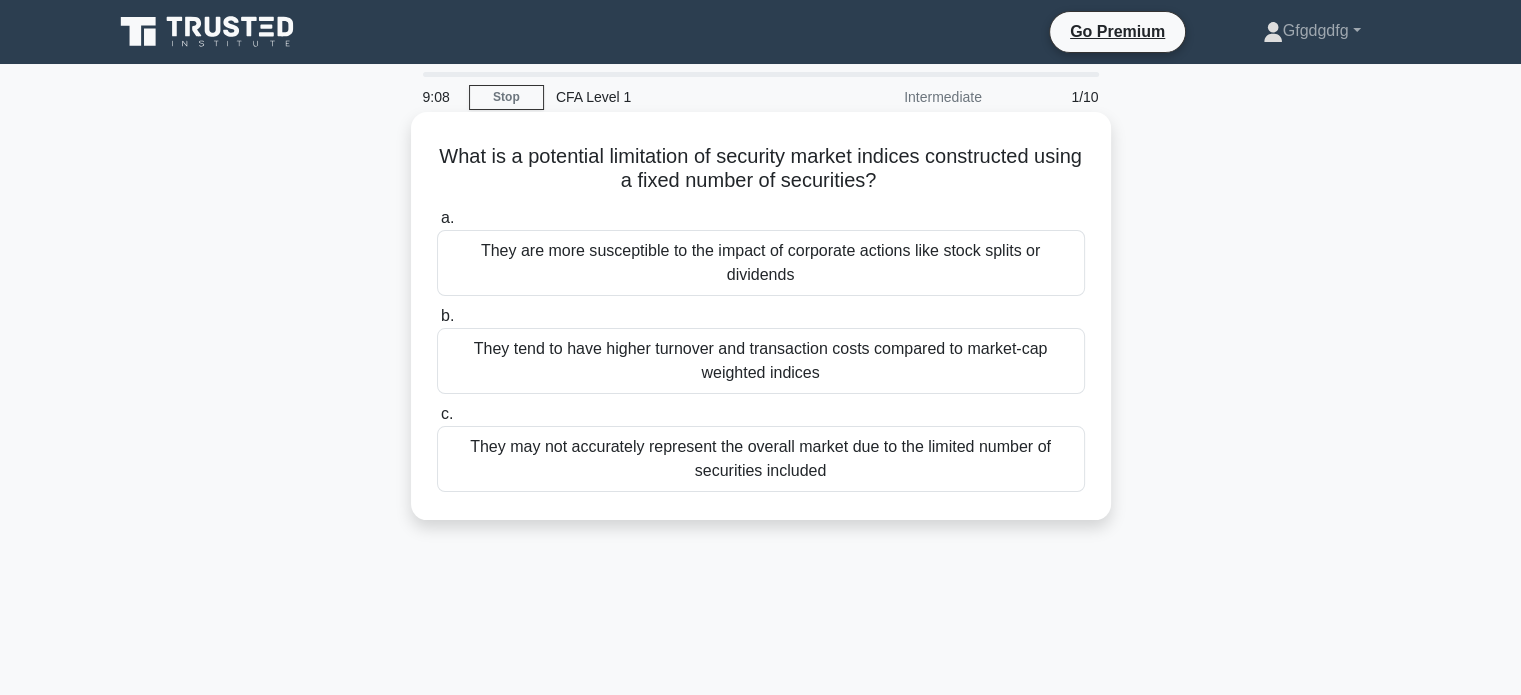 click on "a.
They are more susceptible to the impact of corporate actions like stock splits or dividends" at bounding box center (761, 251) 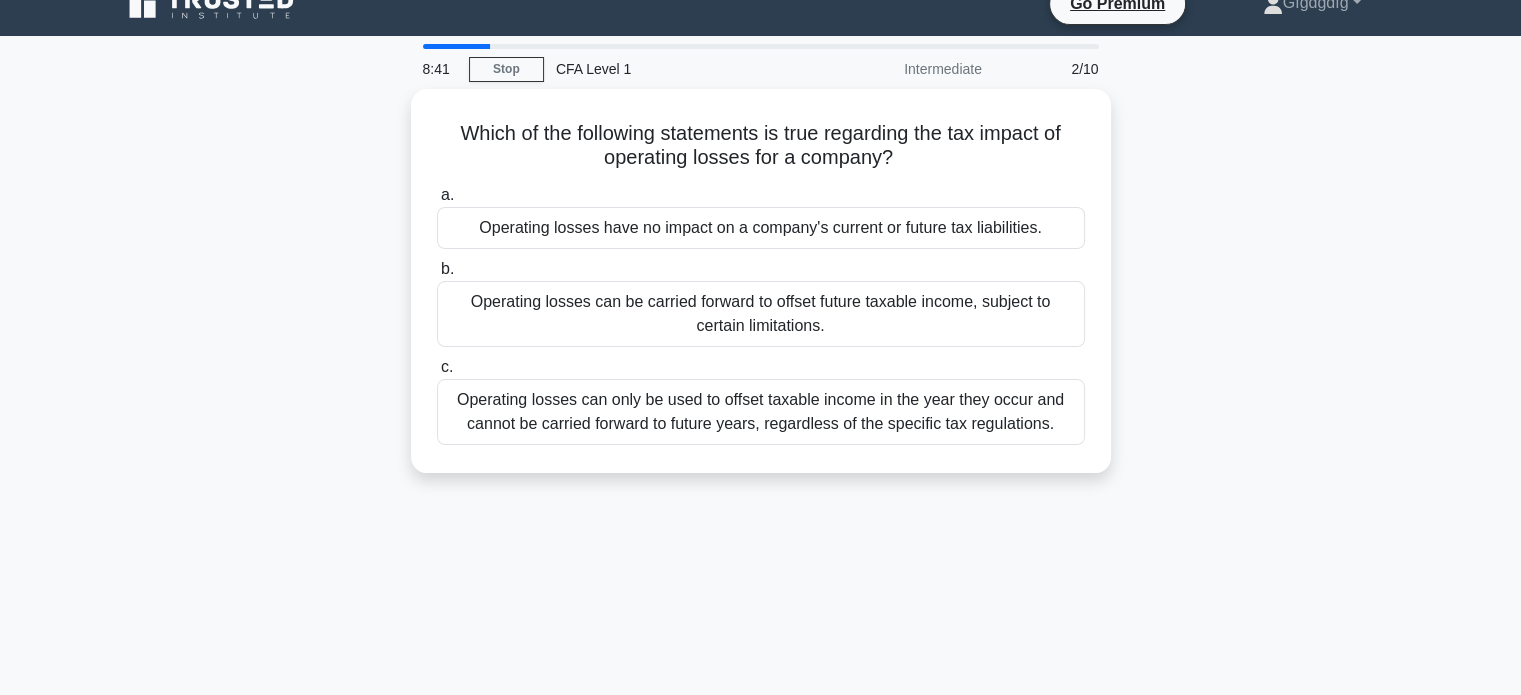 scroll, scrollTop: 0, scrollLeft: 0, axis: both 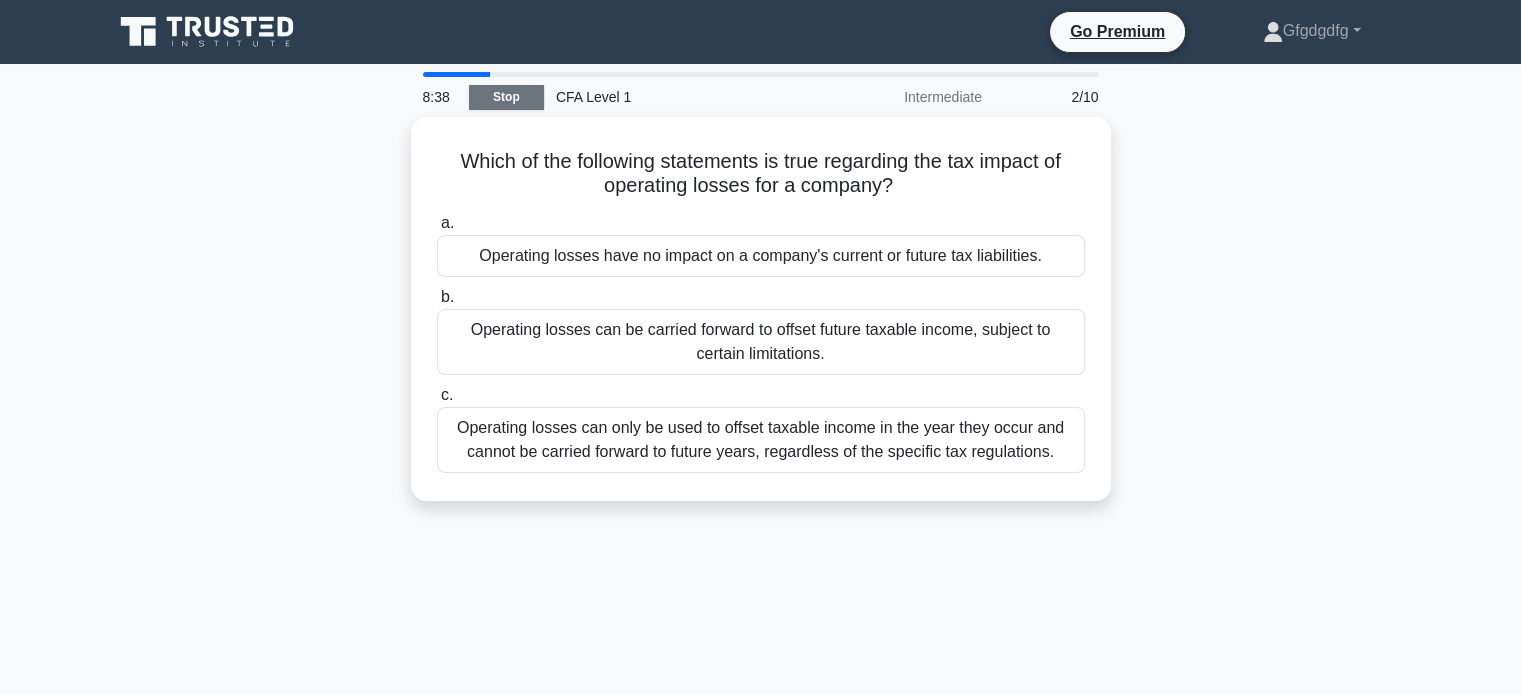 click on "Stop" at bounding box center [506, 97] 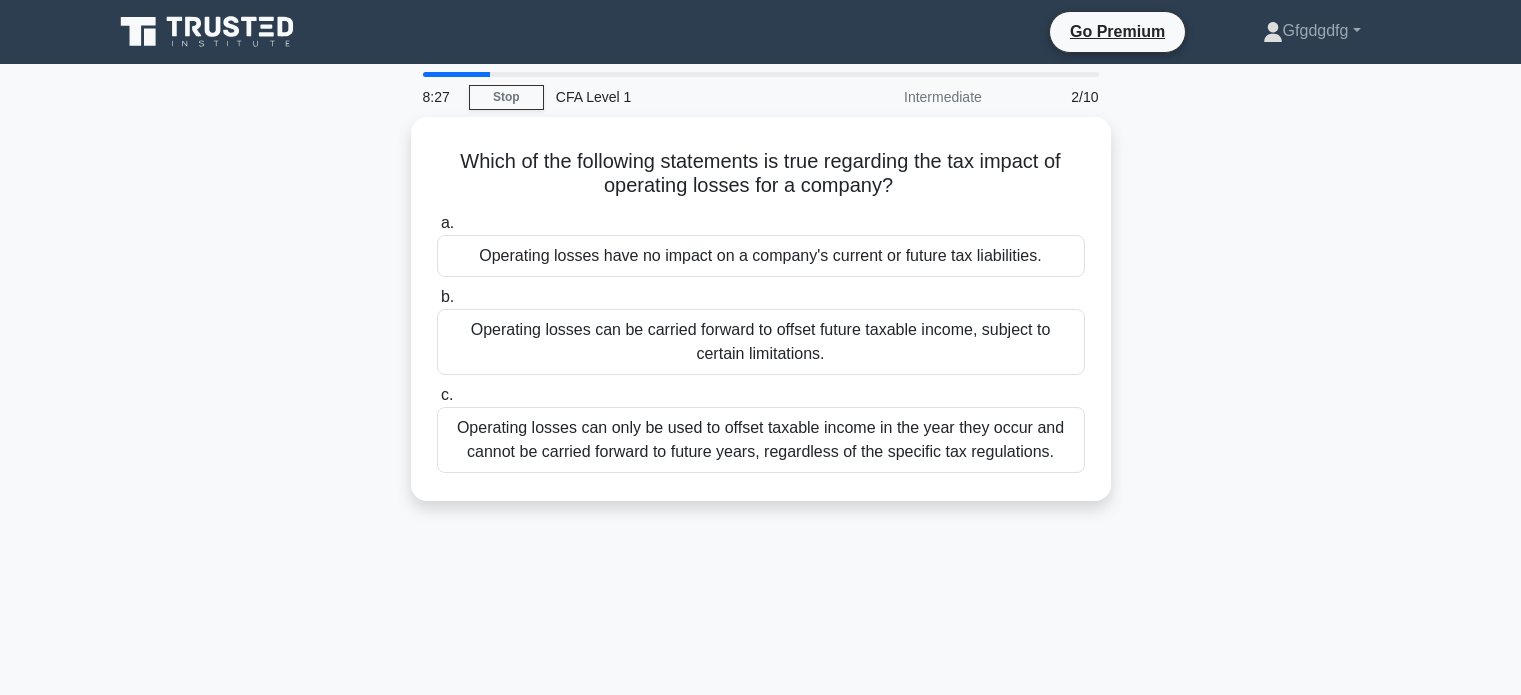 scroll, scrollTop: 0, scrollLeft: 0, axis: both 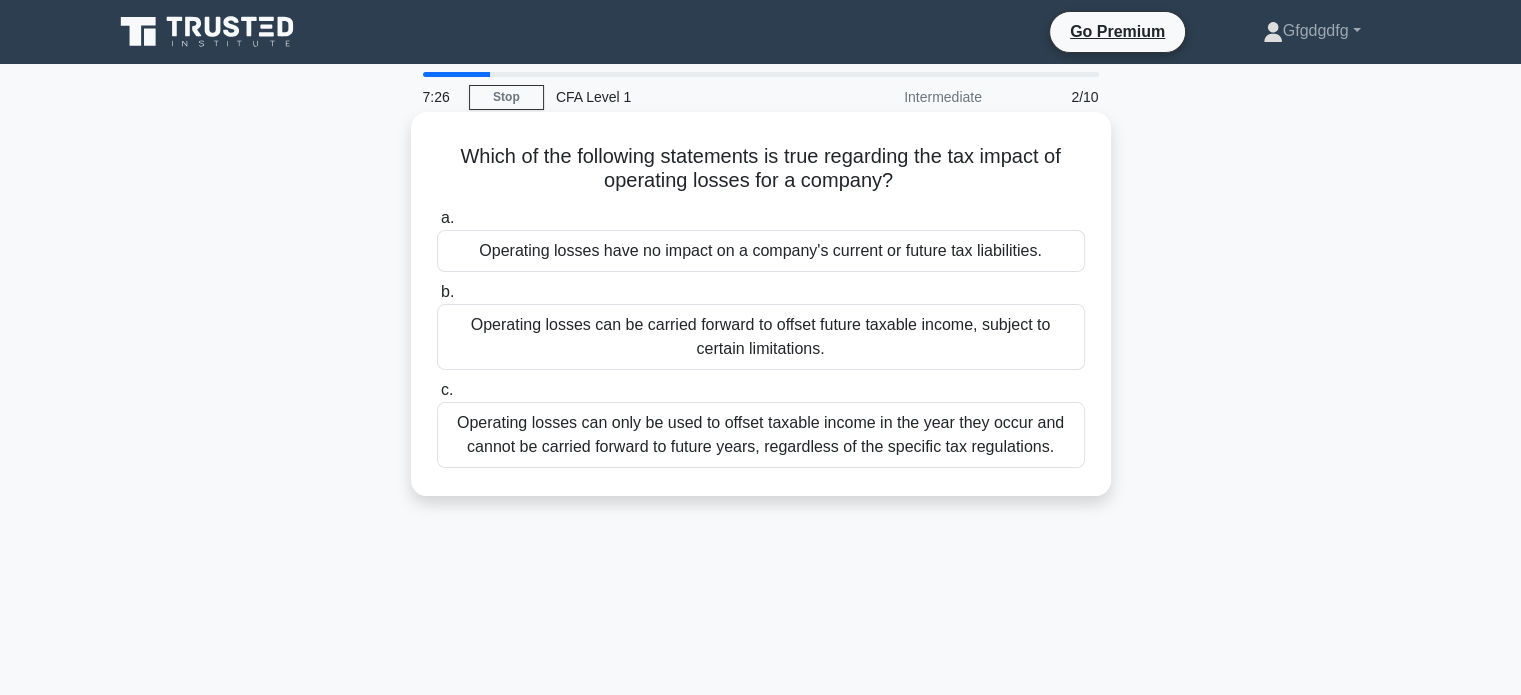 drag, startPoint x: 441, startPoint y: 156, endPoint x: 1065, endPoint y: 499, distance: 712.0569 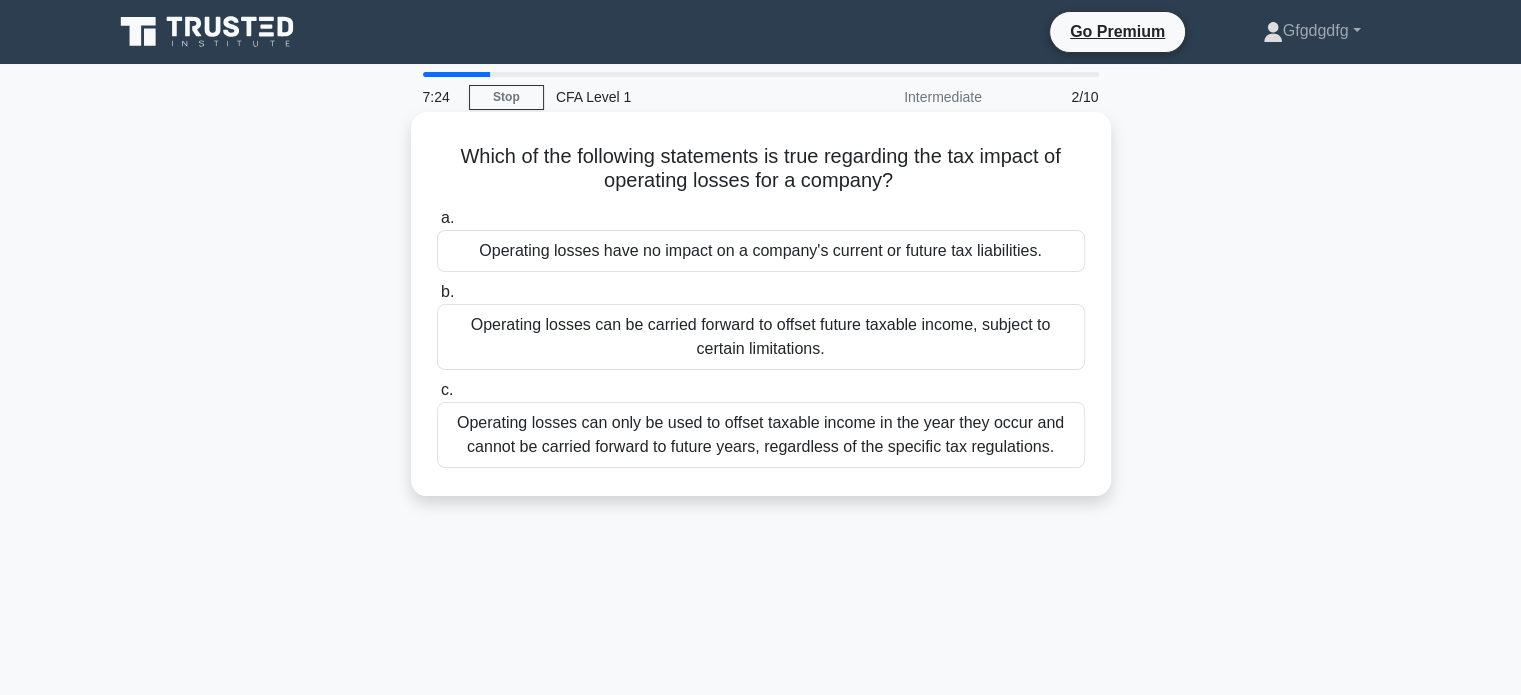 copy on "Which of the following statements is true regarding the tax impact of operating losses for a company?
.spinner_0XTQ{transform-origin:center;animation:spinner_y6GP .75s linear infinite}@keyframes spinner_y6GP{100%{transform:rotate(360deg)}}
a.
Operating losses have no impact on a company's current or future tax liabilities.
b.
Operating losses can be carried forward to offset future taxable income, subject to certain limitations.
c.
Operating losses can only be used to offset taxable income in the year they occur and cannot be carried forward to future years, regardless of the specific tax regulations." 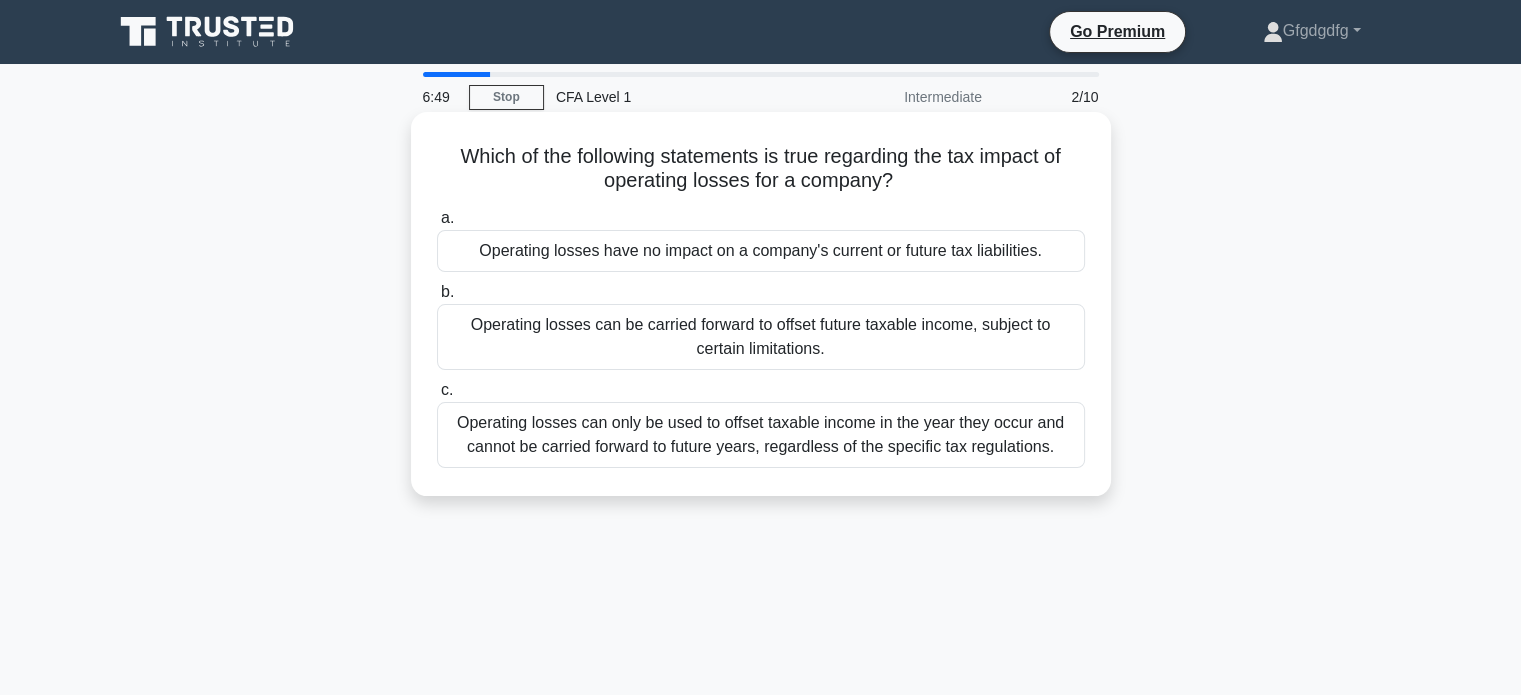 click on "Operating losses can only be used to offset taxable income in the year they occur and cannot be carried forward to future years, regardless of the specific tax regulations." at bounding box center (761, 435) 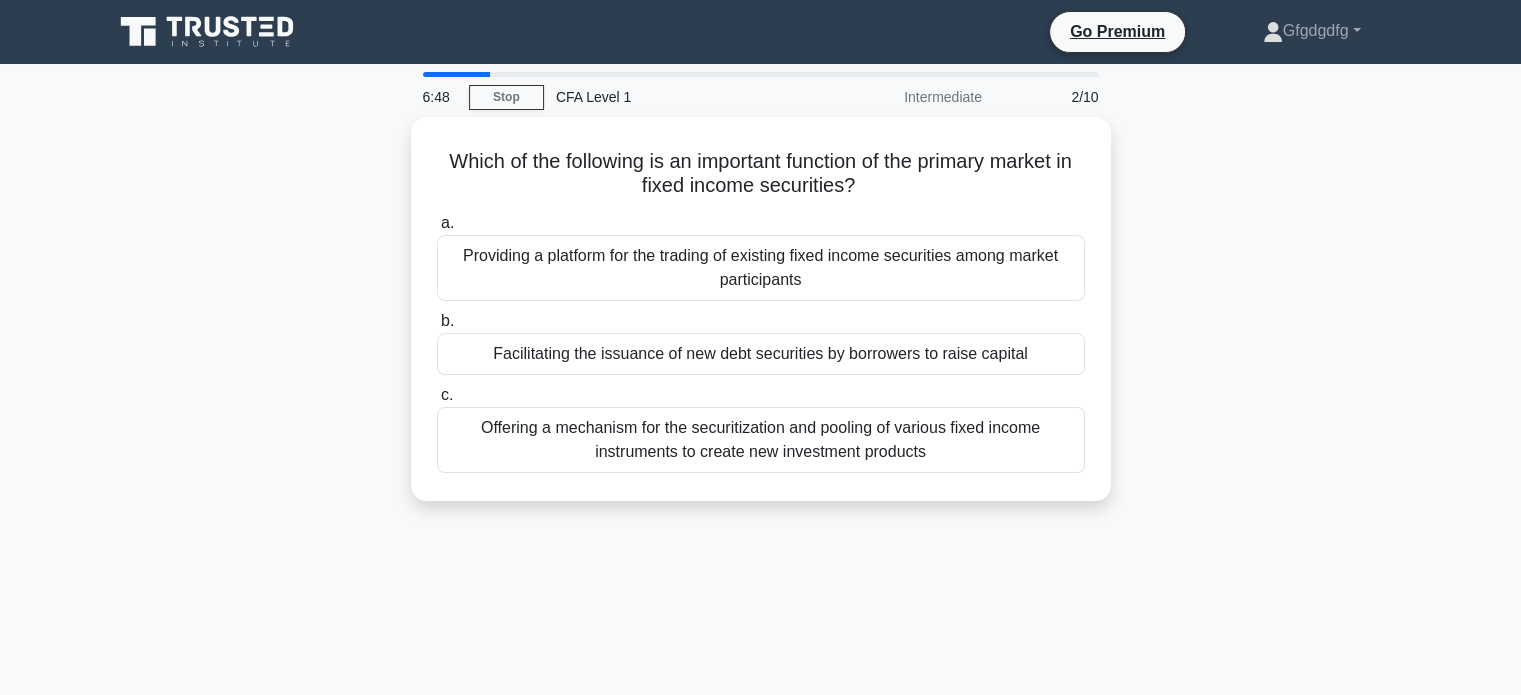 click on "Offering a mechanism for the securitization and pooling of various fixed income instruments to create new investment products" at bounding box center (761, 440) 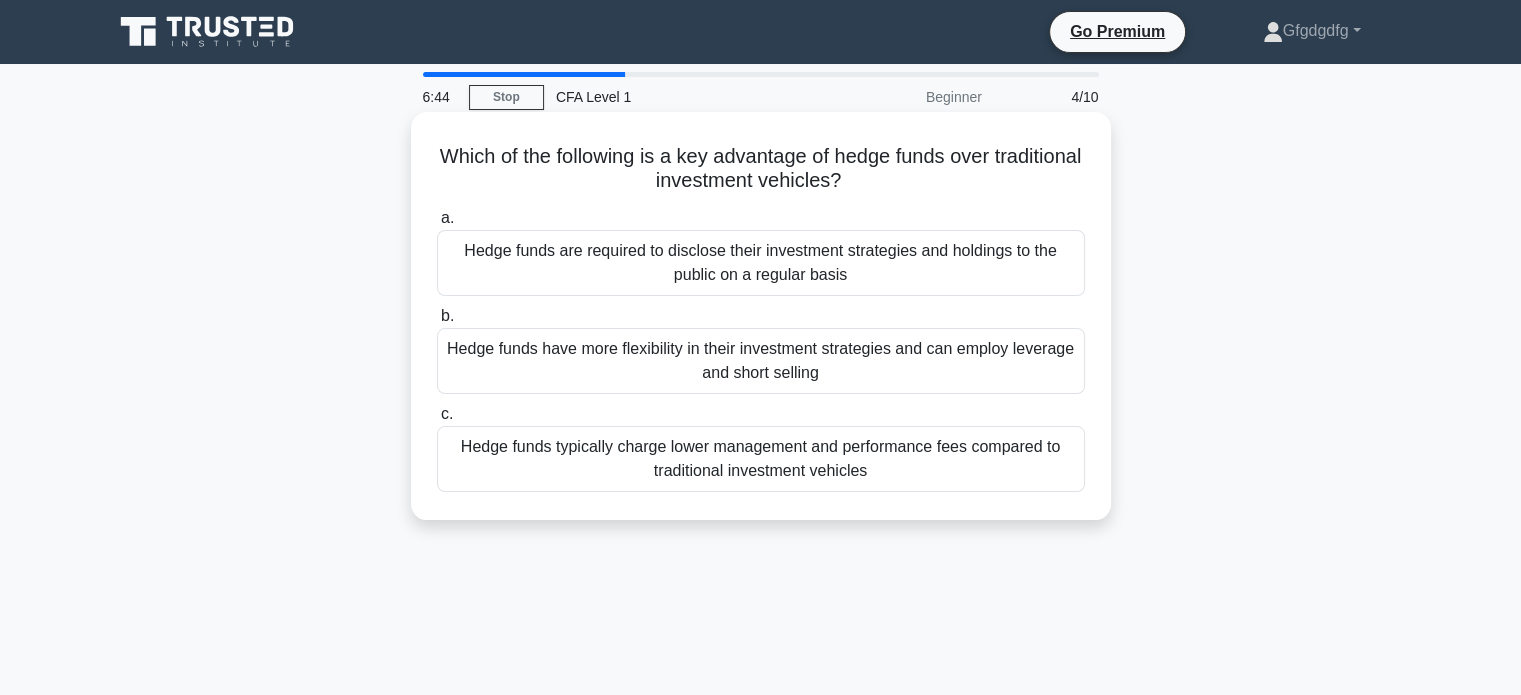 drag, startPoint x: 485, startPoint y: 151, endPoint x: 976, endPoint y: 486, distance: 594.3955 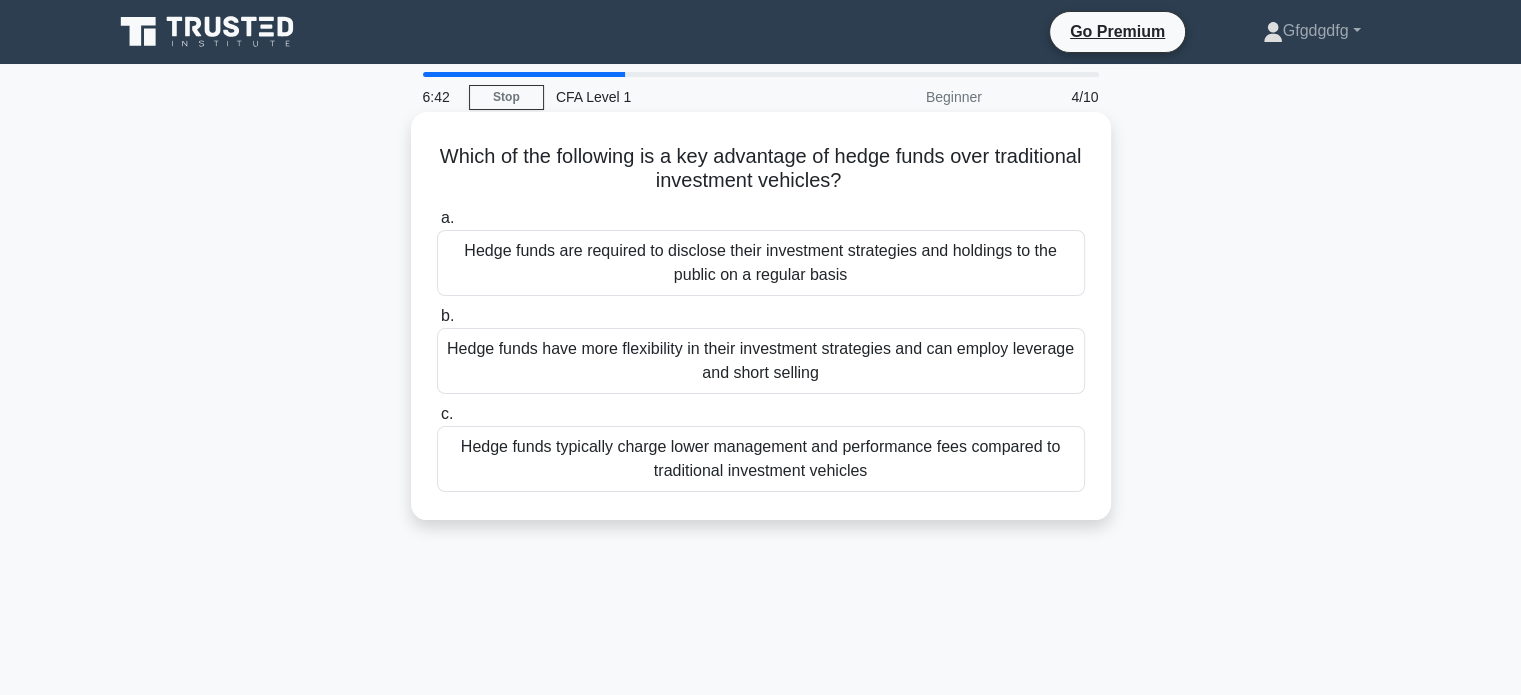 copy on "Which of the following is a key advantage of hedge funds over traditional investment vehicles?
.spinner_0XTQ{transform-origin:center;animation:spinner_y6GP .75s linear infinite}@keyframes spinner_y6GP{100%{transform:rotate(360deg)}}
a.
Hedge funds are required to disclose their investment strategies and holdings to the public on a regular basis
b.
Hedge funds have more flexibility in their investment strategies and can employ leverage and short selling
c.
Hedge funds typically charge lower management and performance fees compared to traditional investment vehicles" 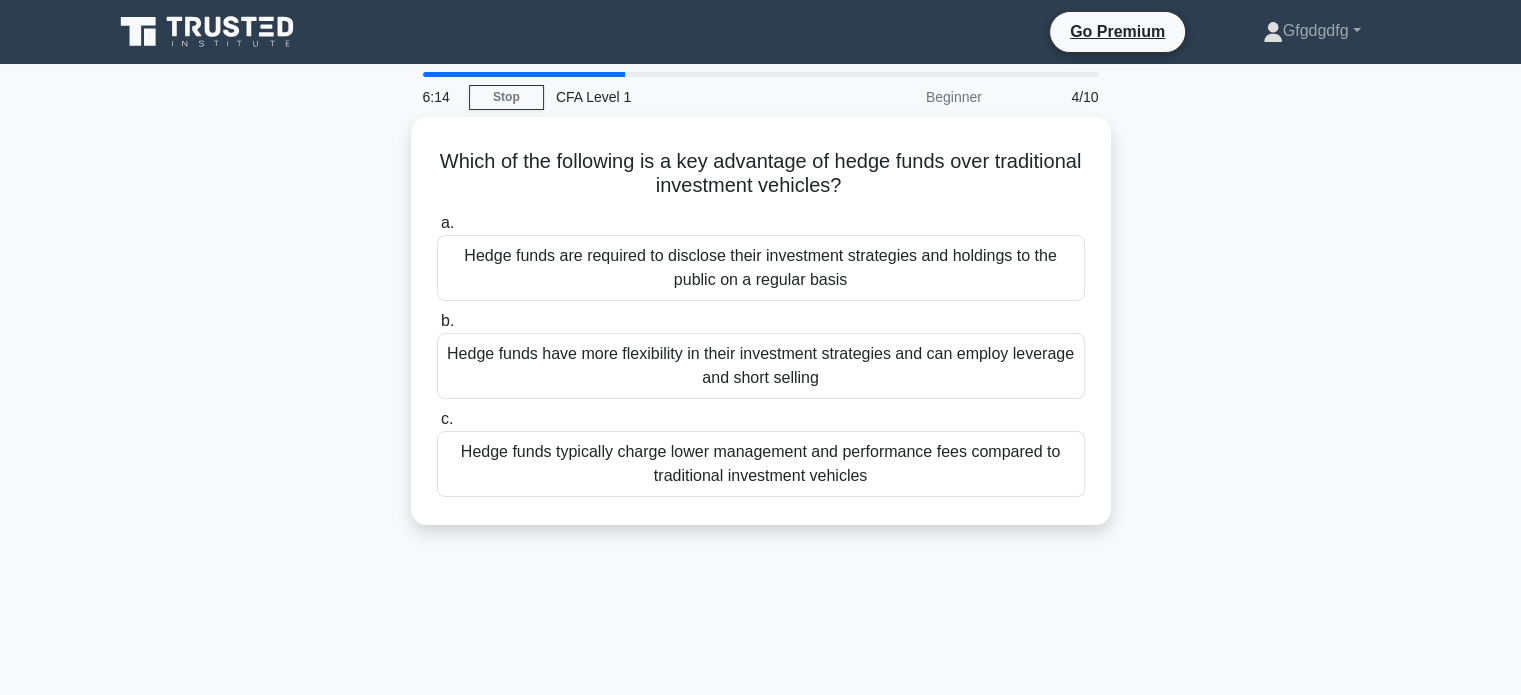 click on "Which of the following is a key advantage of hedge funds over traditional investment vehicles?
.spinner_0XTQ{transform-origin:center;animation:spinner_y6GP .75s linear infinite}@keyframes spinner_y6GP{100%{transform:rotate(360deg)}}
a.
Hedge funds are required to disclose their investment strategies and holdings to the public on a regular basis
b. c." at bounding box center [761, 333] 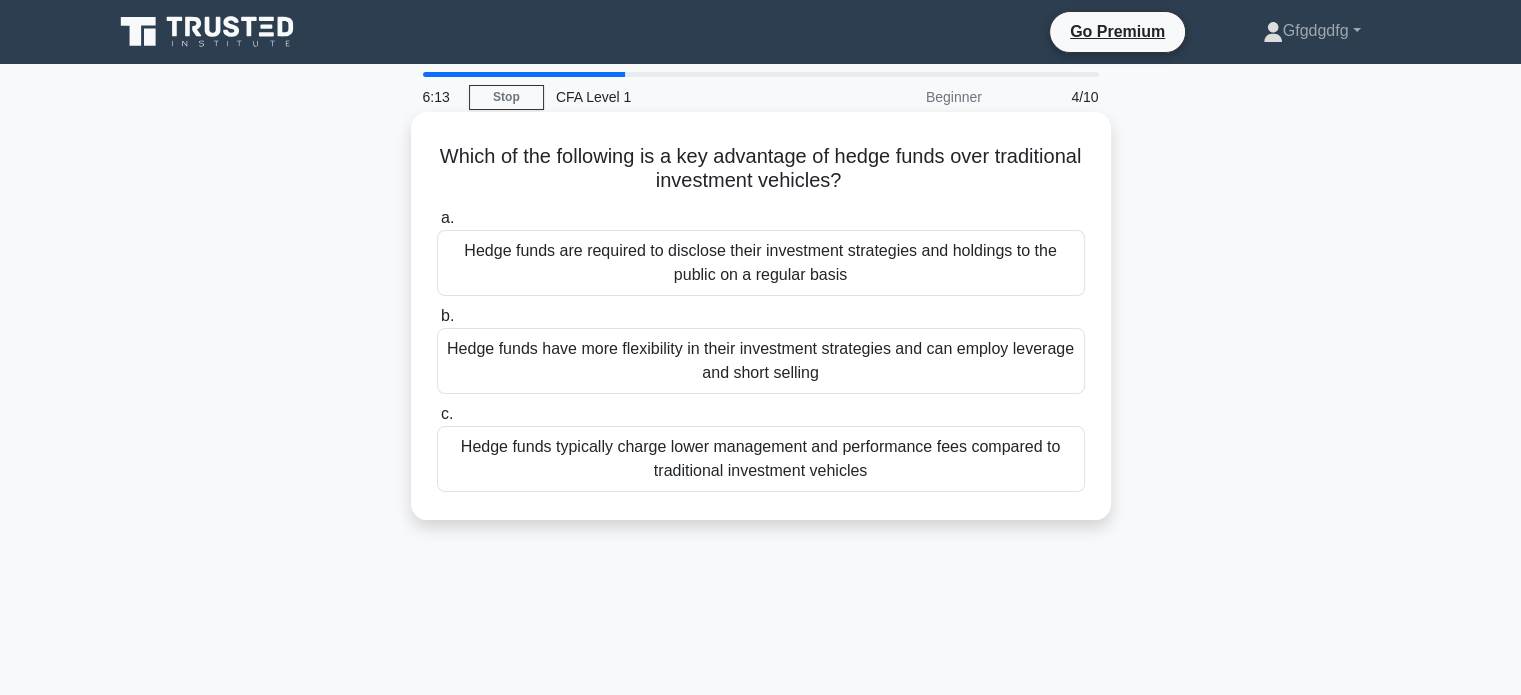 click on "Hedge funds have more flexibility in their investment strategies and can employ leverage and short selling" at bounding box center (761, 361) 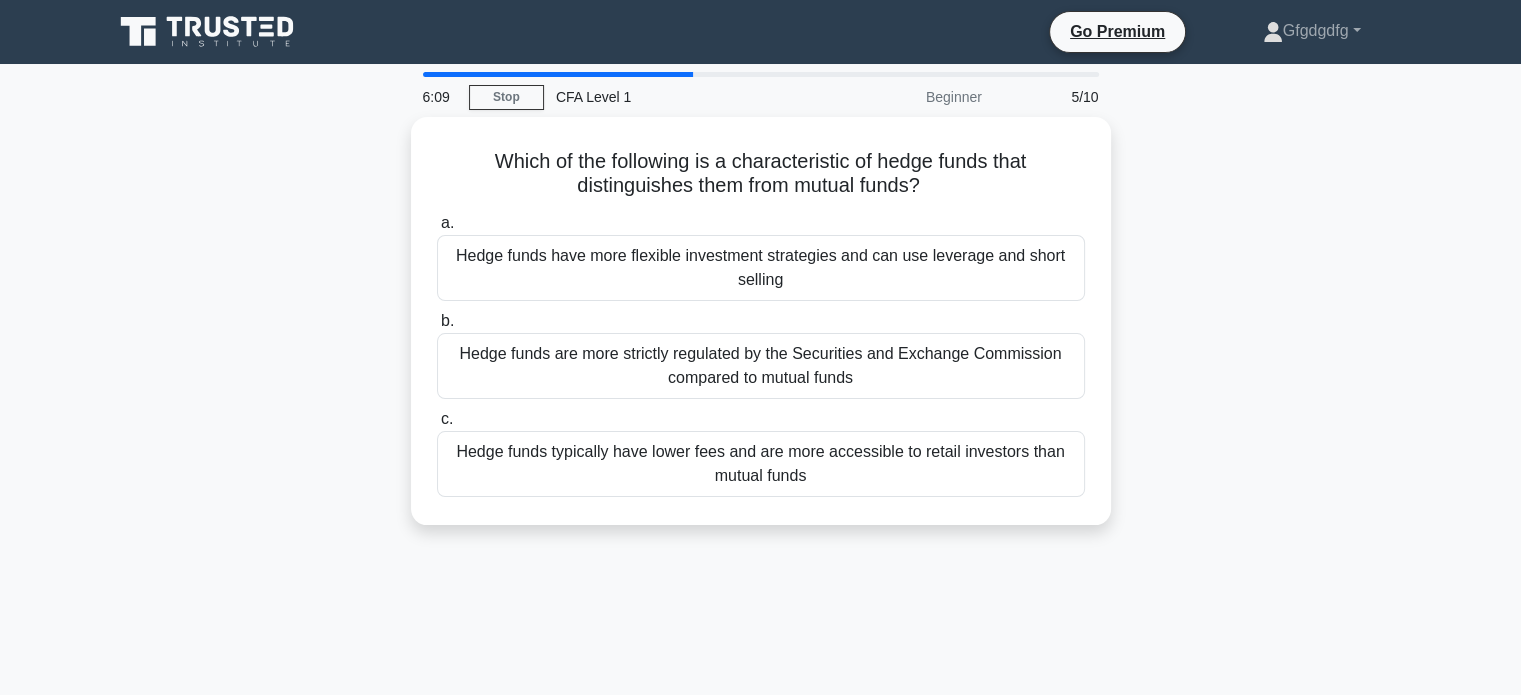 drag, startPoint x: 472, startPoint y: 158, endPoint x: 820, endPoint y: 526, distance: 506.48593 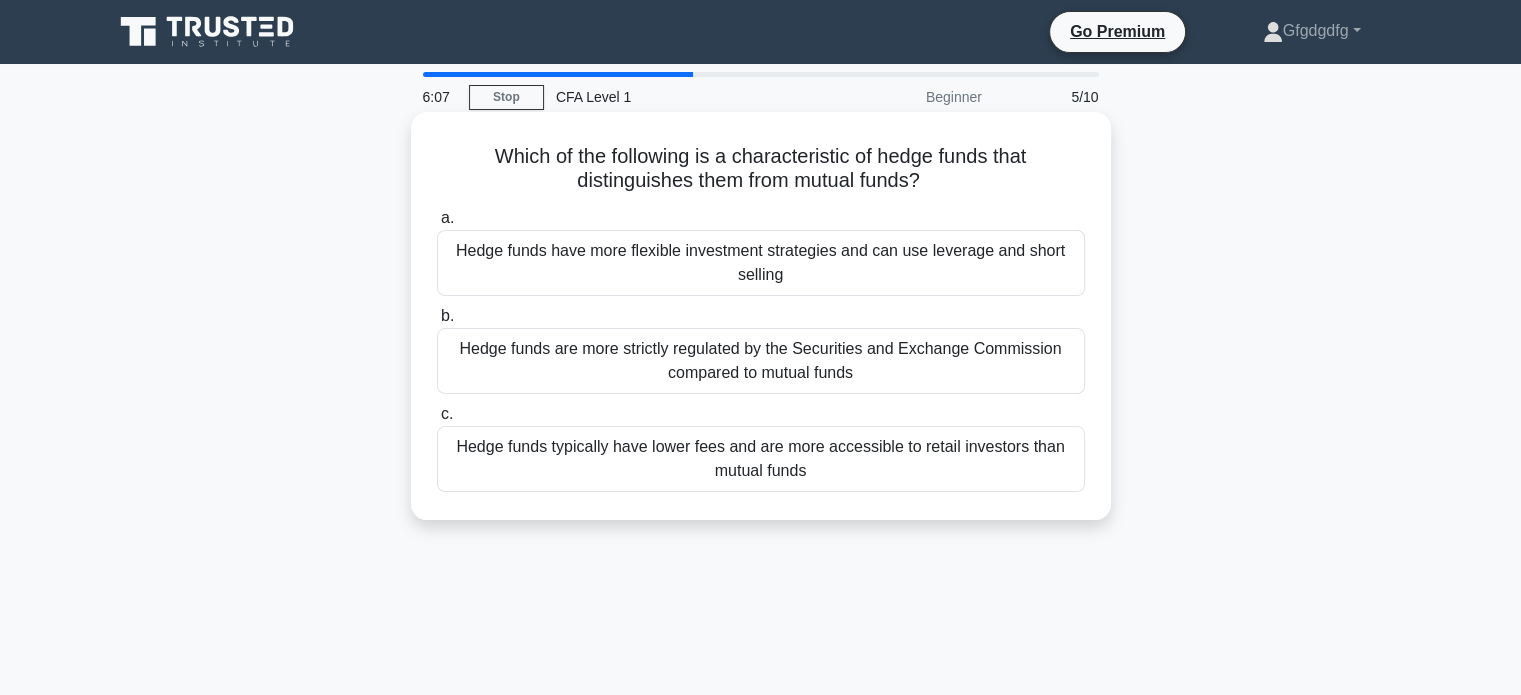 copy on "Which of the following is a characteristic of hedge funds that distinguishes them from mutual funds?
.spinner_0XTQ{transform-origin:center;animation:spinner_y6GP .75s linear infinite}@keyframes spinner_y6GP{100%{transform:rotate(360deg)}}
a.
Hedge funds have more flexible investment strategies and can use leverage and short selling
b.
Hedge funds are more strictly regulated by the Securities and Exchange Commission compared to mutual funds
c.
Hedge funds typically have lower fees and are more accessible to retail investors than mutual funds" 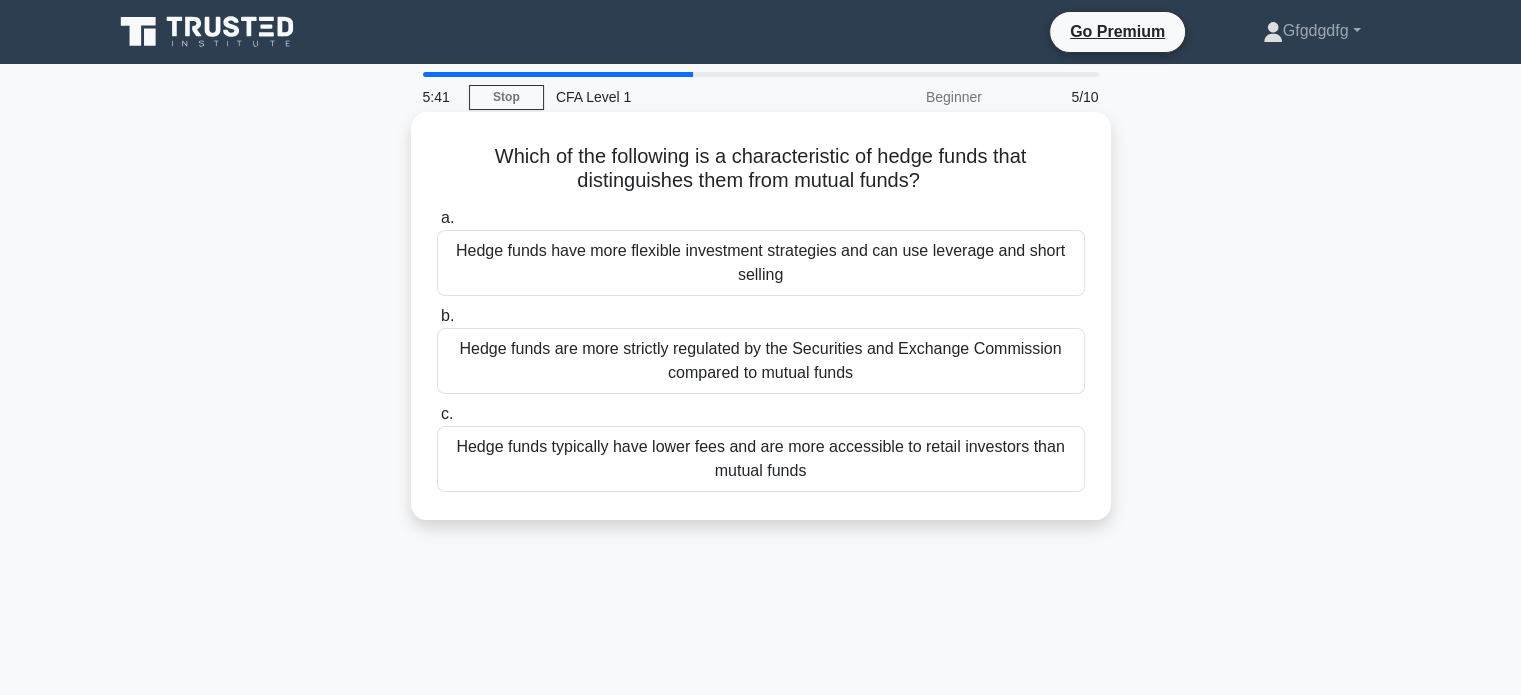 click on "Hedge funds have more flexible investment strategies and can use leverage and short selling" at bounding box center [761, 263] 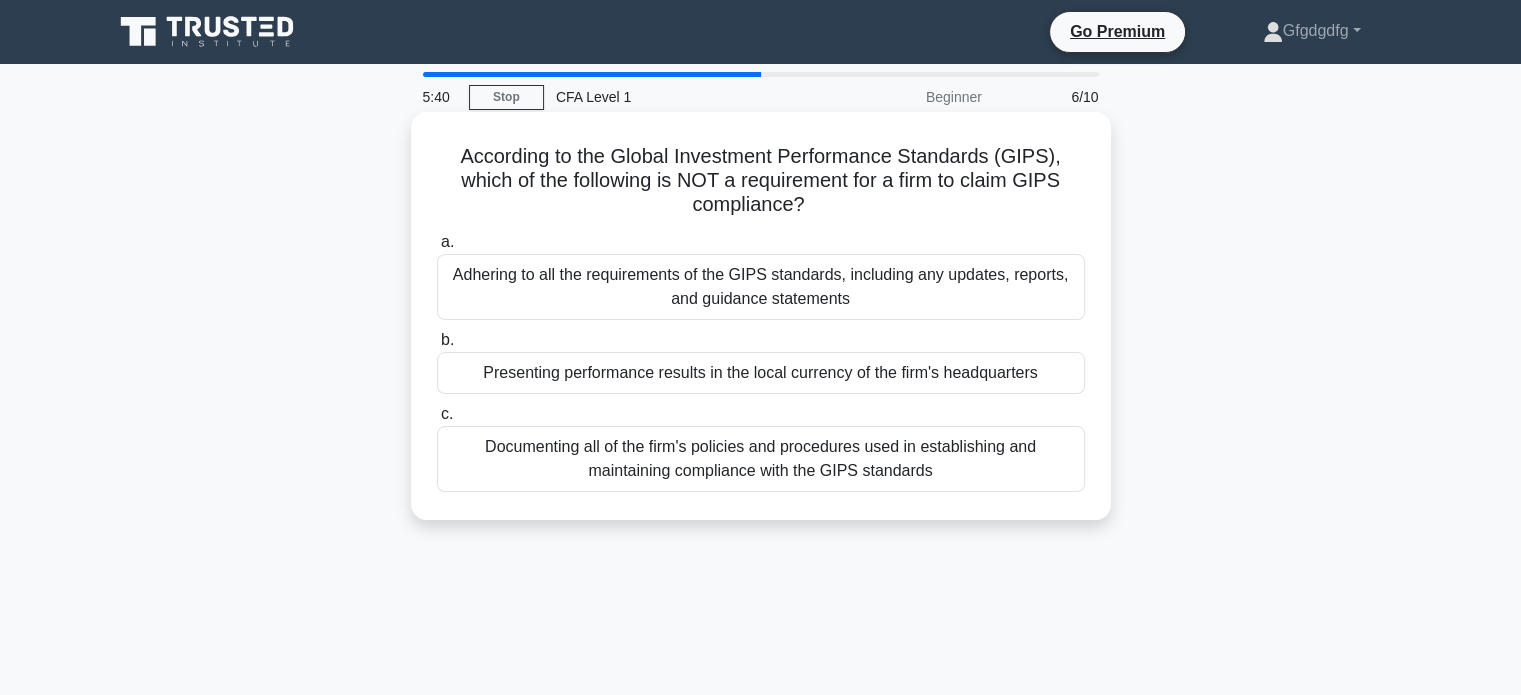 drag, startPoint x: 458, startPoint y: 165, endPoint x: 956, endPoint y: 493, distance: 596.312 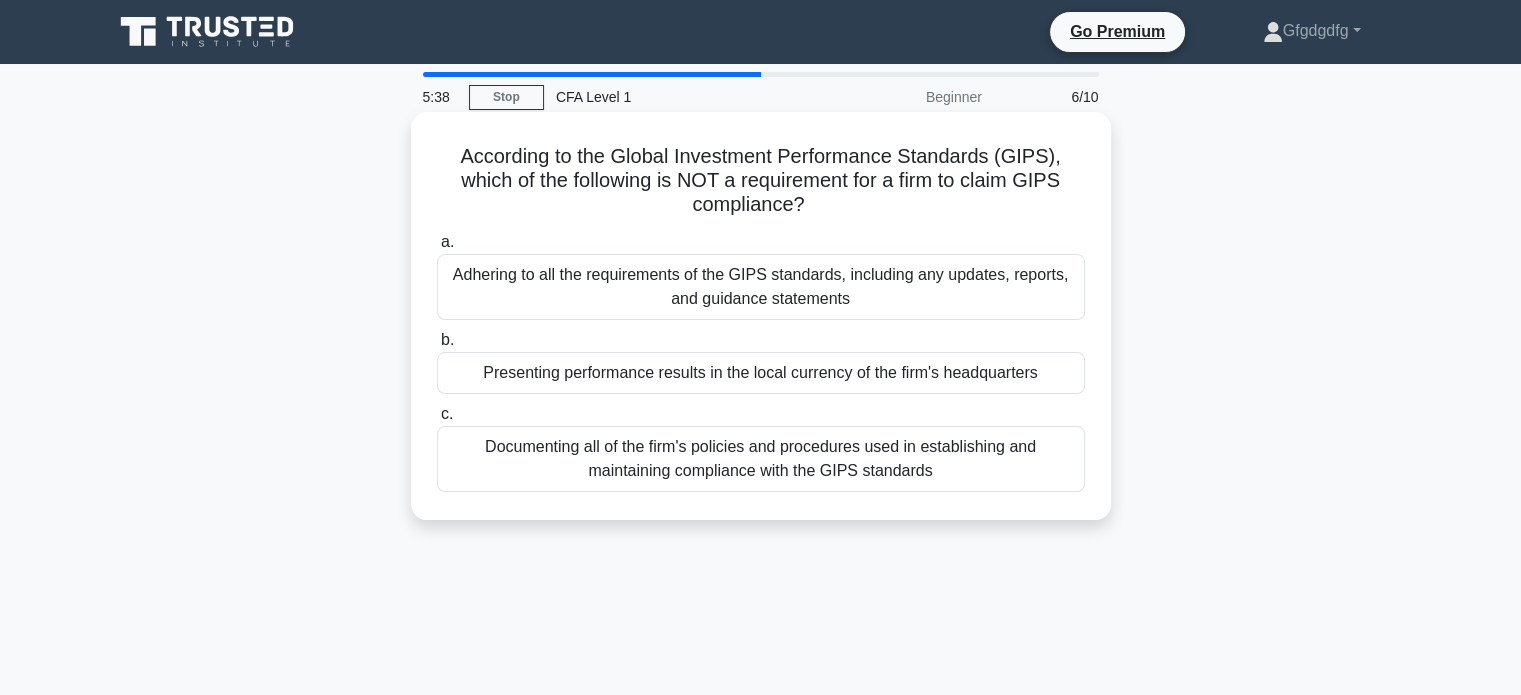 copy on "According to the Global Investment Performance Standards (GIPS), which of the following is NOT a requirement for a firm to claim GIPS compliance?
.spinner_0XTQ{transform-origin:center;animation:spinner_y6GP .75s linear infinite}@keyframes spinner_y6GP{100%{transform:rotate(360deg)}}
a.
Adhering to all the requirements of the GIPS standards, including any updates, reports, and guidance statements
b.
Presenting performance results in the local currency of the firm's headquarters
c.
Documenting all of the firm's policies and procedures used in establishing and maintaining compliance with the GIPS standards" 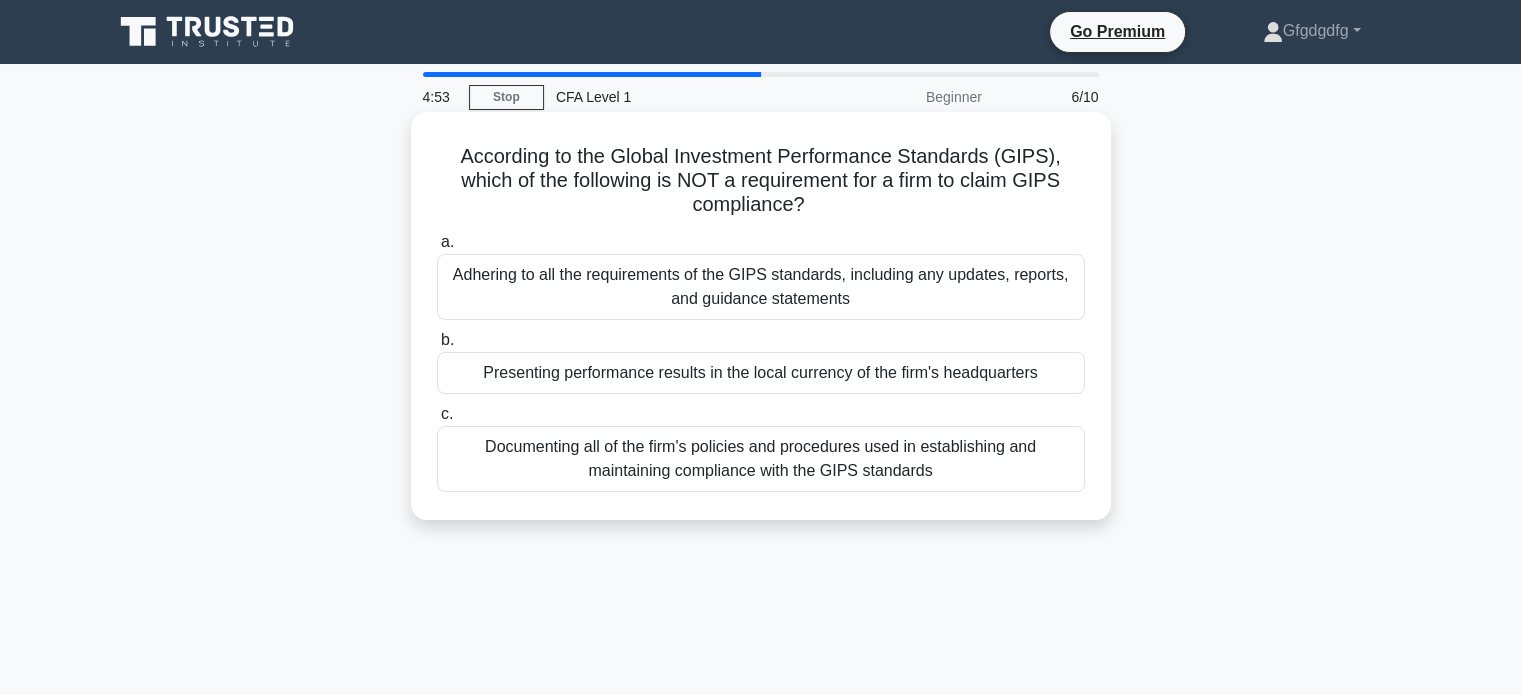 click on "Presenting performance results in the local currency of the firm's headquarters" at bounding box center (761, 373) 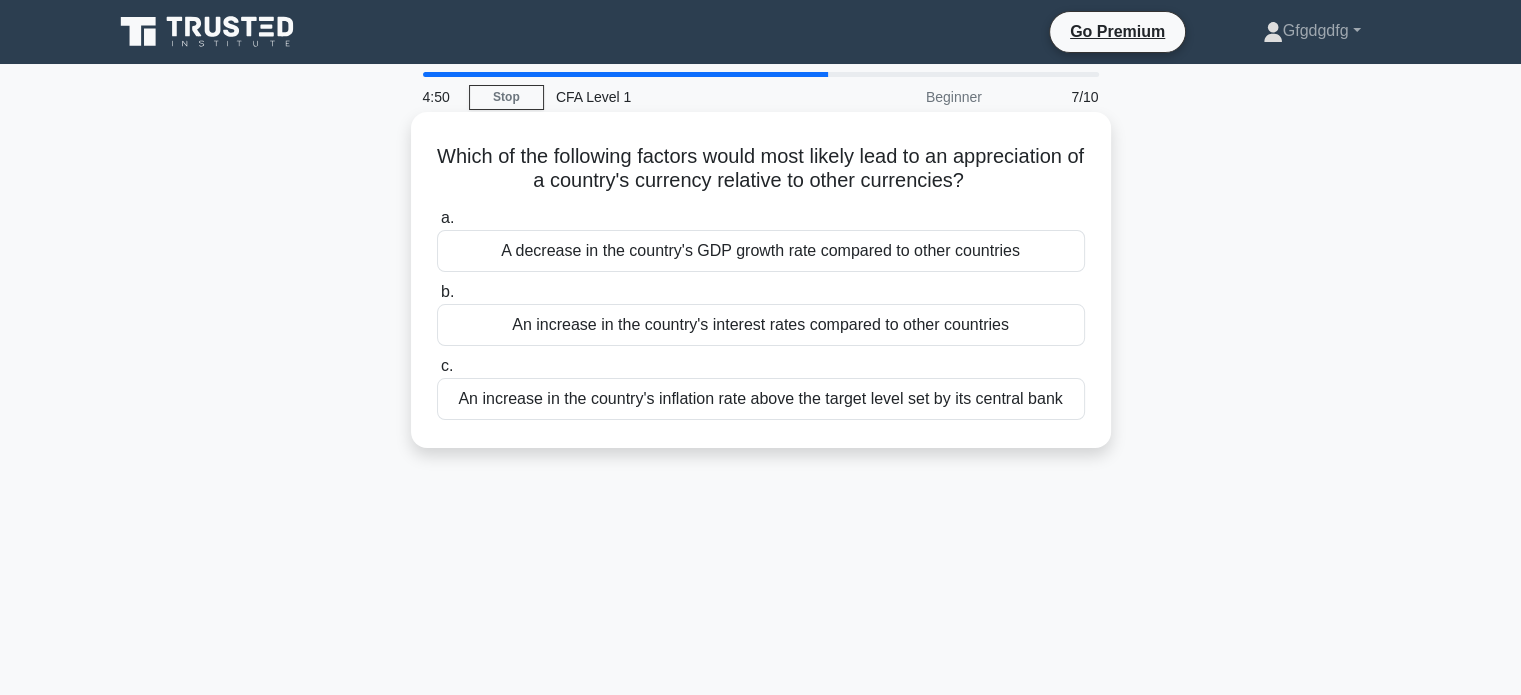 drag, startPoint x: 481, startPoint y: 144, endPoint x: 1078, endPoint y: 415, distance: 655.62946 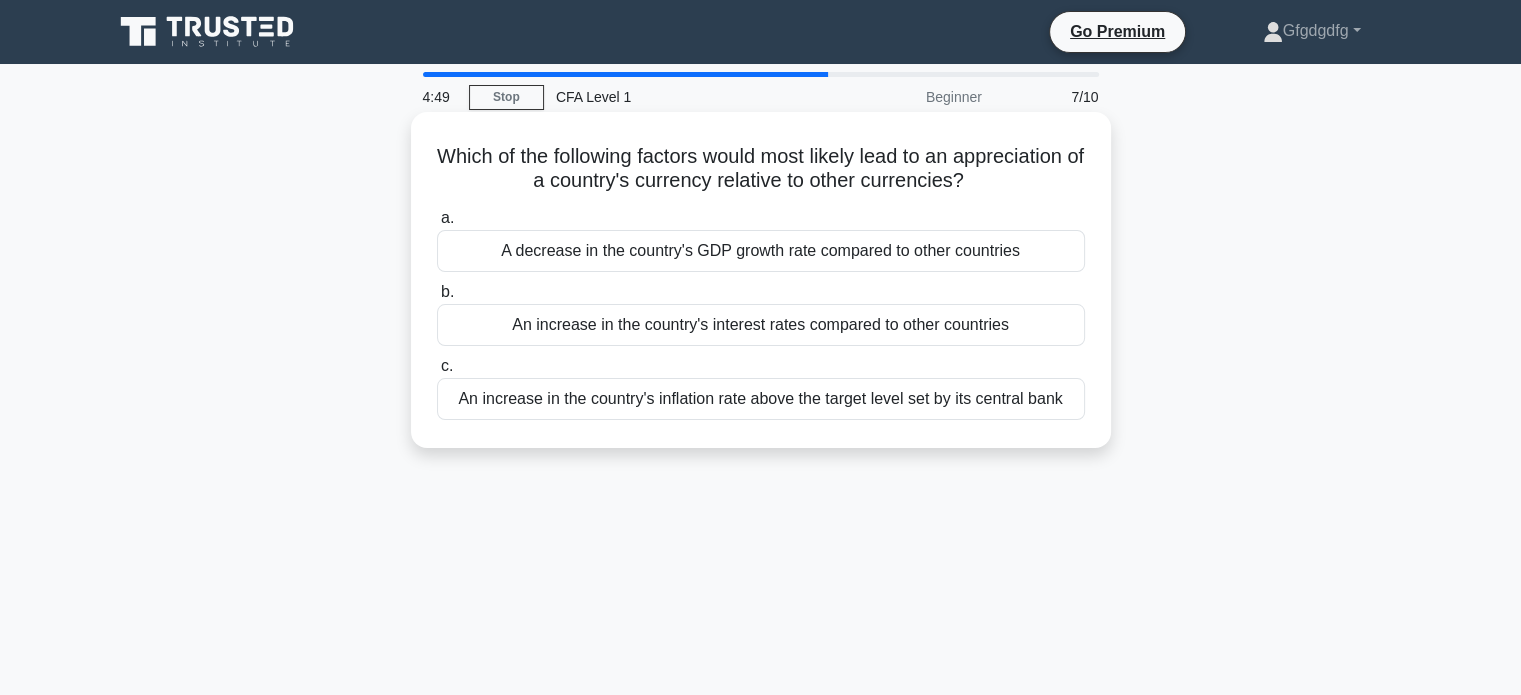 copy on "Which of the following factors would most likely lead to an appreciation of a country's currency relative to other currencies?
.spinner_0XTQ{transform-origin:center;animation:spinner_y6GP .75s linear infinite}@keyframes spinner_y6GP{100%{transform:rotate(360deg)}}
a.
A decrease in the country's GDP growth rate compared to other countries
b.
An increase in the country's interest rates compared to other countries
c.
An increase in the country's inflation rate above the target level set by its central bank" 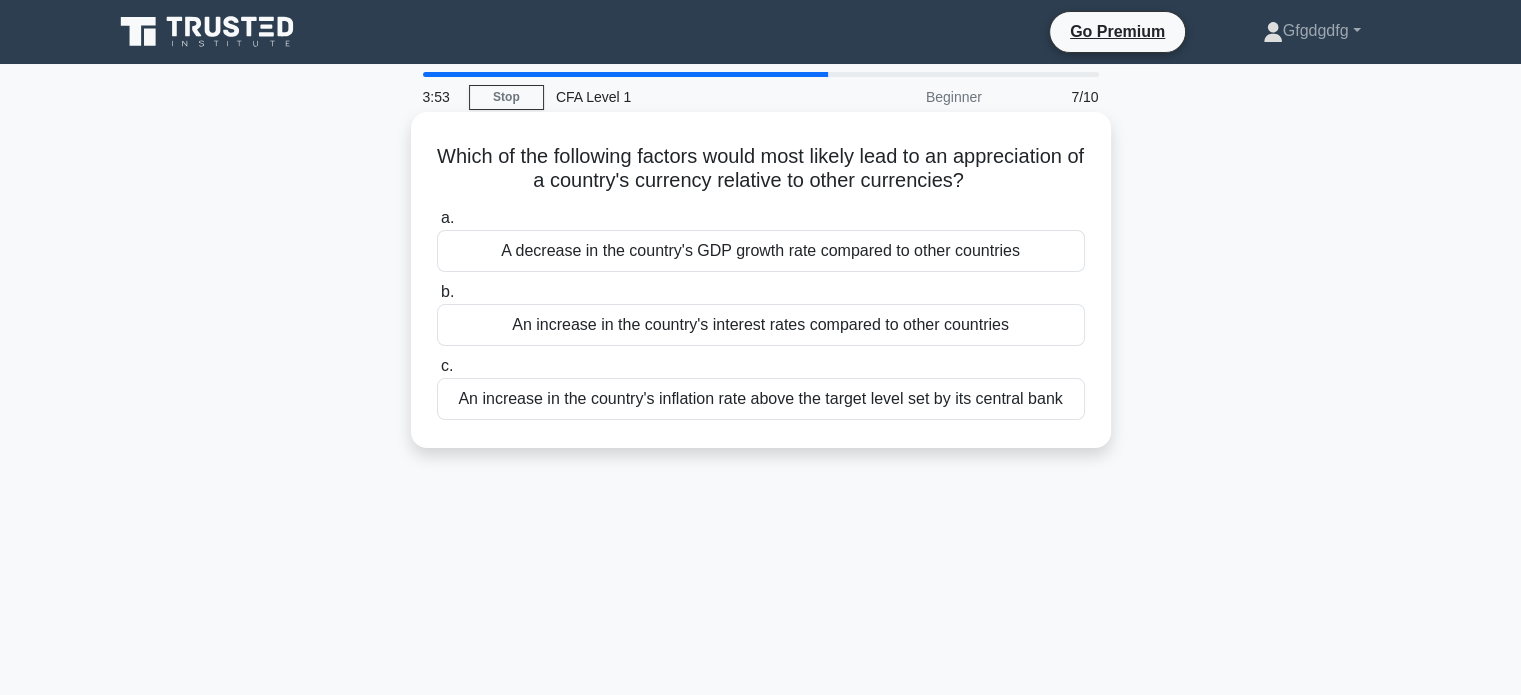 click on "A decrease in the country's GDP growth rate compared to other countries" at bounding box center [761, 251] 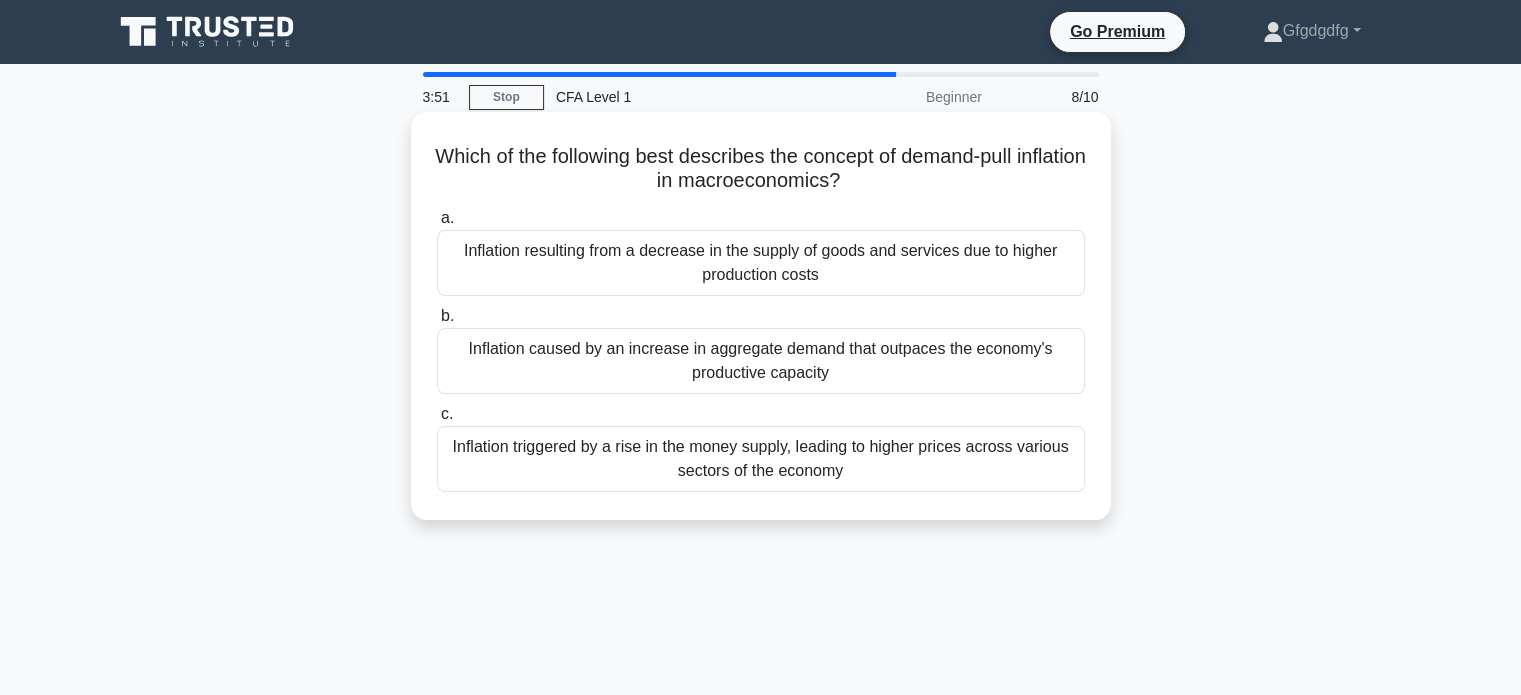 drag, startPoint x: 457, startPoint y: 158, endPoint x: 896, endPoint y: 496, distance: 554.04425 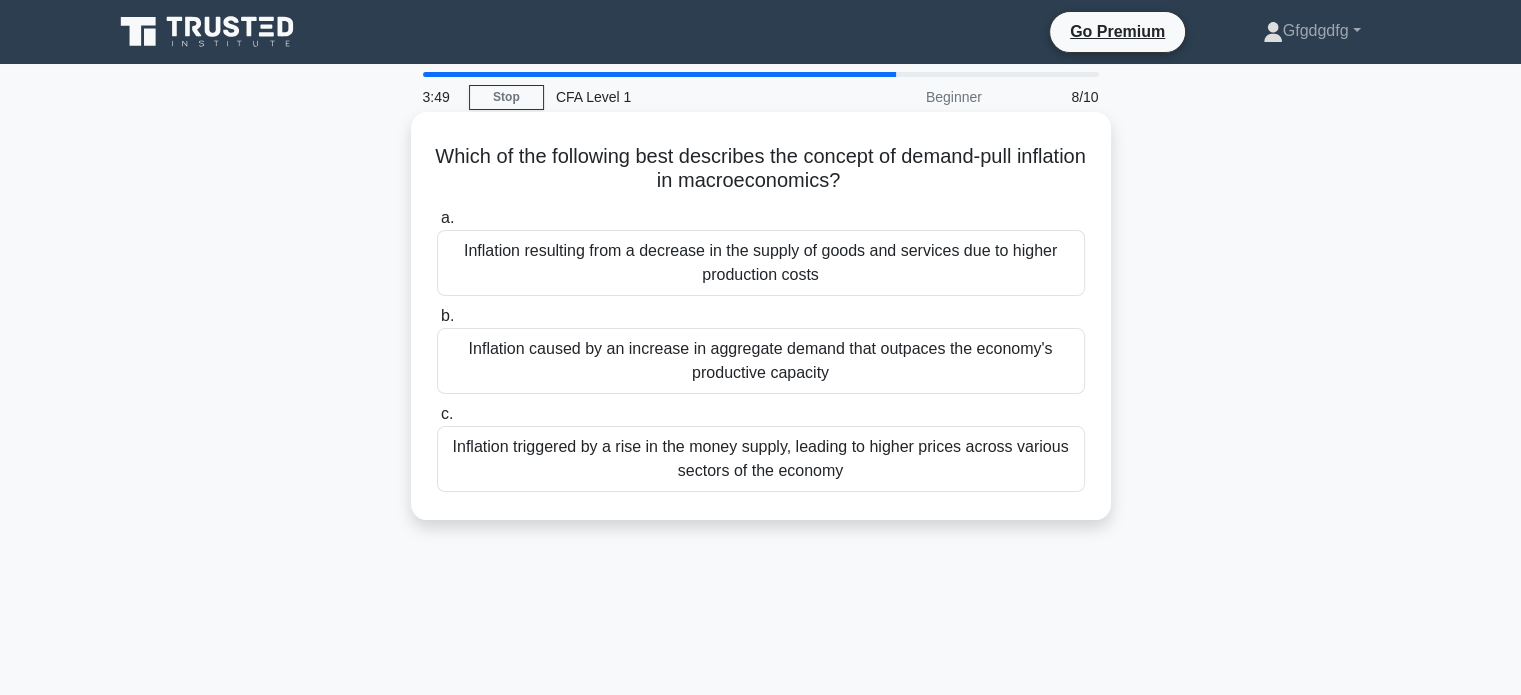 copy on "Which of the following best describes the concept of demand-pull inflation in macroeconomics?
.spinner_0XTQ{transform-origin:center;animation:spinner_y6GP .75s linear infinite}@keyframes spinner_y6GP{100%{transform:rotate(360deg)}}
a.
Inflation resulting from a decrease in the supply of goods and services due to higher production costs
b.
Inflation caused by an increase in aggregate demand that outpaces the economy's productive capacity
c.
Inflation triggered by a rise in the money supply, leading to higher prices across various sectors of the economy" 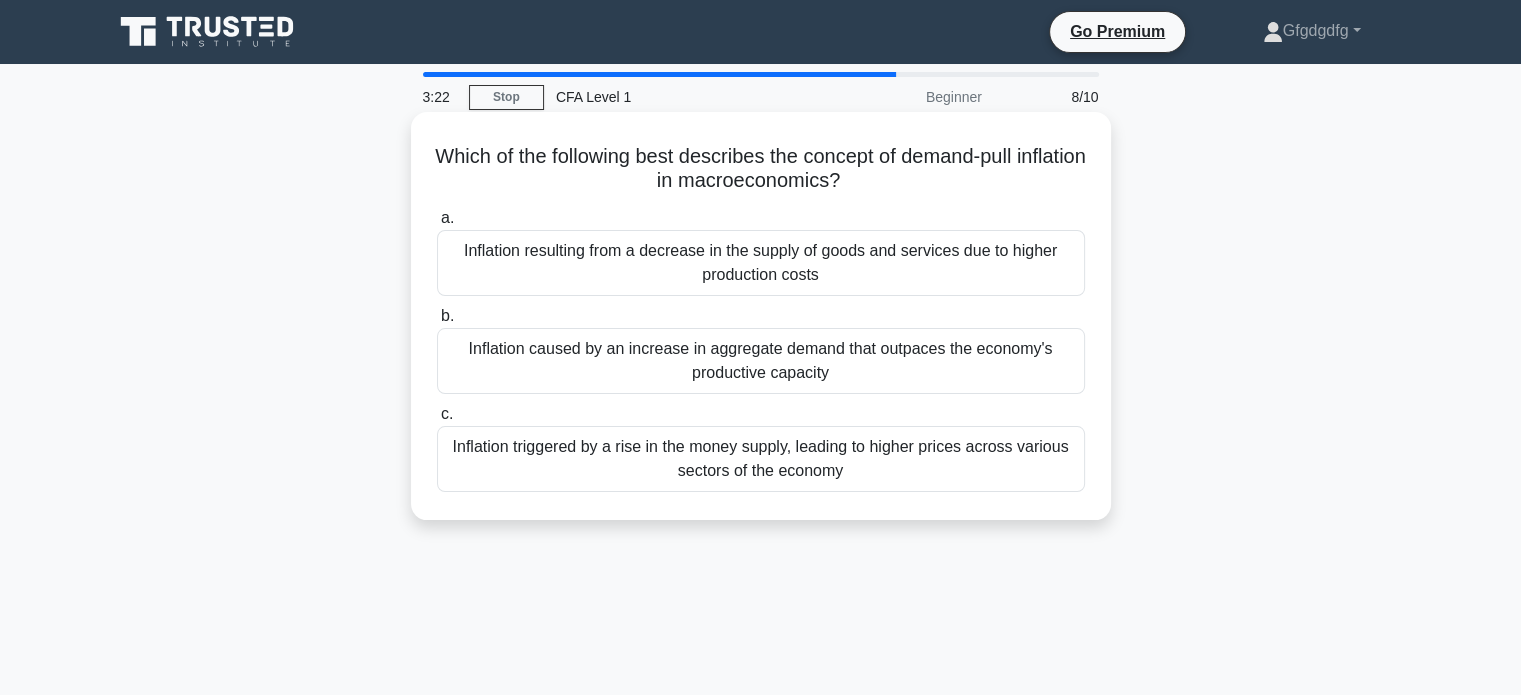 click on "Inflation caused by an increase in aggregate demand that outpaces the economy's productive capacity" at bounding box center (761, 361) 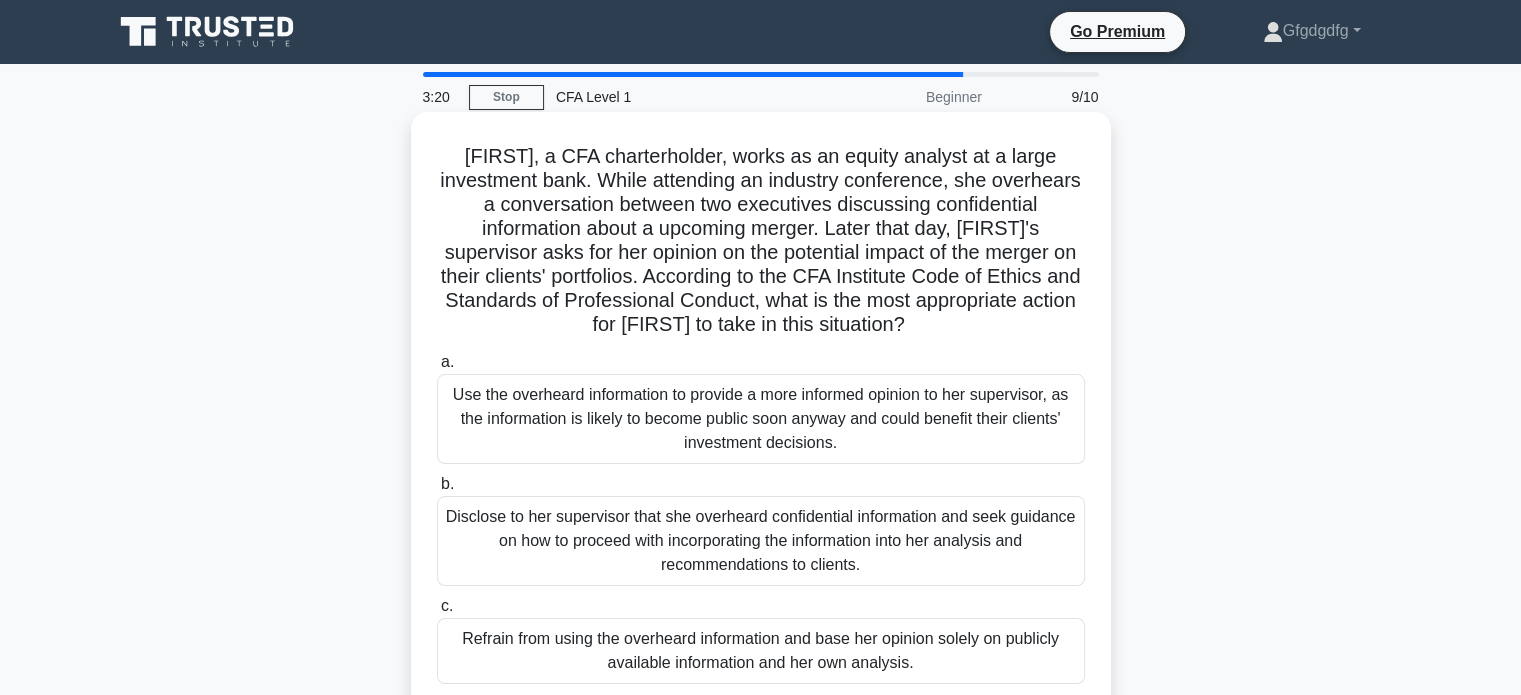 drag, startPoint x: 479, startPoint y: 156, endPoint x: 870, endPoint y: 528, distance: 539.6897 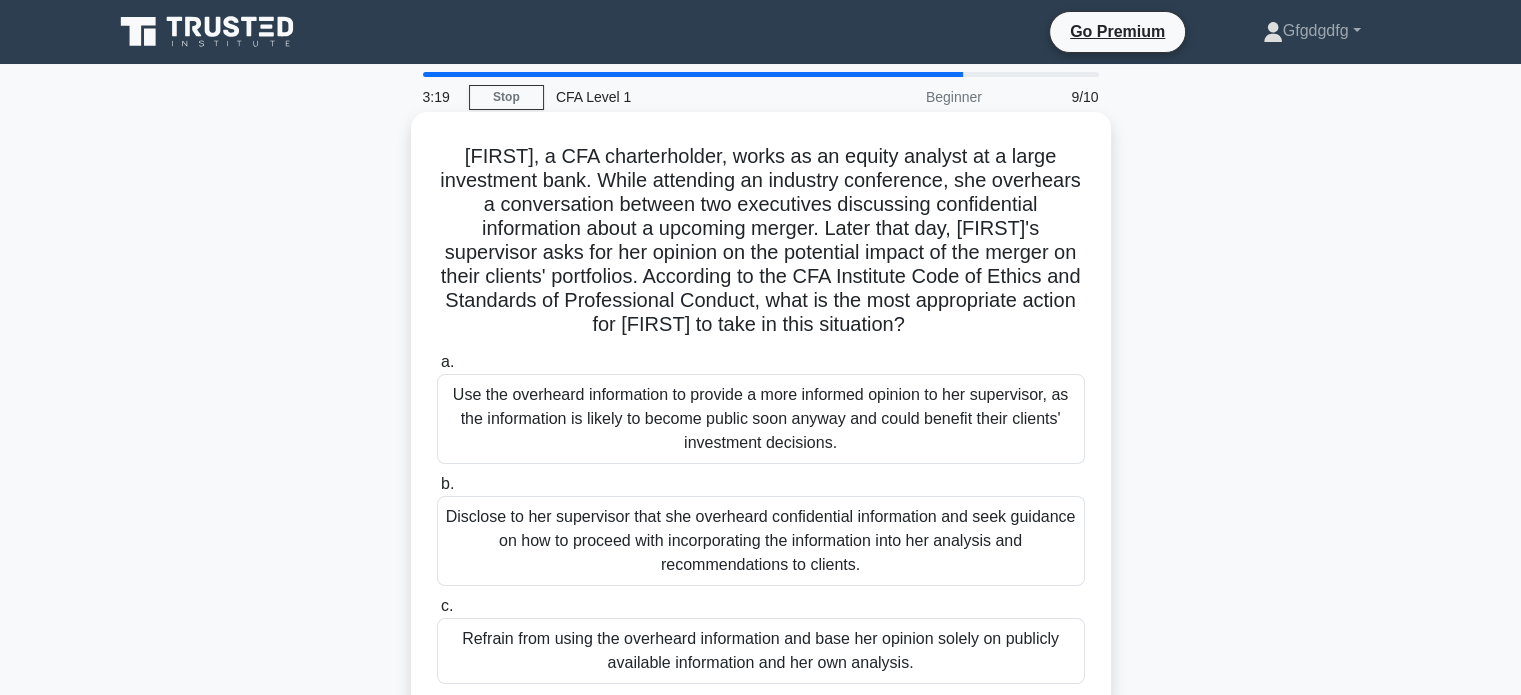 click on "Emily, a CFA charterholder, works as an equity analyst at a large investment bank. While attending an industry conference, she overhears a conversation between two executives discussing confidential information about a upcoming merger. Later that day, Emily's supervisor asks for her opinion on the potential impact of the merger on their clients' portfolios. According to the CFA Institute Code of Ethics and Standards of Professional Conduct, what is the most appropriate action for Emily to take in this situation?
.spinner_0XTQ{transform-origin:center;animation:spinner_y6GP .75s linear infinite}@keyframes spinner_y6GP{100%{transform:rotate(360deg)}}" at bounding box center [761, 241] 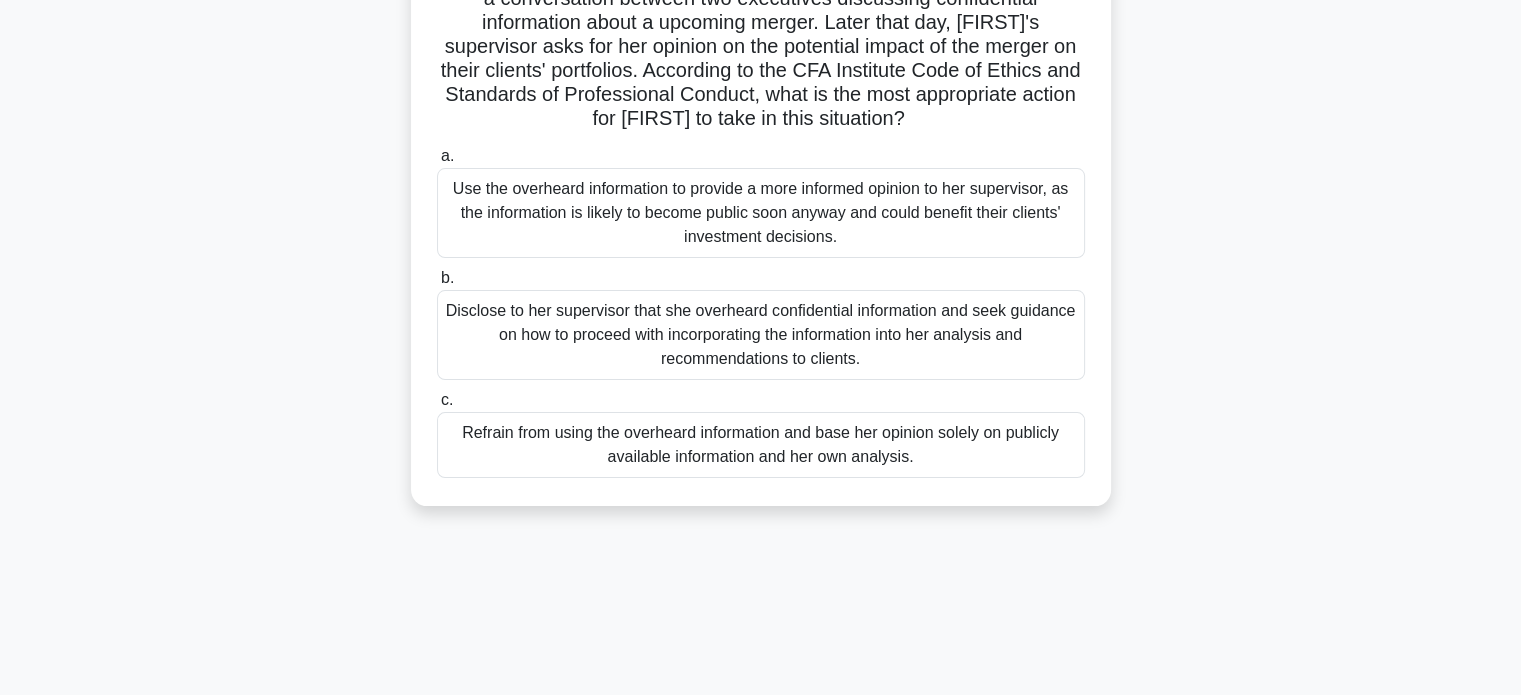 scroll, scrollTop: 385, scrollLeft: 0, axis: vertical 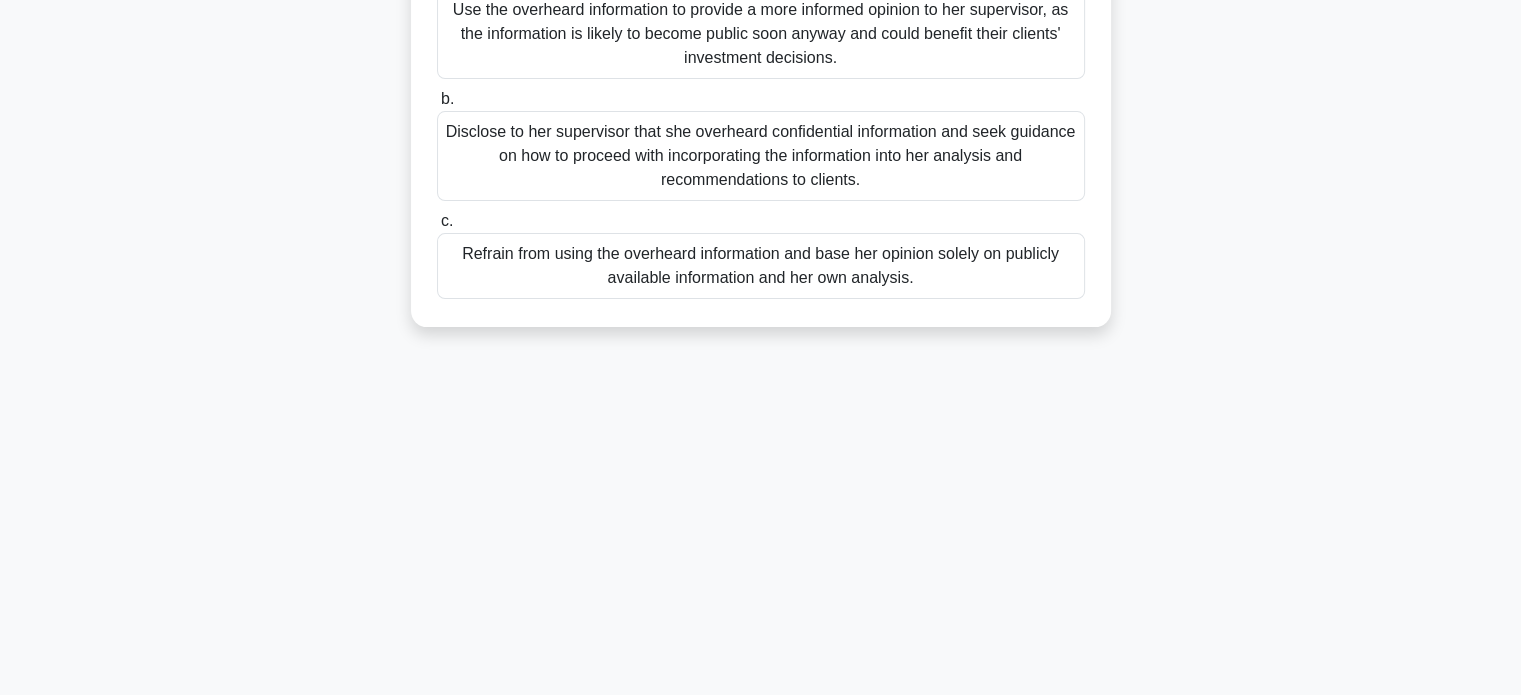 drag, startPoint x: 457, startPoint y: 157, endPoint x: 924, endPoint y: 282, distance: 483.43976 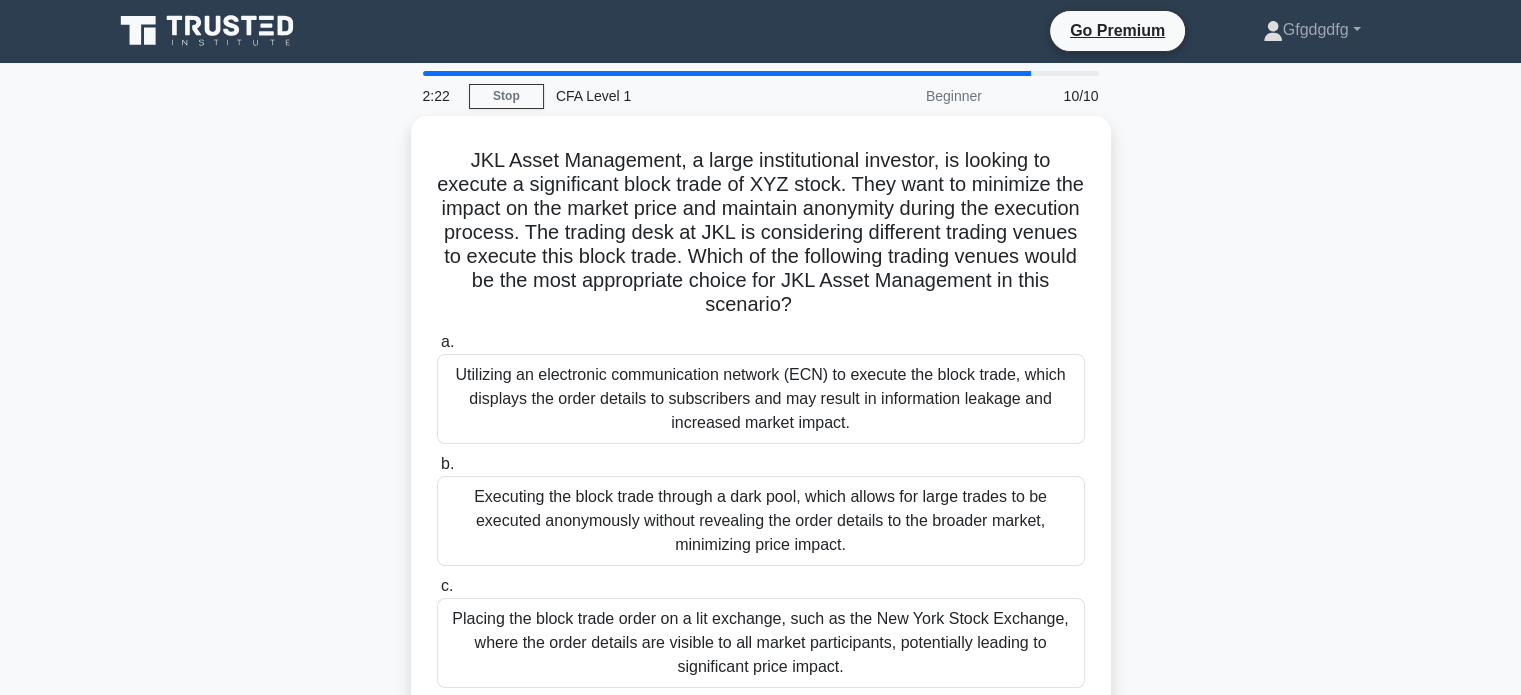 scroll, scrollTop: 0, scrollLeft: 0, axis: both 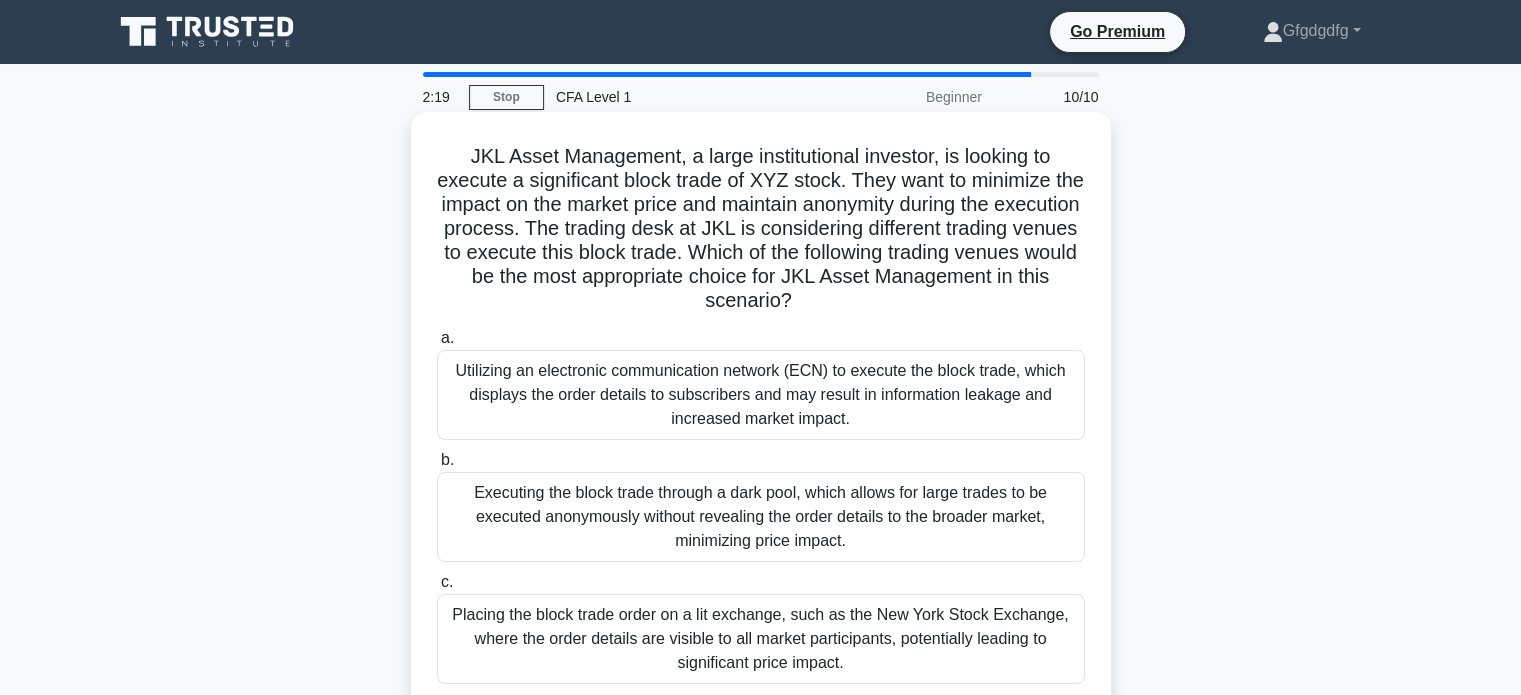 drag, startPoint x: 464, startPoint y: 151, endPoint x: 946, endPoint y: 662, distance: 702.4564 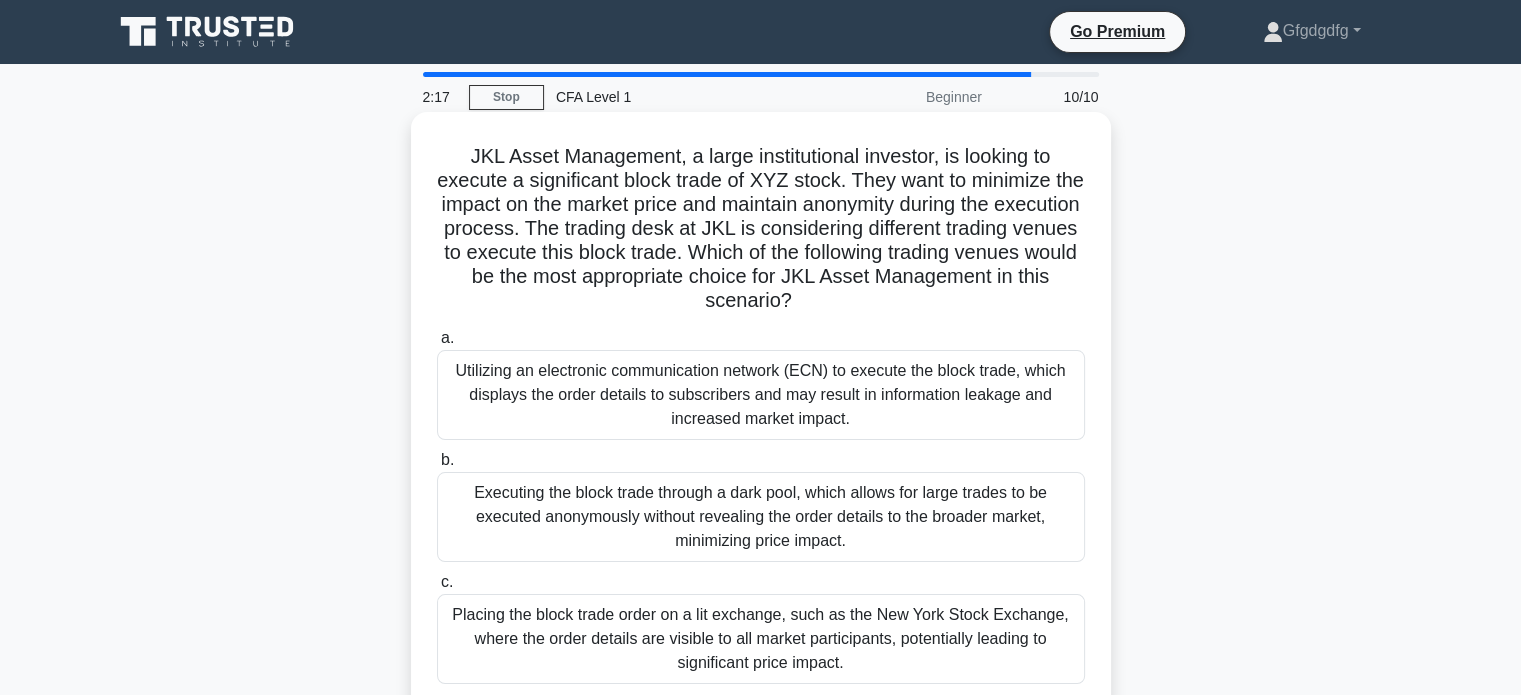 copy on "JKL Asset Management, a large institutional investor, is looking to execute a significant block trade of XYZ stock. They want to minimize the impact on the market price and maintain anonymity during the execution process. The trading desk at JKL is considering different trading venues to execute this block trade. Which of the following trading venues would be the most appropriate choice for JKL Asset Management in this scenario?
.spinner_0XTQ{transform-origin:center;animation:spinner_y6GP .75s linear infinite}@keyframes spinner_y6GP{100%{transform:rotate(360deg)}}
a.
Utilizing an electronic communication network (ECN) to execute the block trade, which displays the order details to subscribers and may result in information leakage and increased market impact.
b.
Executing the block trade through a dark pool, which allows for large trades to be ..." 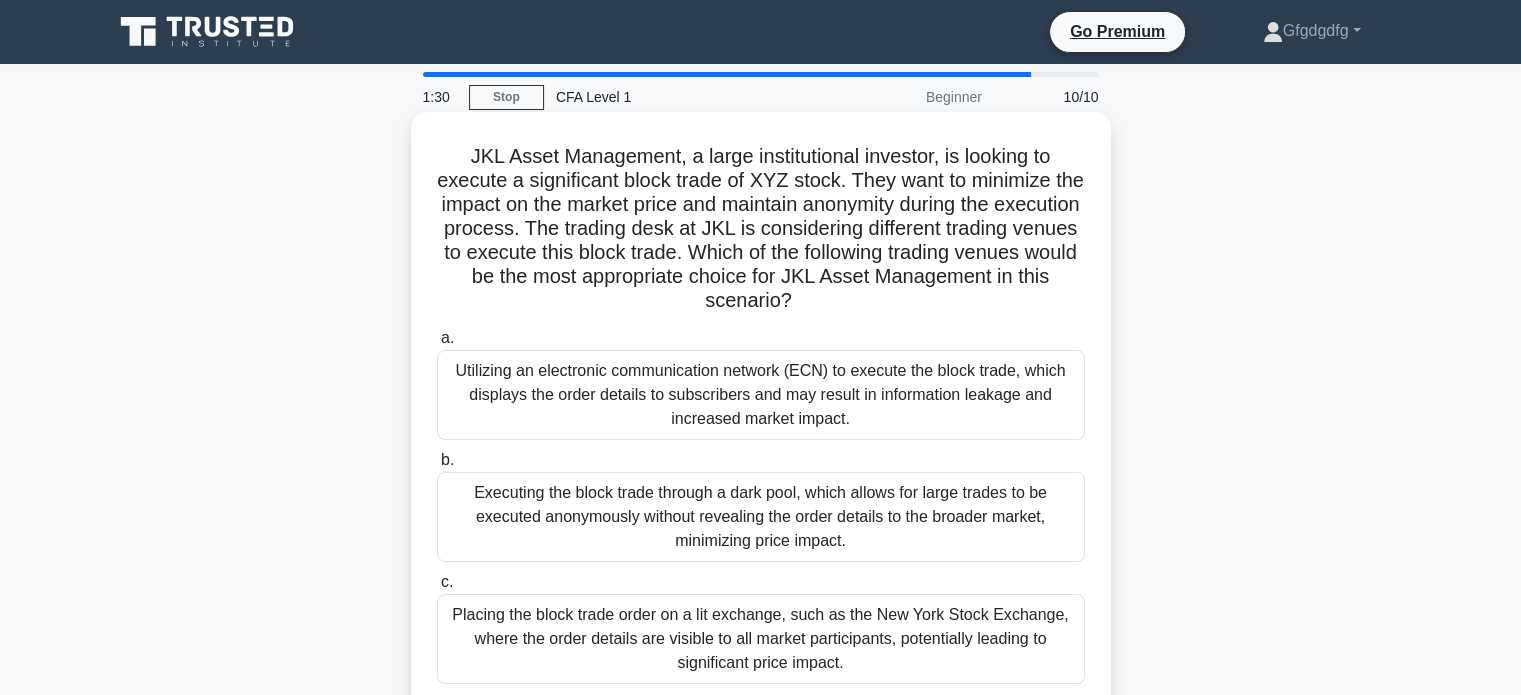 click on "Utilizing an electronic communication network (ECN) to execute the block trade, which displays the order details to subscribers and may result in information leakage and increased market impact." at bounding box center [761, 395] 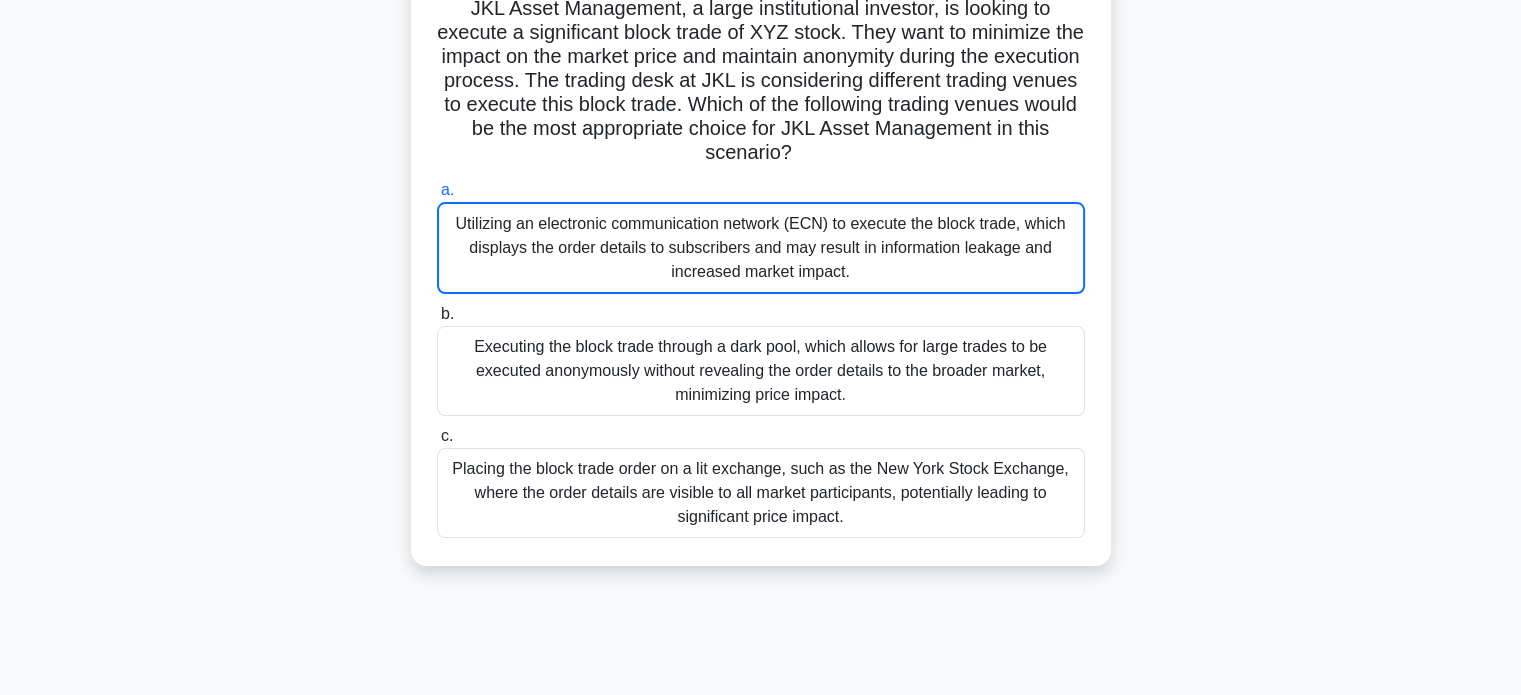 scroll, scrollTop: 101, scrollLeft: 0, axis: vertical 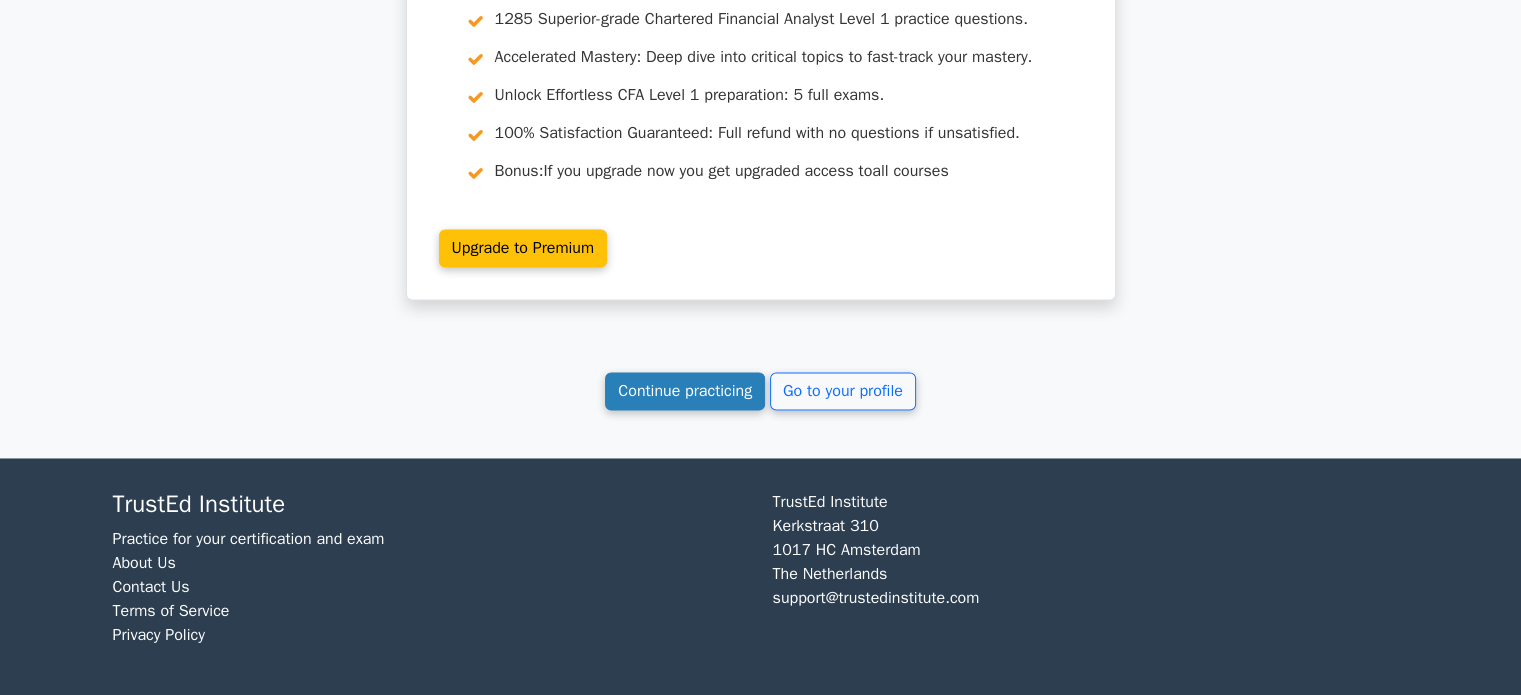 click on "Continue practicing" at bounding box center (685, 391) 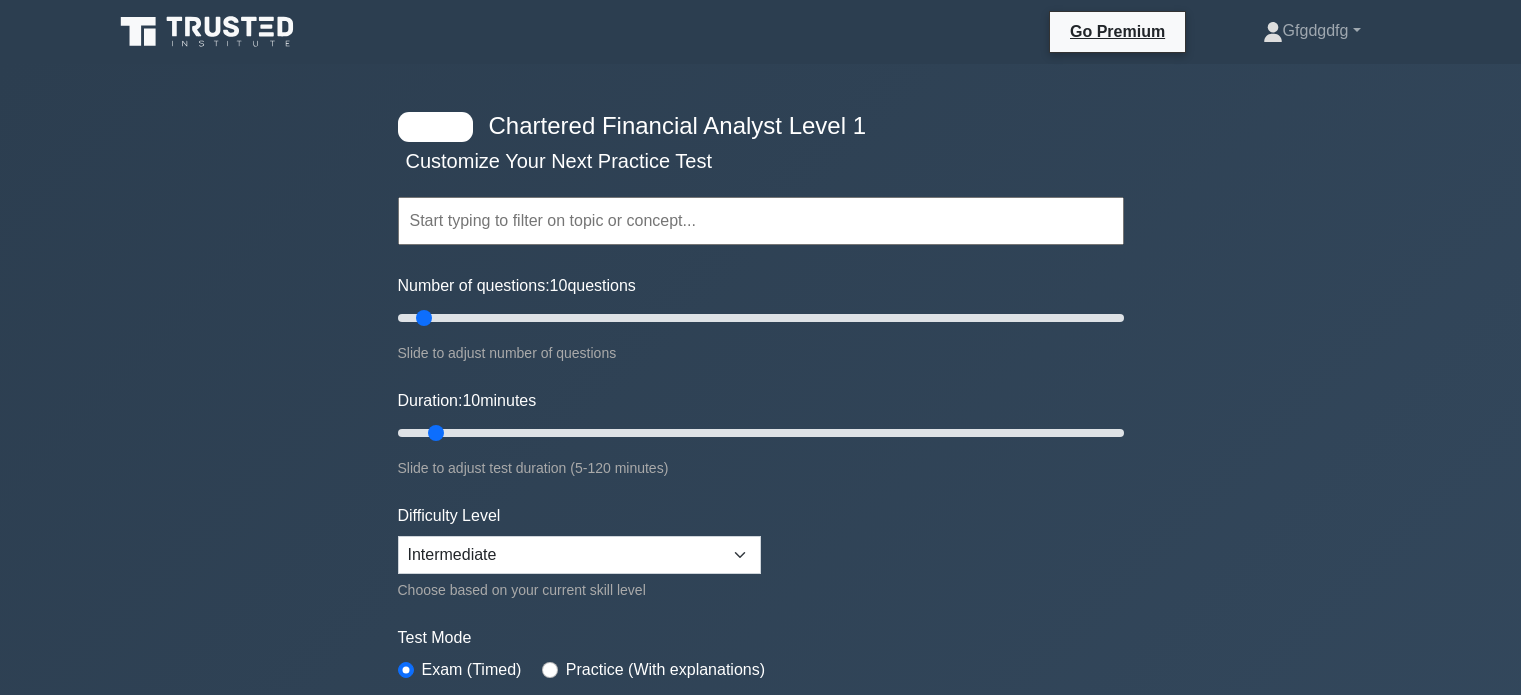 scroll, scrollTop: 0, scrollLeft: 0, axis: both 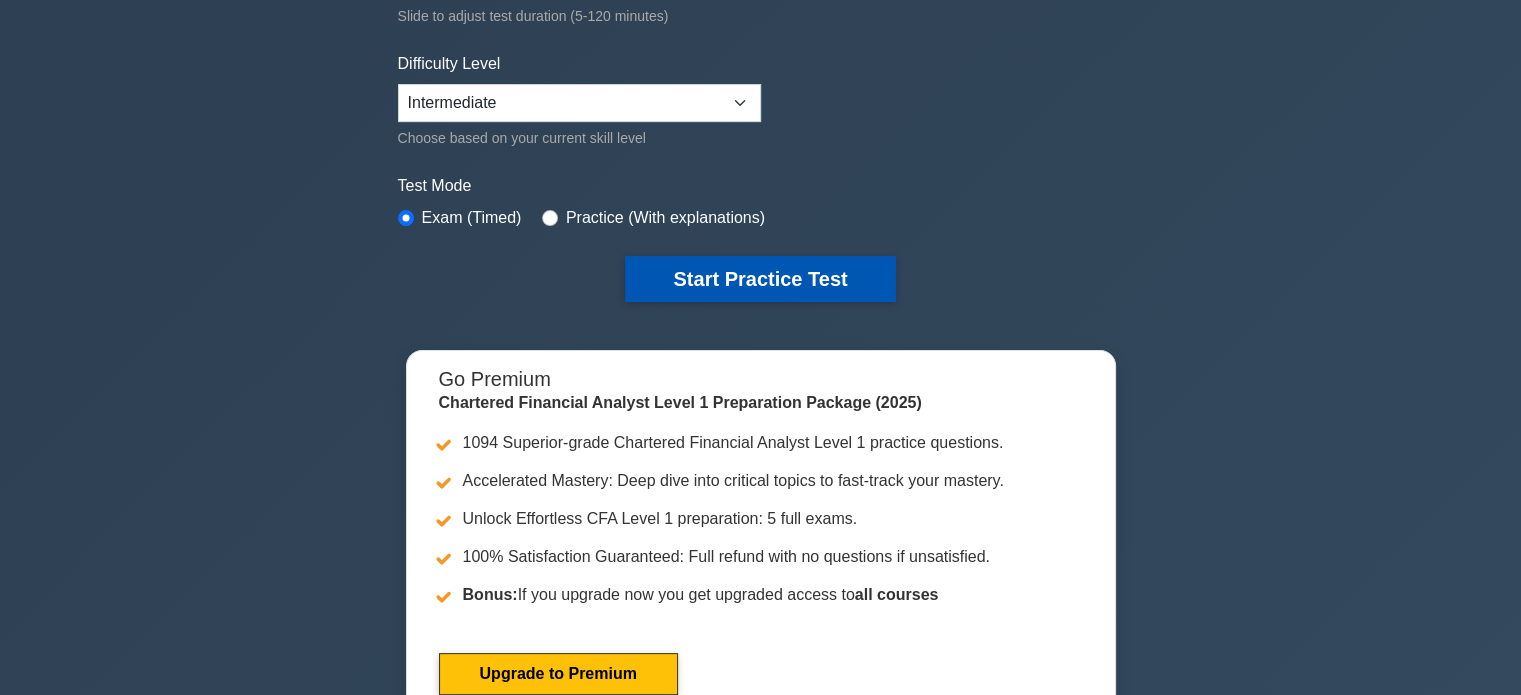 click on "Start Practice Test" at bounding box center [760, 279] 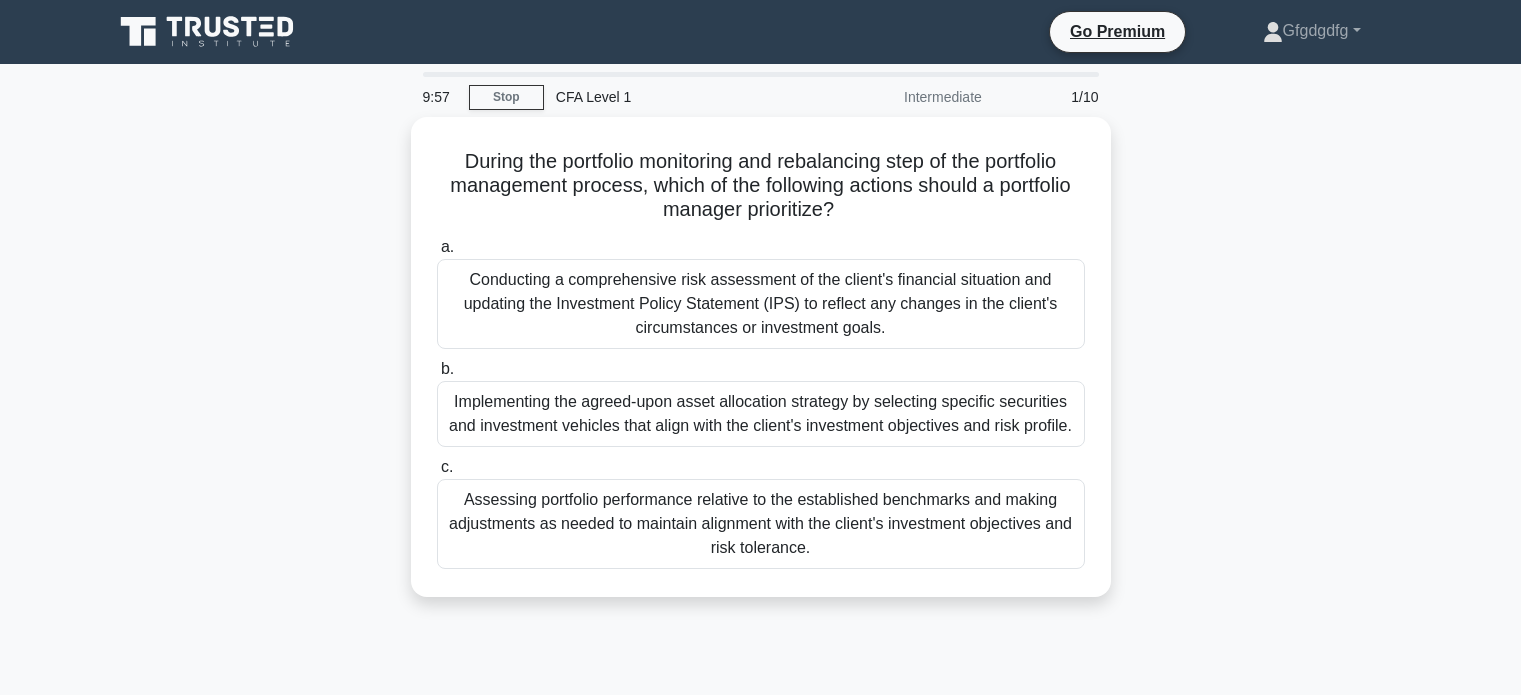 scroll, scrollTop: 0, scrollLeft: 0, axis: both 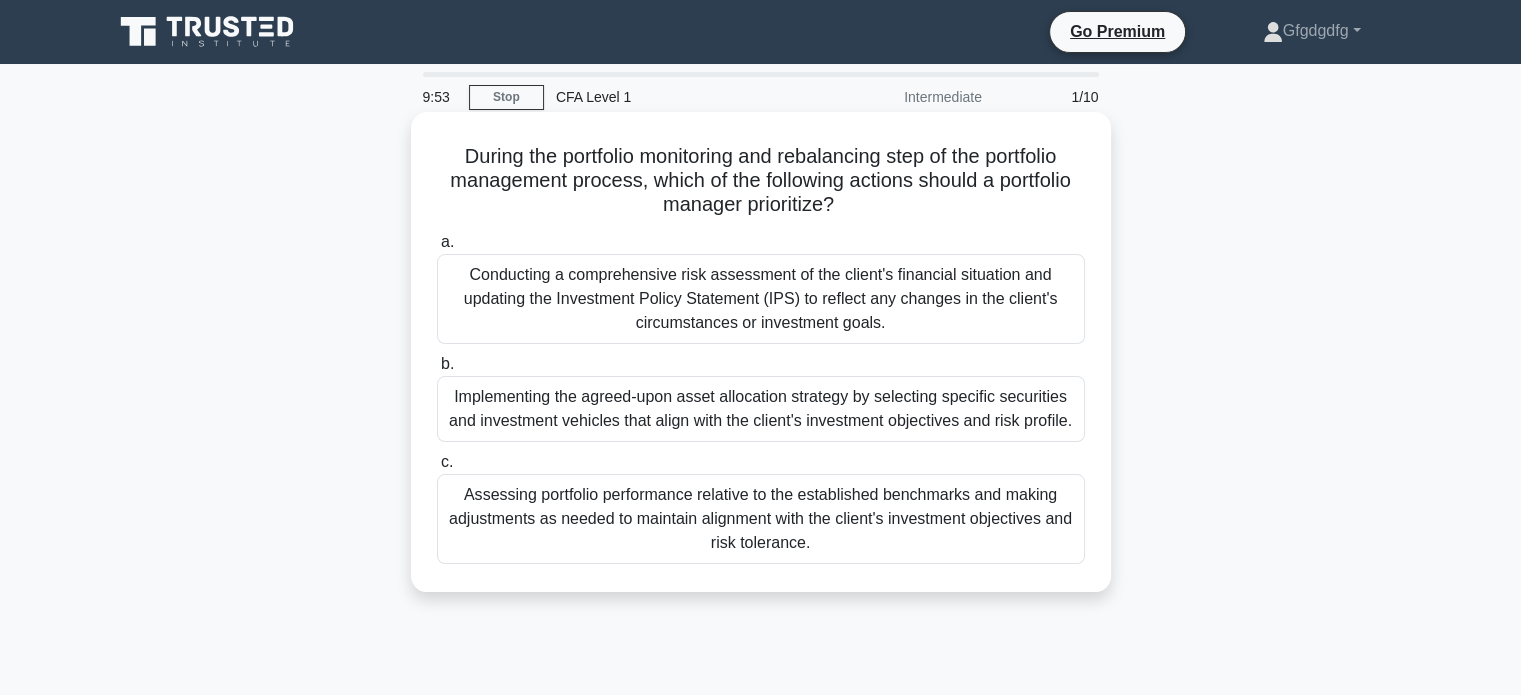 click on "During the portfolio monitoring and rebalancing step of the portfolio management process, which of the following actions should a portfolio manager prioritize?
.spinner_0XTQ{transform-origin:center;animation:spinner_y6GP .75s linear infinite}@keyframes spinner_y6GP{100%{transform:rotate(360deg)}}" at bounding box center [761, 181] 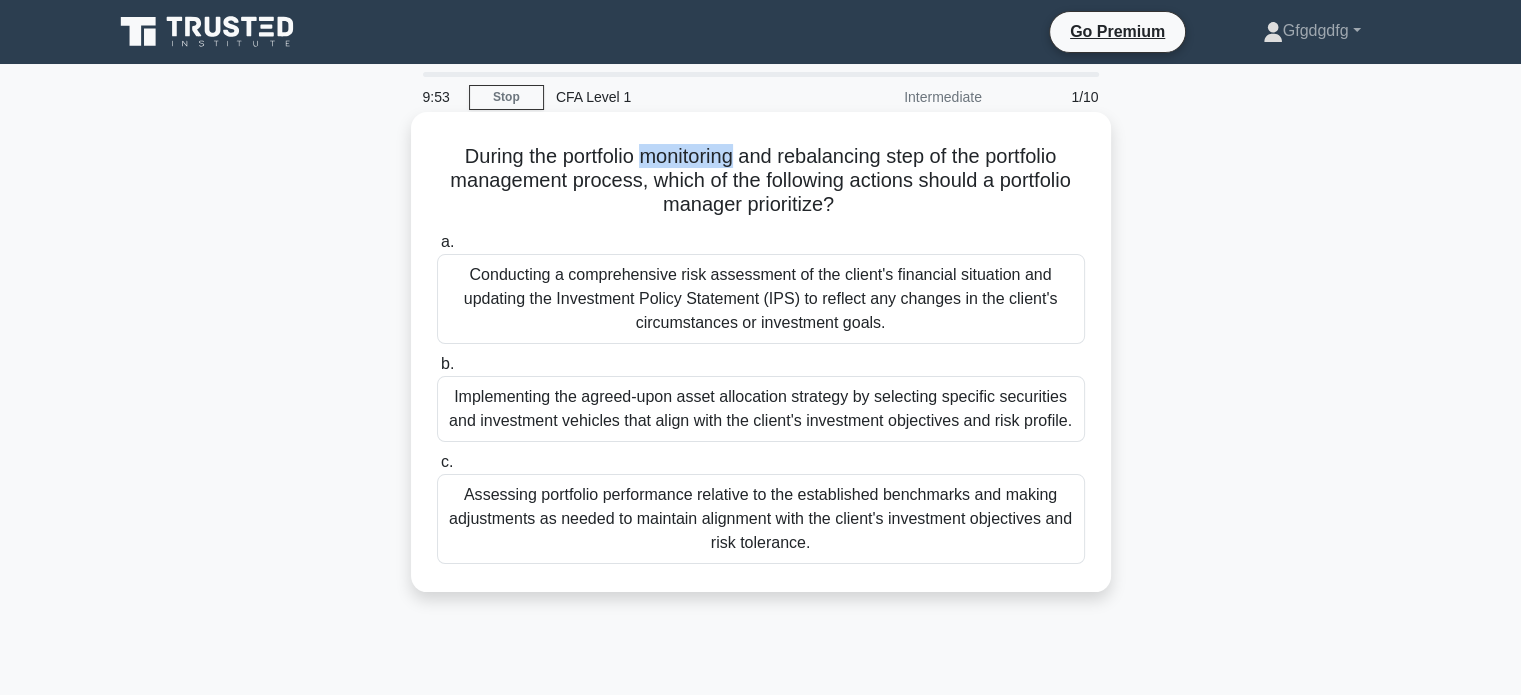 click on "During the portfolio monitoring and rebalancing step of the portfolio management process, which of the following actions should a portfolio manager prioritize?
.spinner_0XTQ{transform-origin:center;animation:spinner_y6GP .75s linear infinite}@keyframes spinner_y6GP{100%{transform:rotate(360deg)}}" at bounding box center [761, 181] 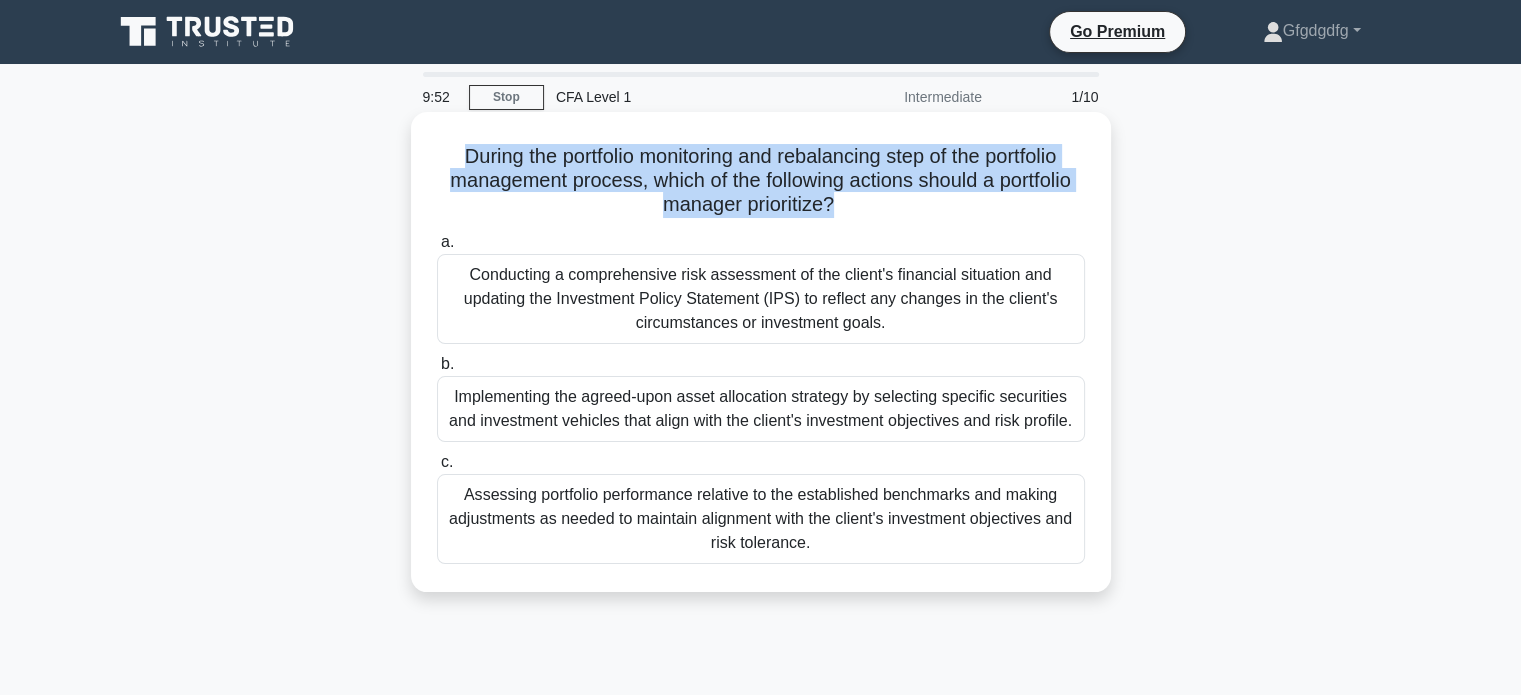 click on "During the portfolio monitoring and rebalancing step of the portfolio management process, which of the following actions should a portfolio manager prioritize?
.spinner_0XTQ{transform-origin:center;animation:spinner_y6GP .75s linear infinite}@keyframes spinner_y6GP{100%{transform:rotate(360deg)}}" at bounding box center [761, 181] 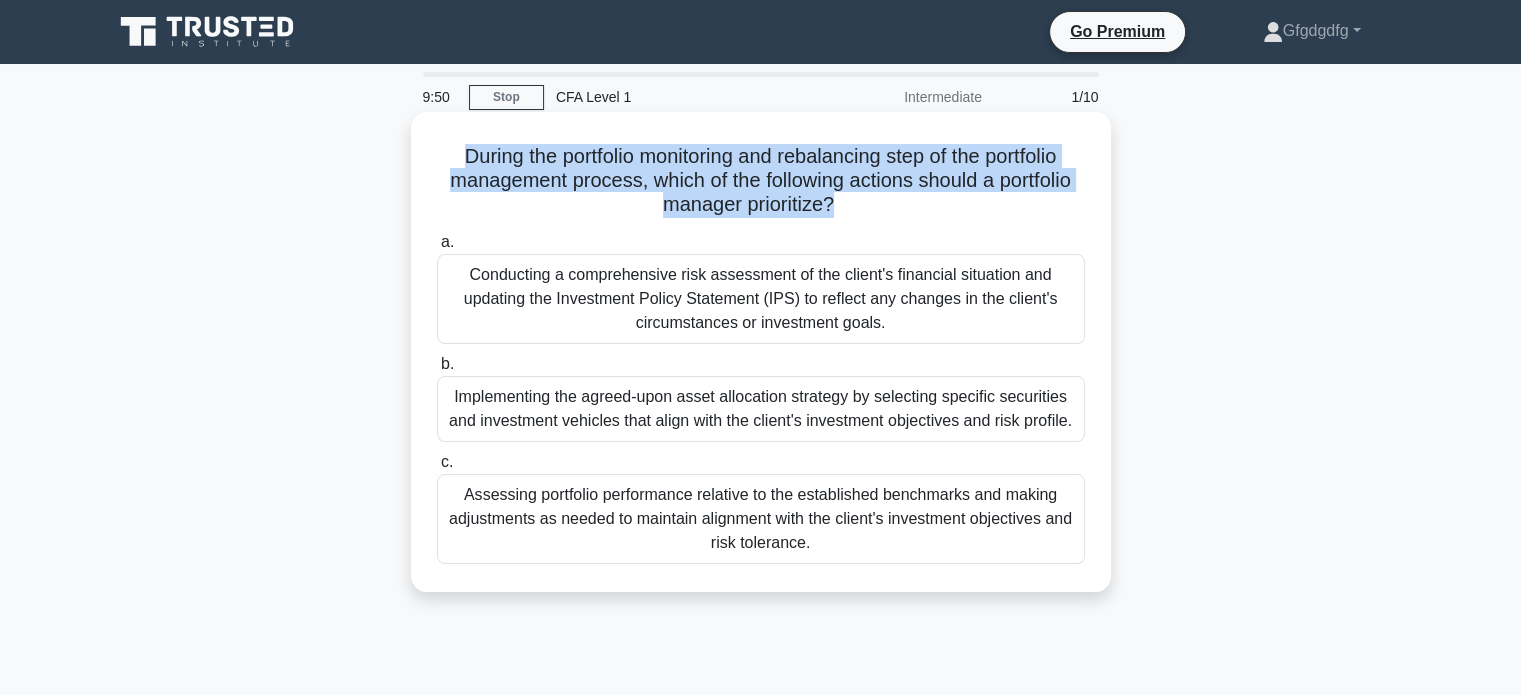 copy on "During the portfolio monitoring and rebalancing step of the portfolio management process, which of the following actions should a portfolio manager prioritize?
.spinner_0XTQ{transform-origin:center;animation:spinner_y6GP .75s linear infinite}@keyframes spinner_y6GP{100%{transform:rotate(360deg)}}" 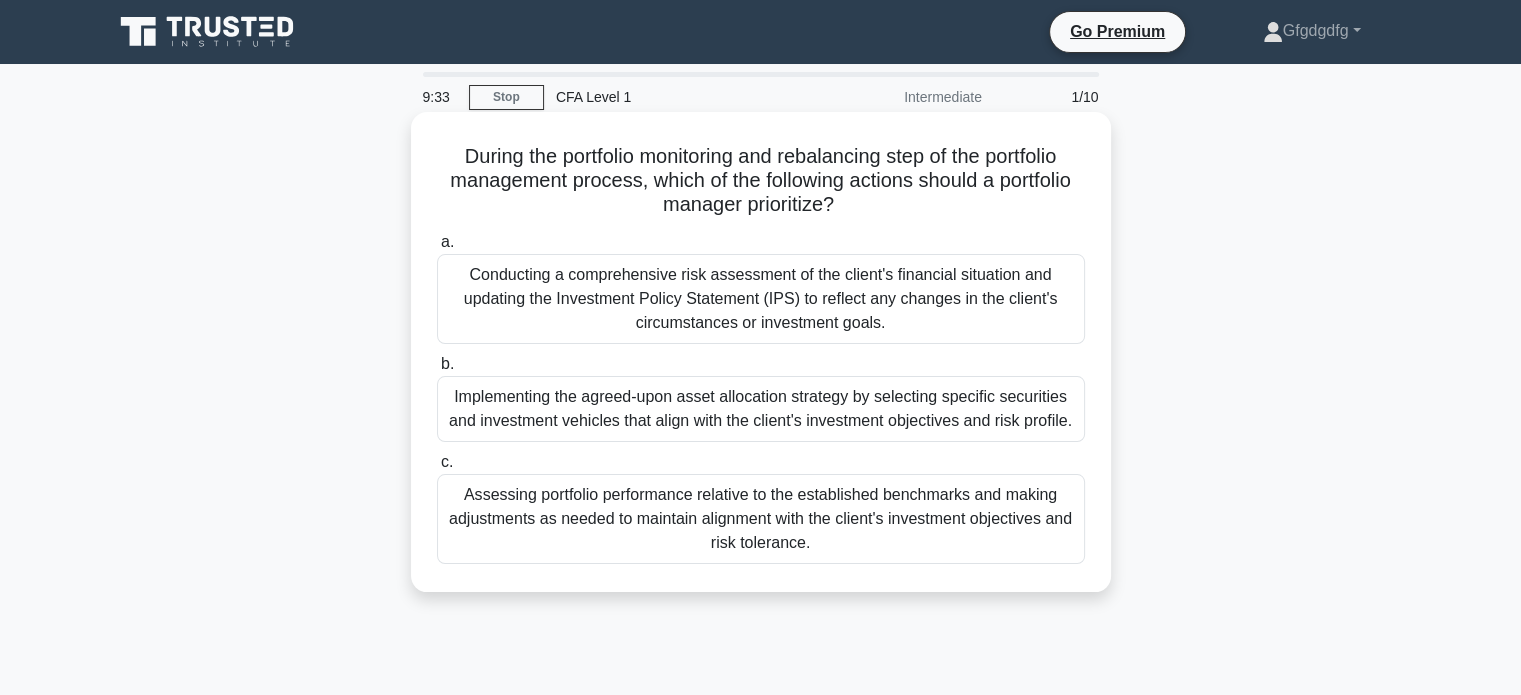 click on "a.
Conducting a comprehensive risk assessment of the client's financial situation and updating the Investment Policy Statement (IPS) to reflect any changes in the client's circumstances or investment goals." at bounding box center [761, 287] 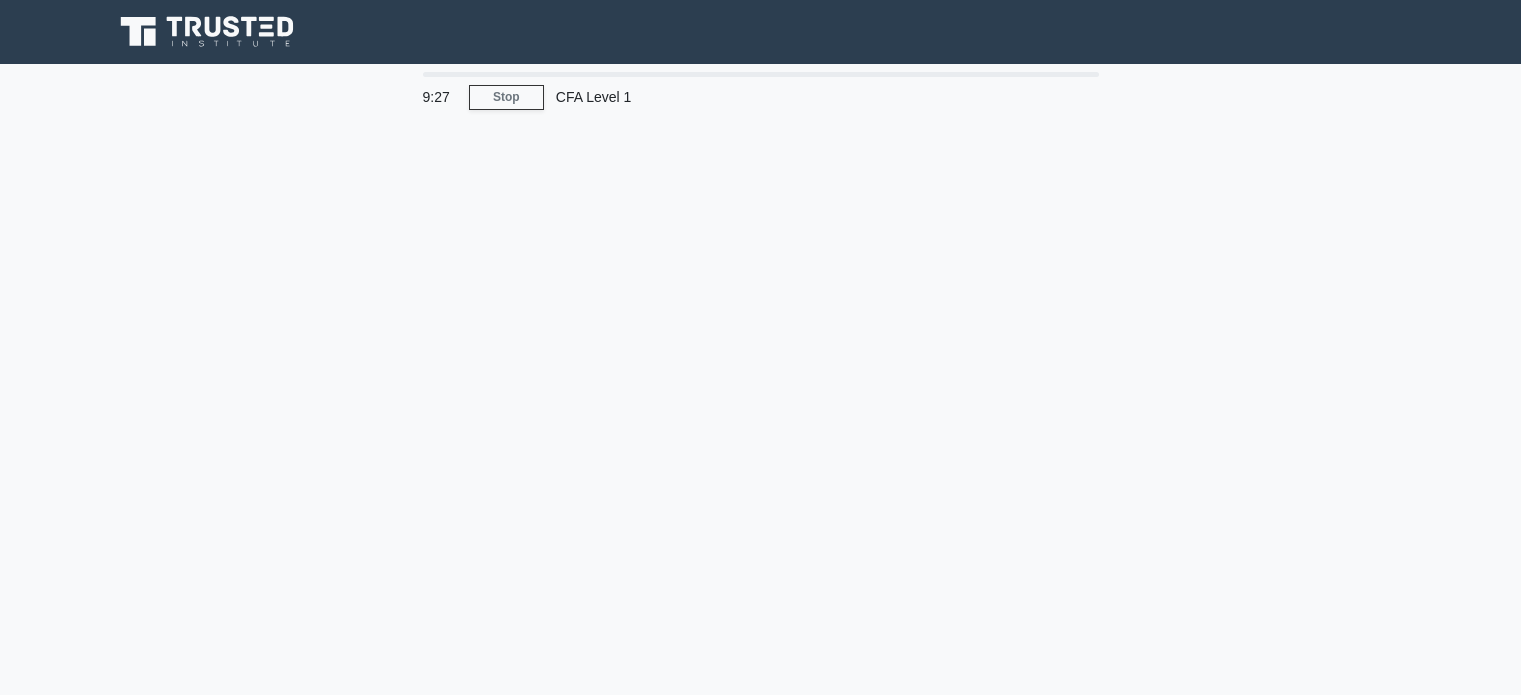 scroll, scrollTop: 0, scrollLeft: 0, axis: both 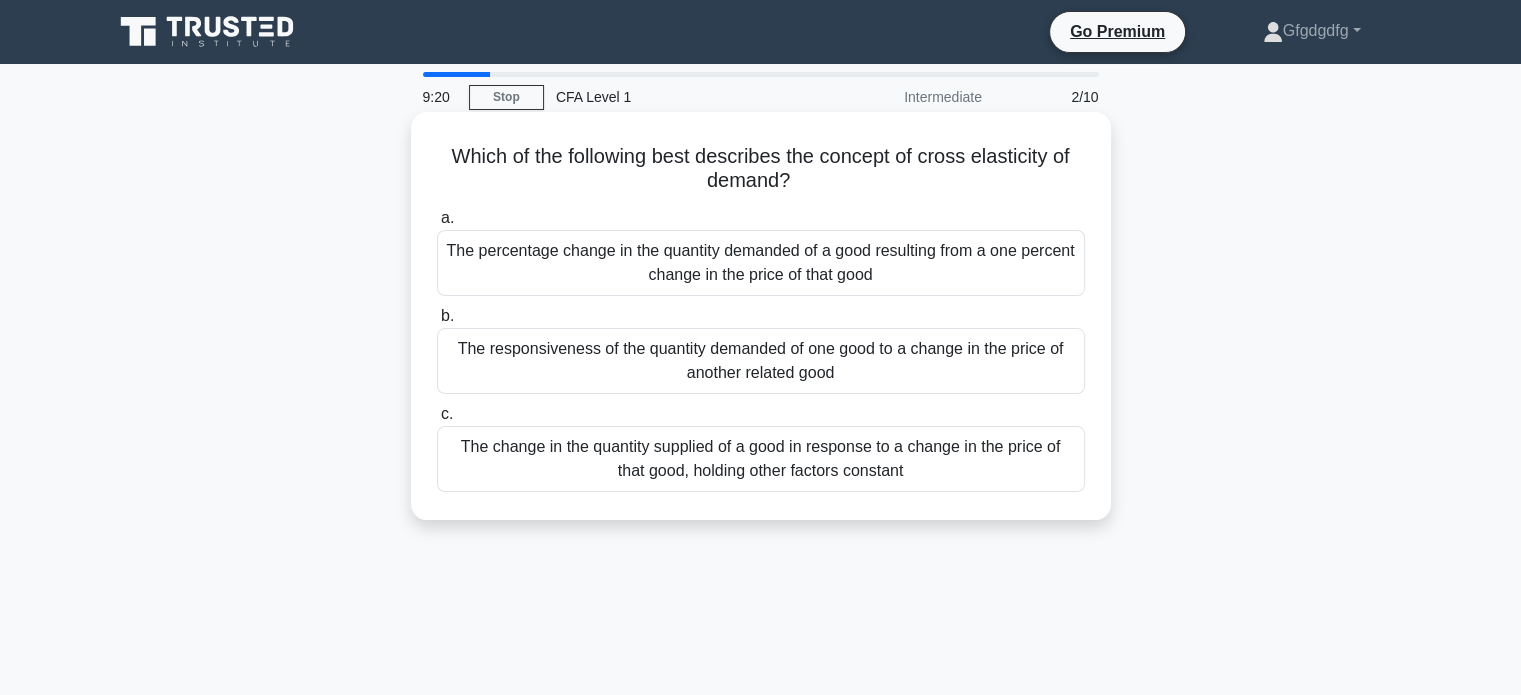 drag, startPoint x: 440, startPoint y: 151, endPoint x: 949, endPoint y: 468, distance: 599.64154 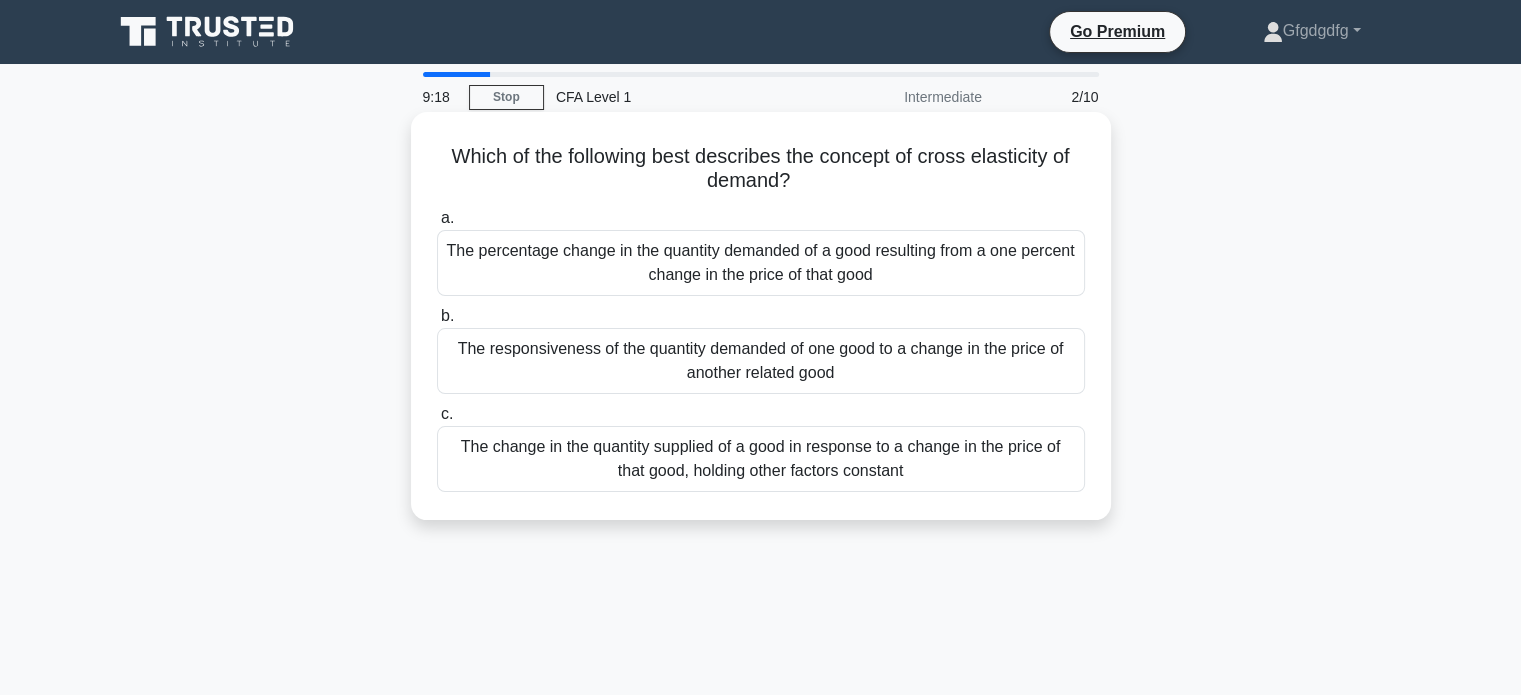 copy on "Which of the following best describes the concept of cross elasticity of demand?
.spinner_0XTQ{transform-origin:center;animation:spinner_y6GP .75s linear infinite}@keyframes spinner_y6GP{100%{transform:rotate(360deg)}}
a.
The percentage change in the quantity demanded of a good resulting from a one percent change in the price of that good
b.
The responsiveness of the quantity demanded of one good to a change in the price of another related good
c.
The change in the quantity supplied of a good in response to a change in the price of that good, holding other factors constant" 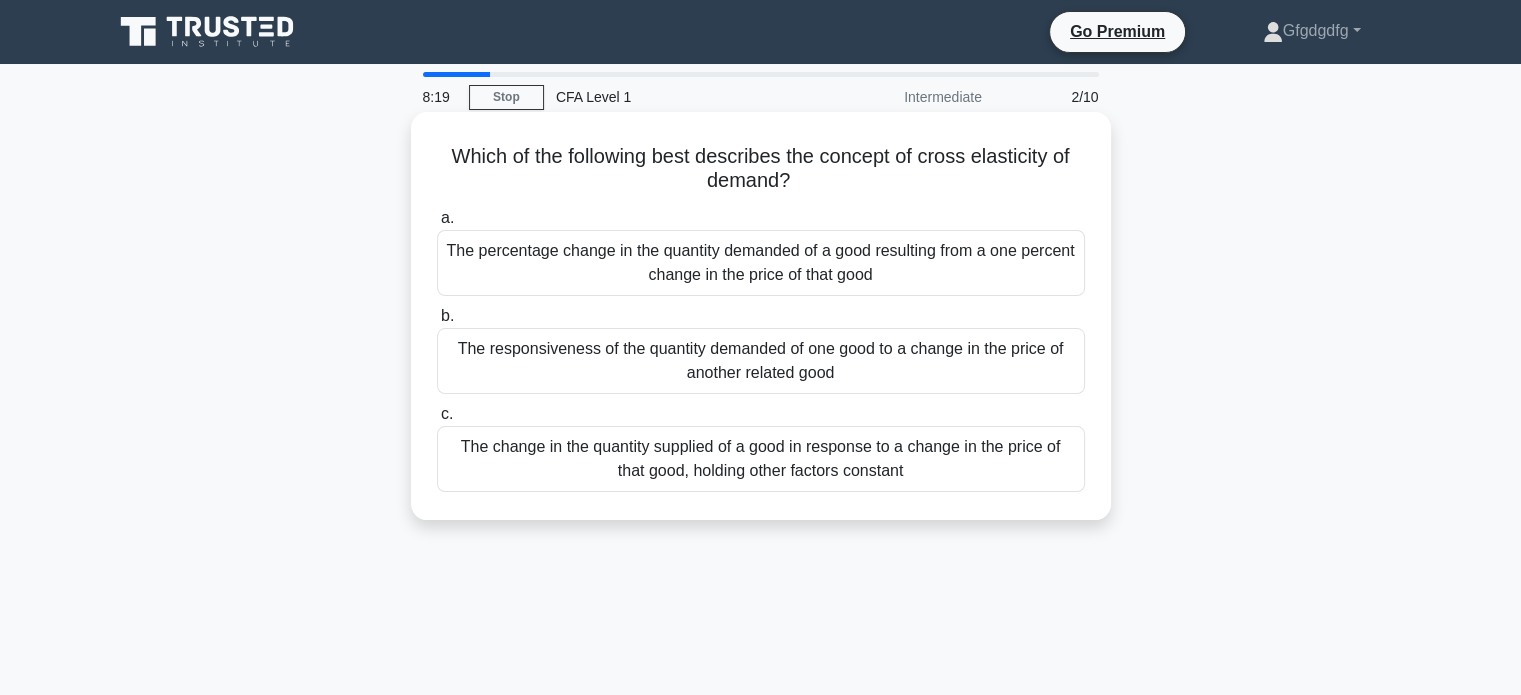 click on "The responsiveness of the quantity demanded of one good to a change in the price of another related good" at bounding box center [761, 361] 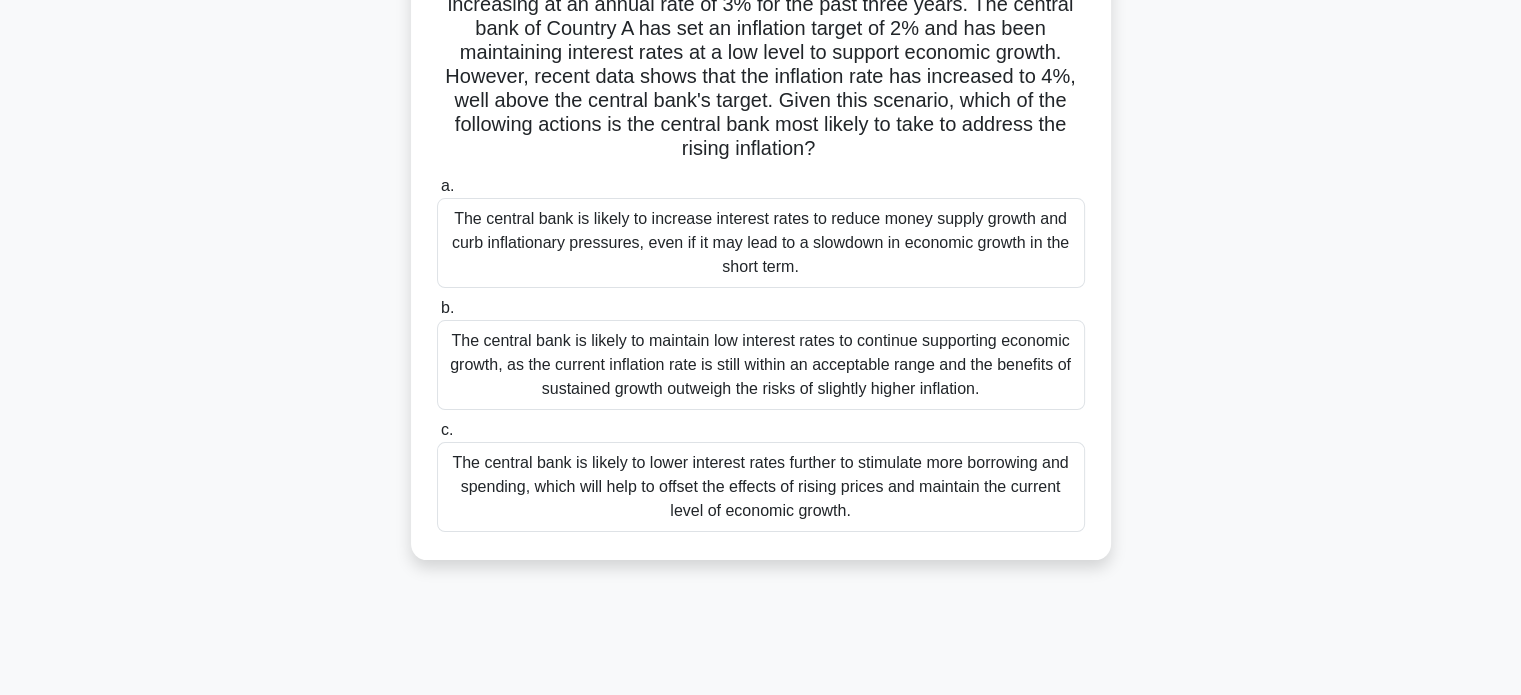 scroll, scrollTop: 367, scrollLeft: 0, axis: vertical 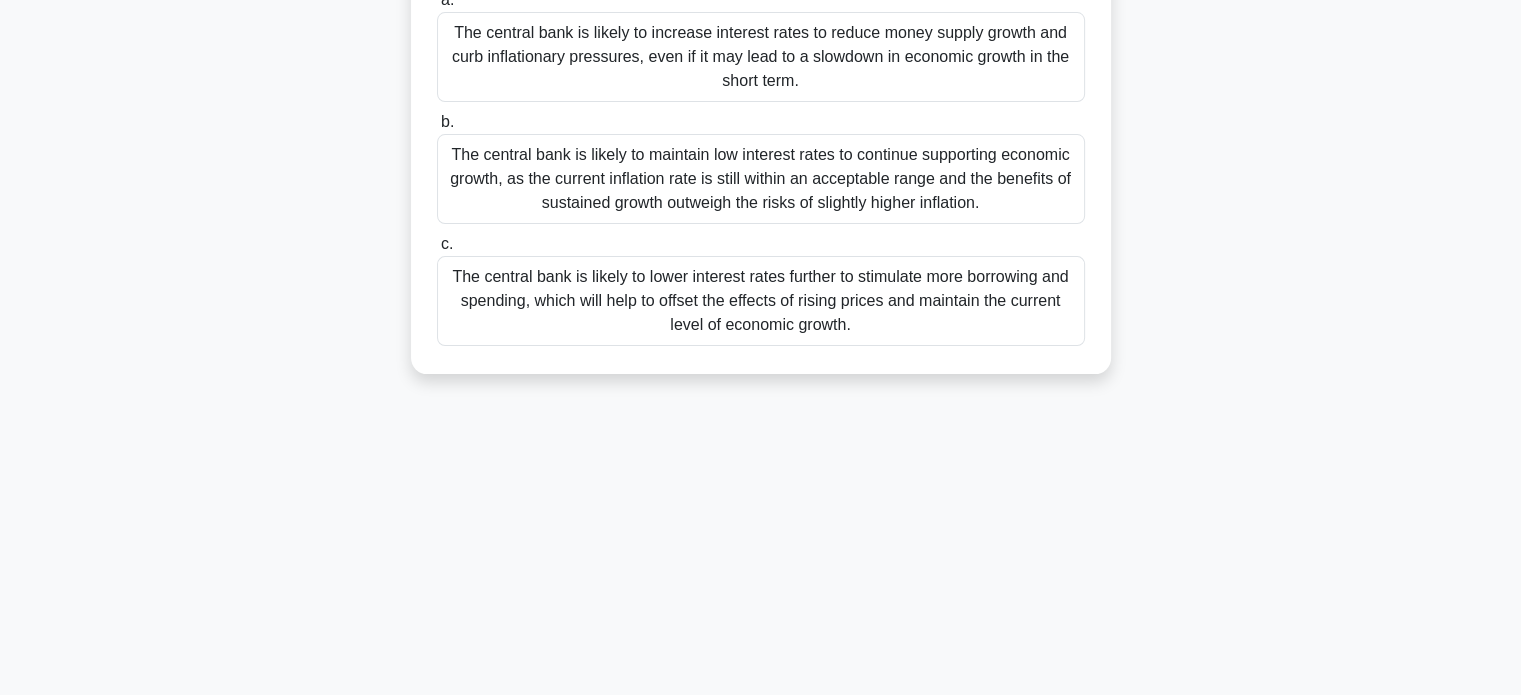 drag, startPoint x: 447, startPoint y: 159, endPoint x: 876, endPoint y: 543, distance: 575.75775 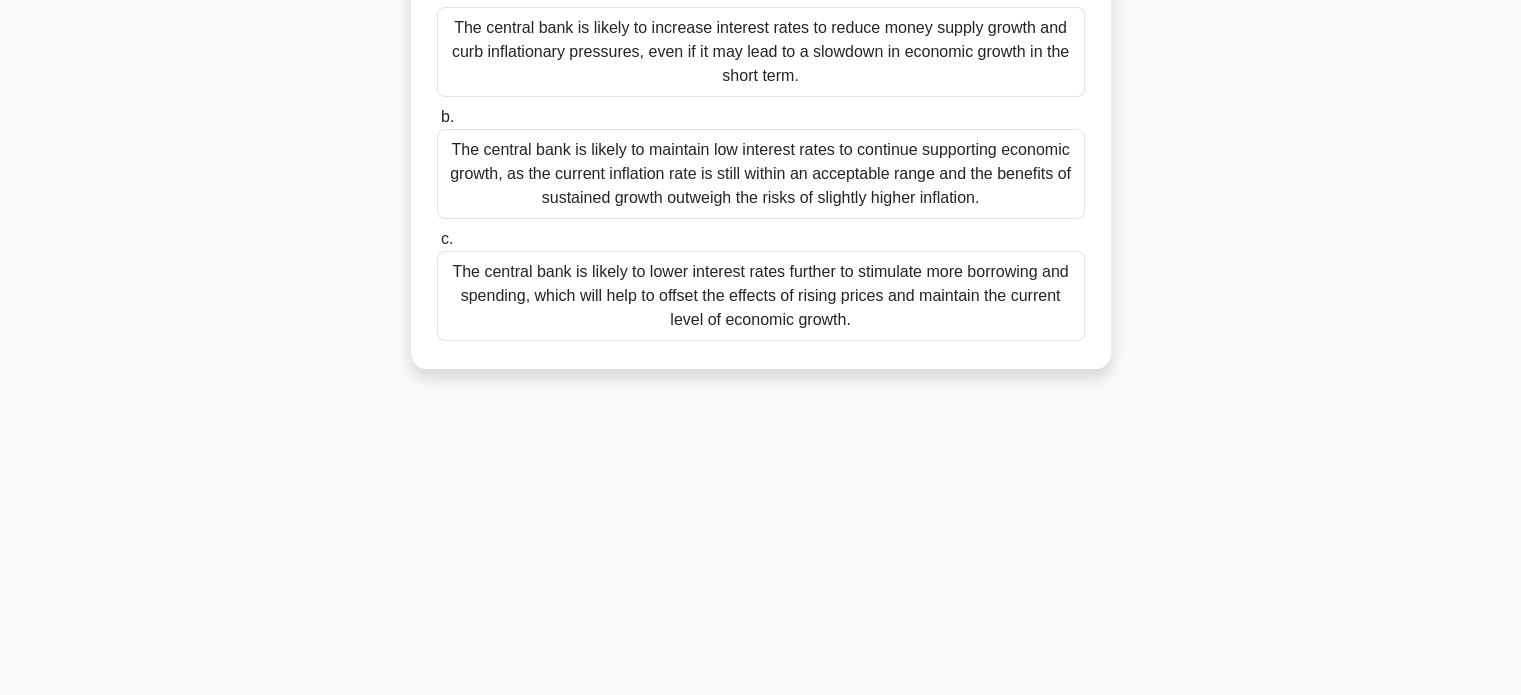 click on "The central bank is likely to lower interest rates further to stimulate more borrowing and spending, which will help to offset the effects of rising prices and maintain the current level of economic growth." at bounding box center [761, 296] 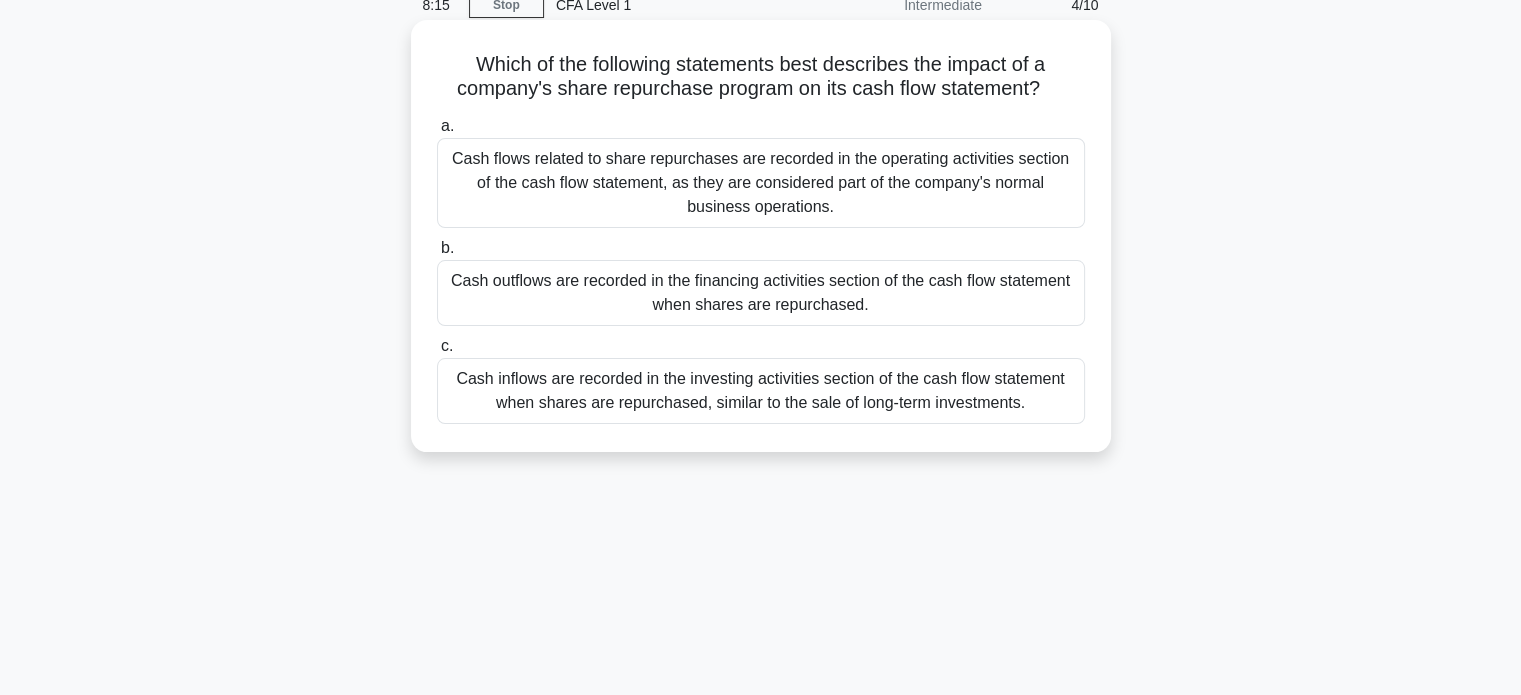 scroll, scrollTop: 0, scrollLeft: 0, axis: both 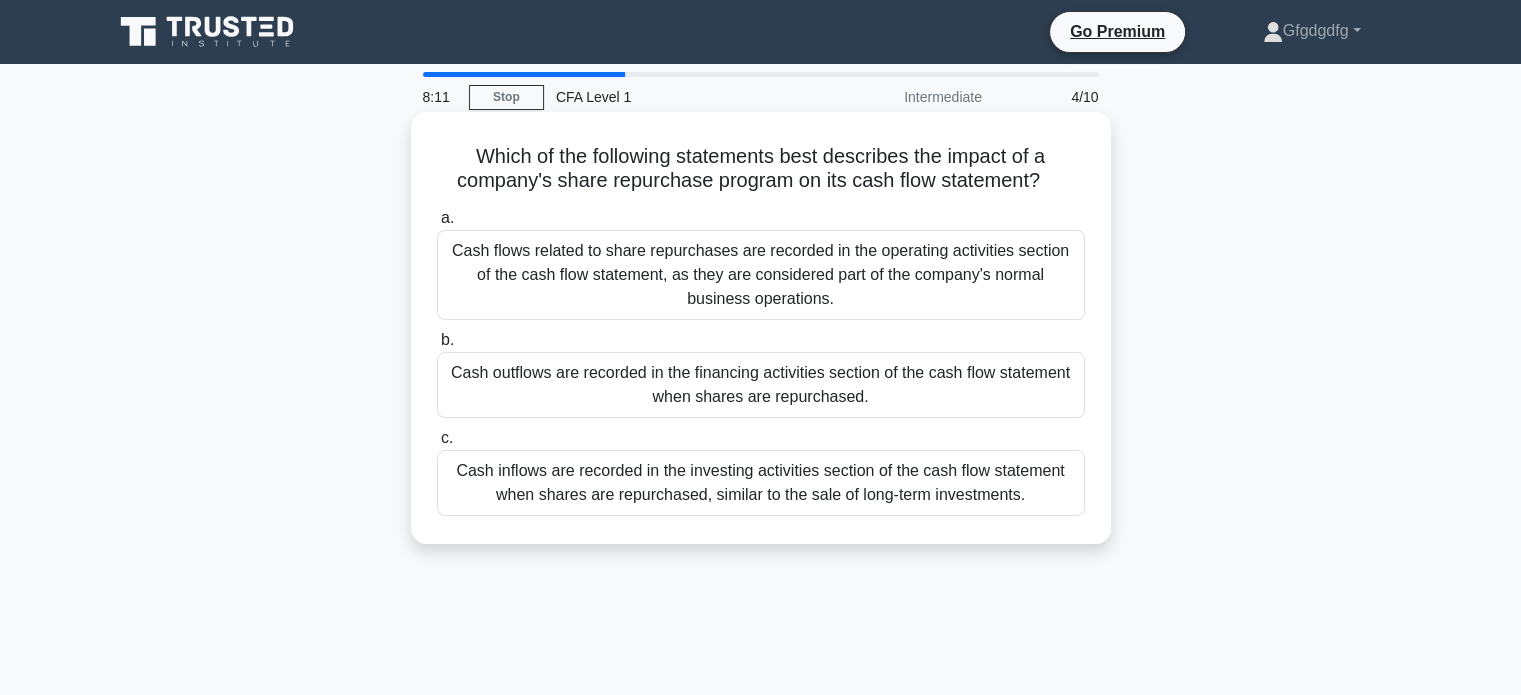 drag, startPoint x: 450, startPoint y: 146, endPoint x: 1057, endPoint y: 527, distance: 716.6659 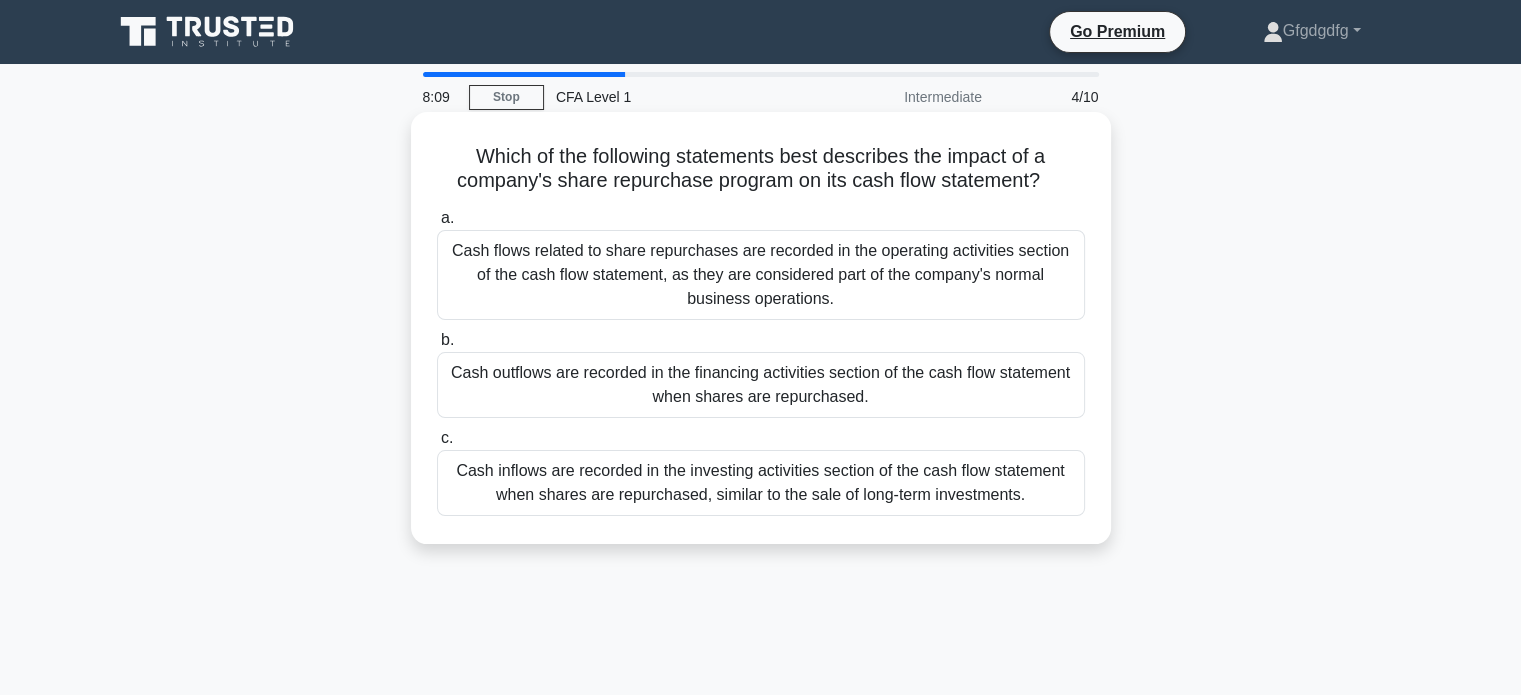 copy on "Which of the following statements best describes the impact of a company's share repurchase program on its cash flow statement?
.spinner_0XTQ{transform-origin:center;animation:spinner_y6GP .75s linear infinite}@keyframes spinner_y6GP{100%{transform:rotate(360deg)}}
a.
Cash flows related to share repurchases are recorded in the operating activities section of the cash flow statement, as they are considered part of the company's normal business operations.
b.
Cash outflows are recorded in the financing activities section of the cash flow statement when shares are repurchased.
c.
Cash inflows are recorded in the investing activities section of the cash flow statement when shares are repurchased, similar to the sale of long-term investments." 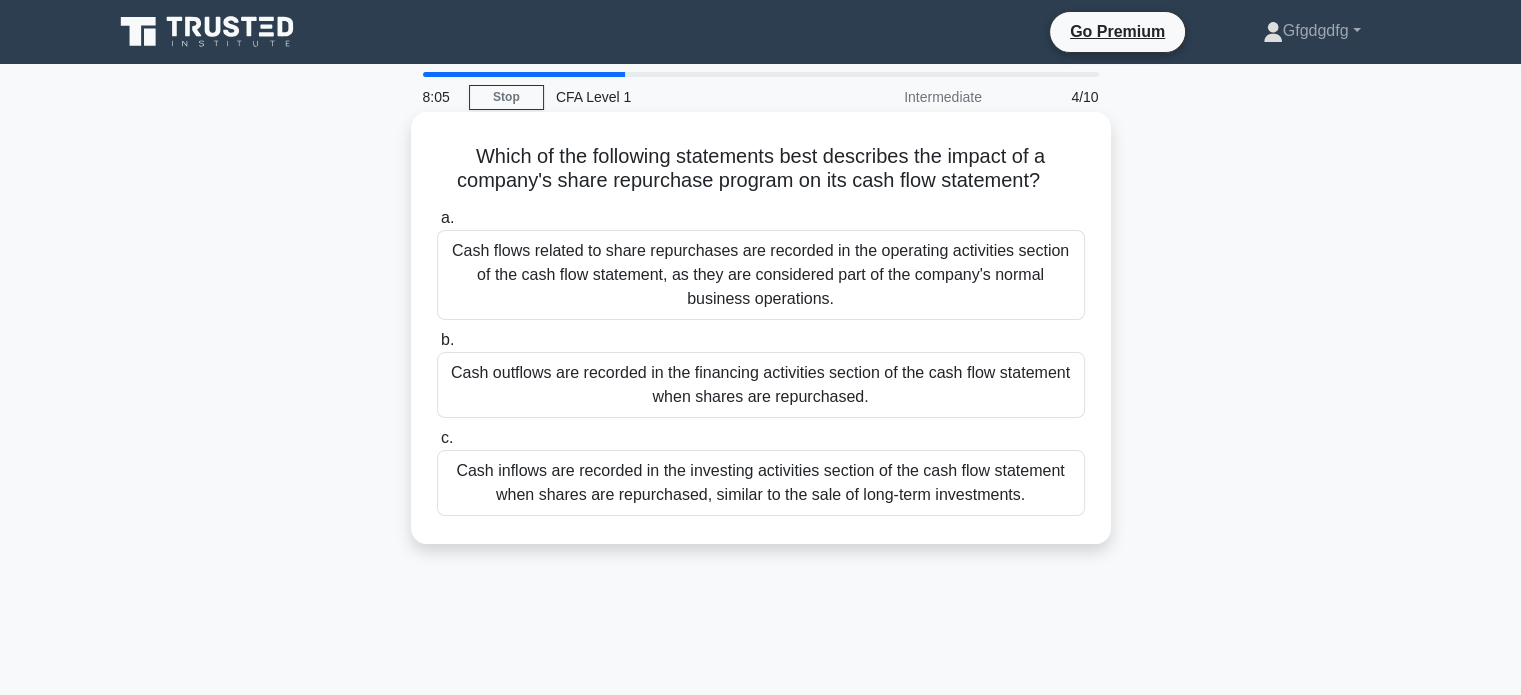 click on "Cash flows related to share repurchases are recorded in the operating activities section of the cash flow statement, as they are considered part of the company's normal business operations." at bounding box center (761, 275) 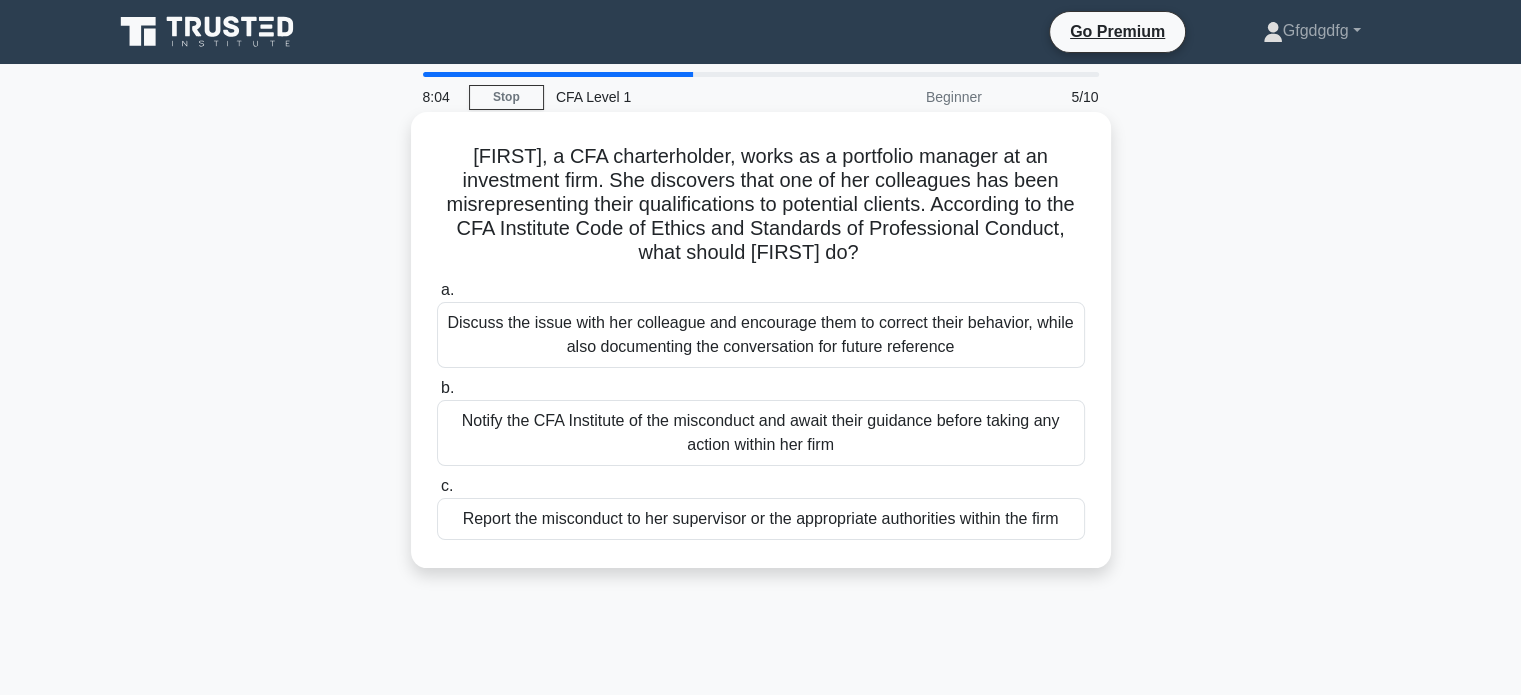 click on "Discuss the issue with her colleague and encourage them to correct their behavior, while also documenting the conversation for future reference" at bounding box center (761, 335) 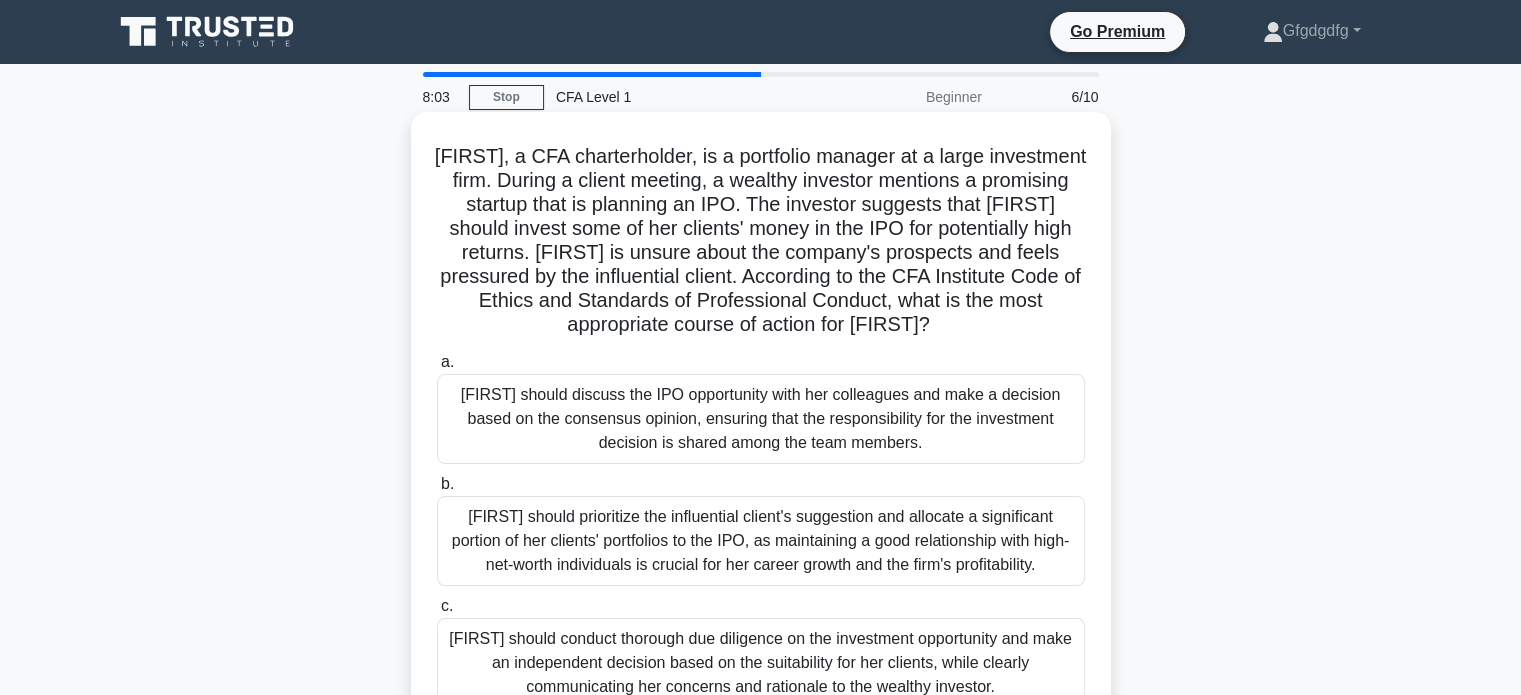 click on "Susan should discuss the IPO opportunity with her colleagues and make a decision based on the consensus opinion, ensuring that the responsibility for the investment decision is shared among the team members." at bounding box center [761, 419] 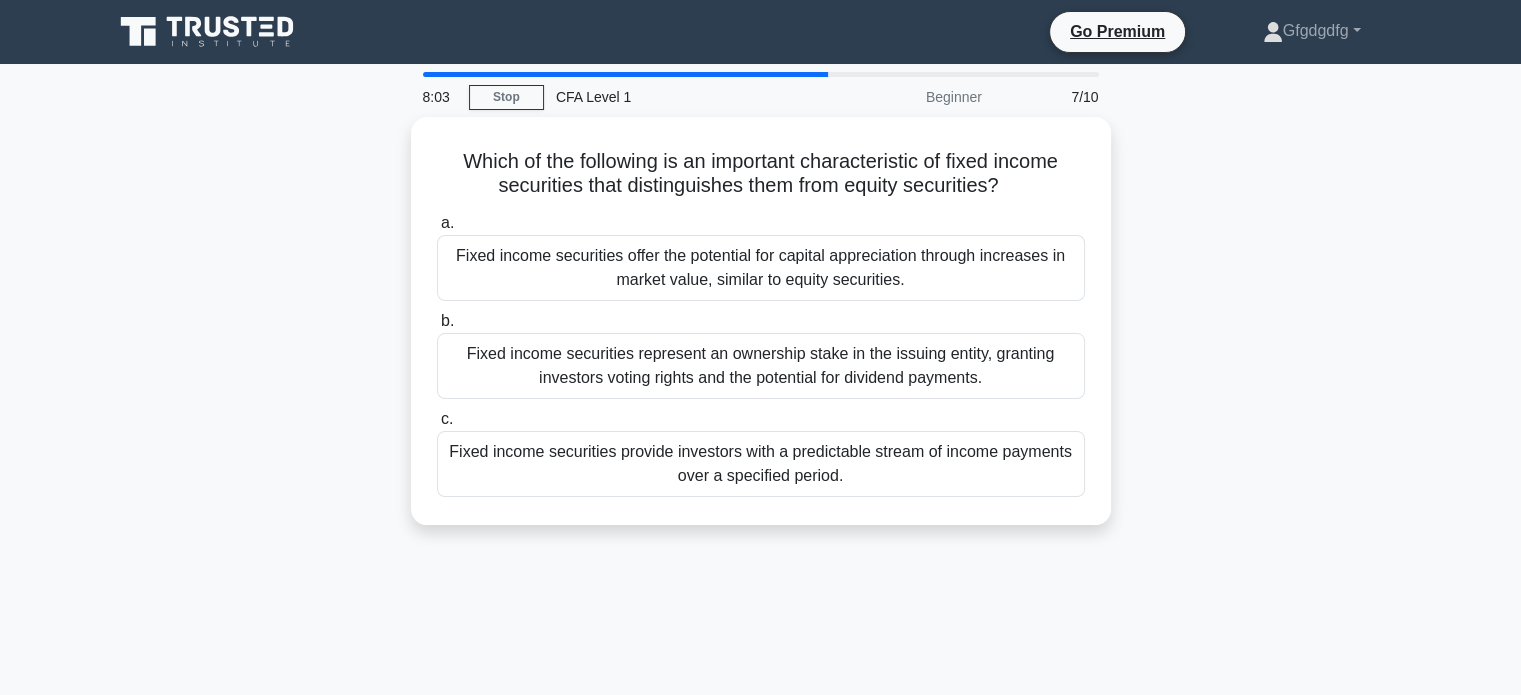 click on "Fixed income securities provide investors with a predictable stream of income payments over a specified period." at bounding box center [761, 464] 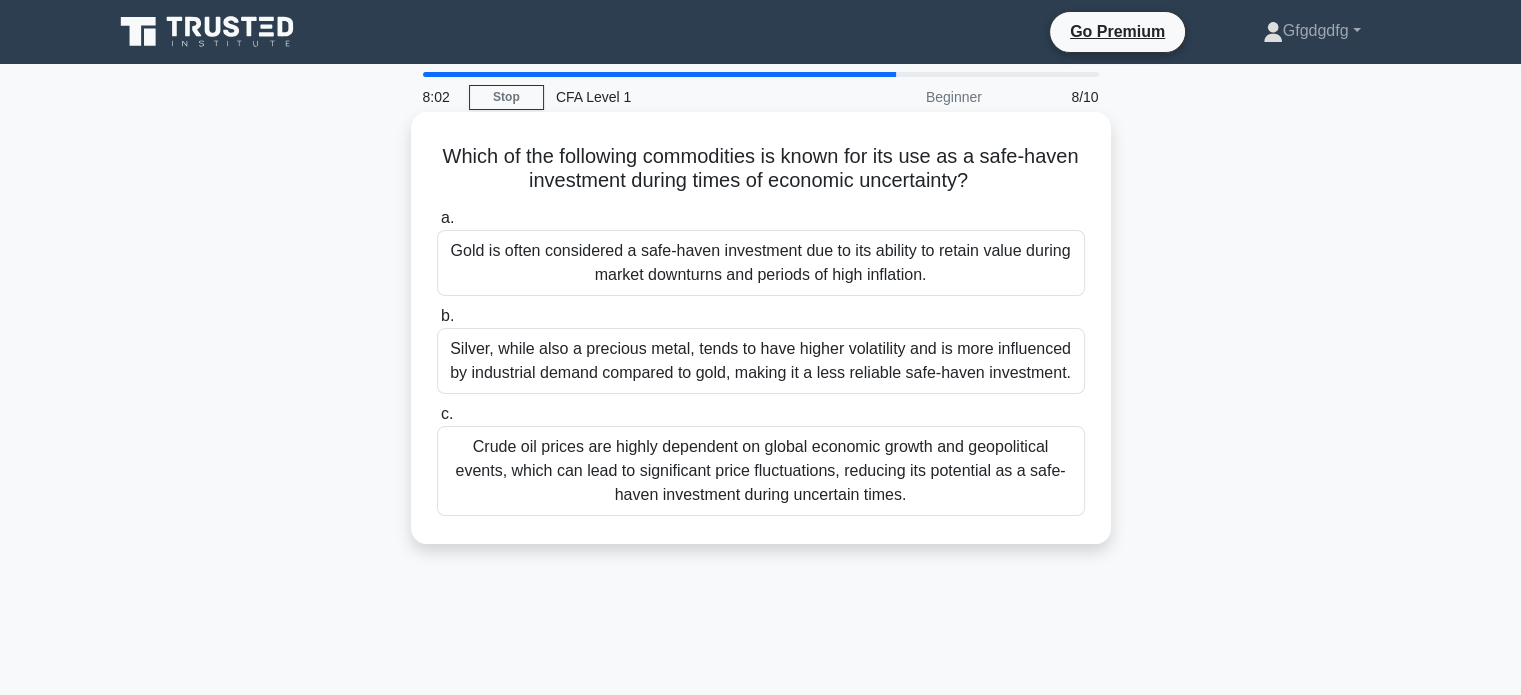 click on "Crude oil prices are highly dependent on global economic growth and geopolitical events, which can lead to significant price fluctuations, reducing its potential as a safe-haven investment during uncertain times." at bounding box center (761, 471) 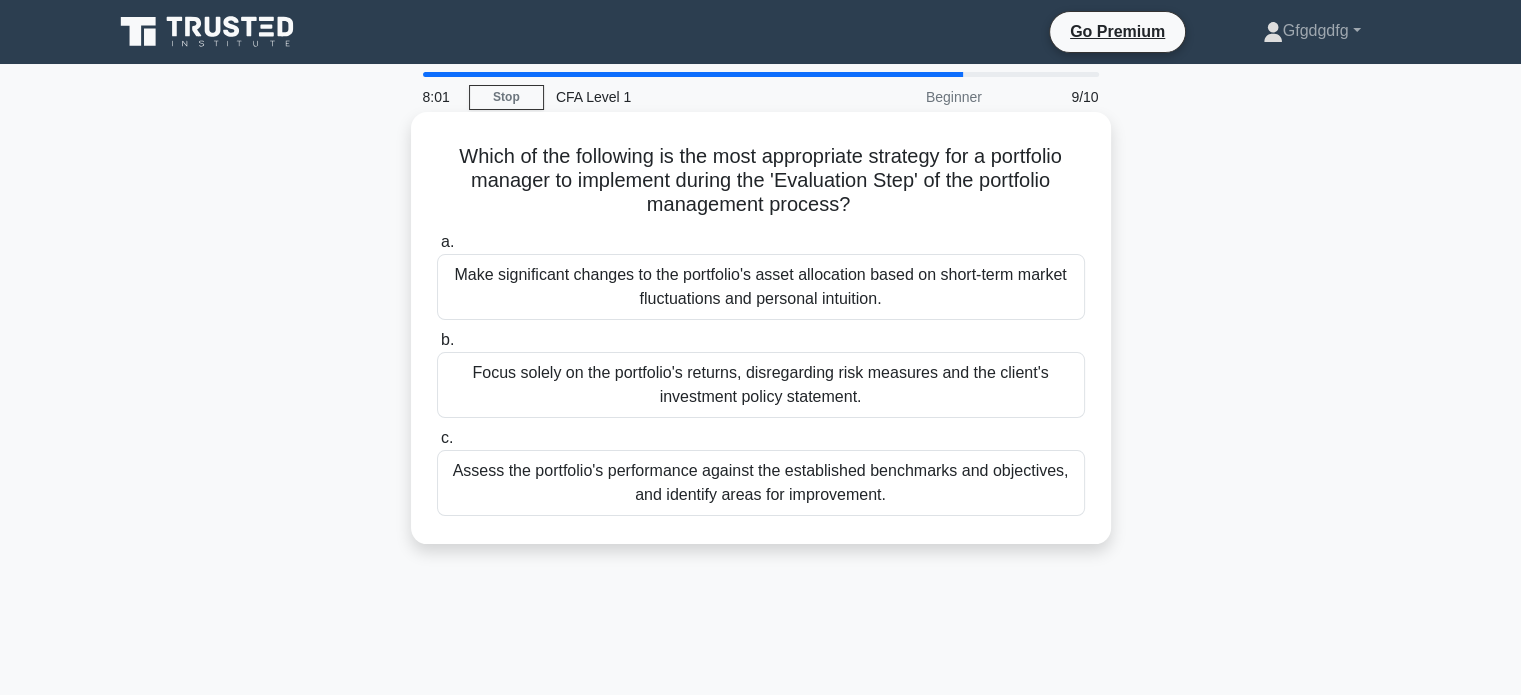 click on "Focus solely on the portfolio's returns, disregarding risk measures and the client's investment policy statement." at bounding box center [761, 385] 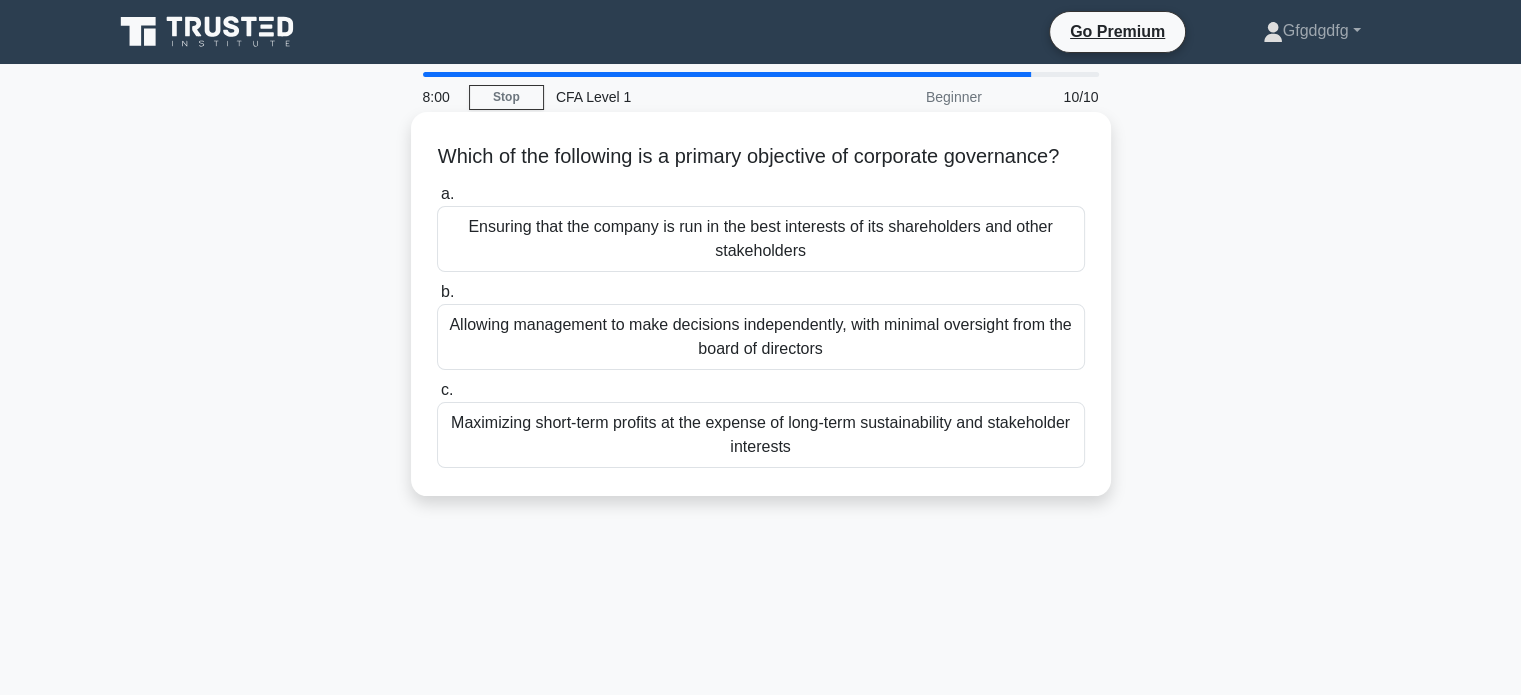 click on "Maximizing short-term profits at the expense of long-term sustainability and stakeholder interests" at bounding box center [761, 435] 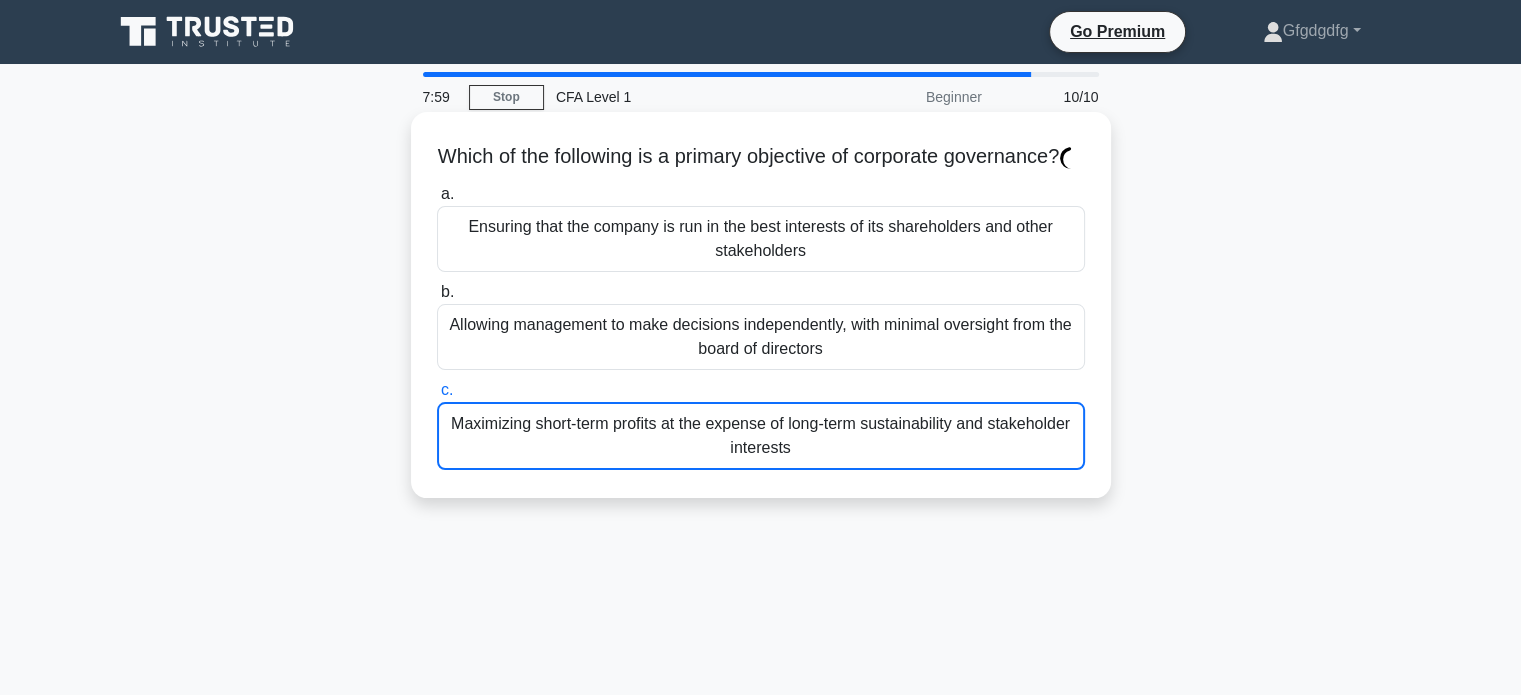 click on "Maximizing short-term profits at the expense of long-term sustainability and stakeholder interests" at bounding box center [761, 436] 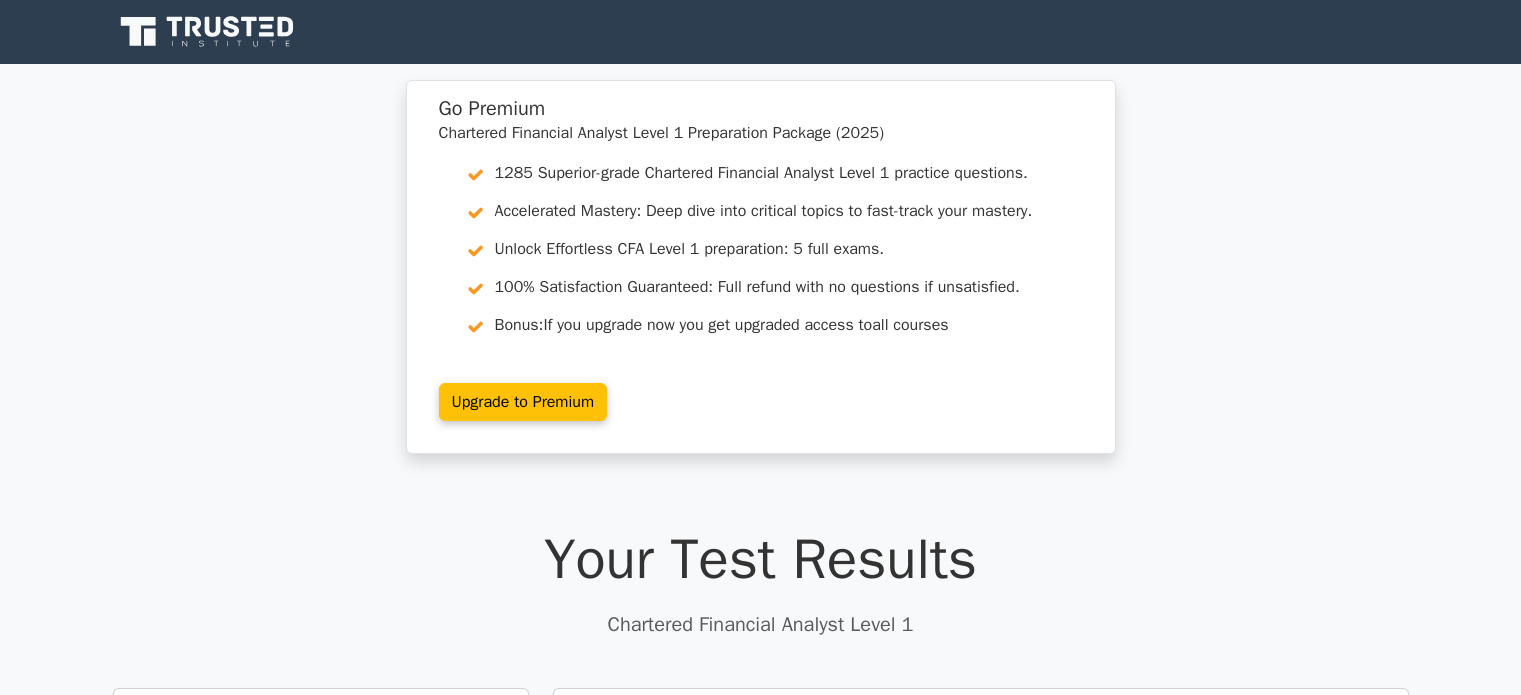 scroll, scrollTop: 0, scrollLeft: 0, axis: both 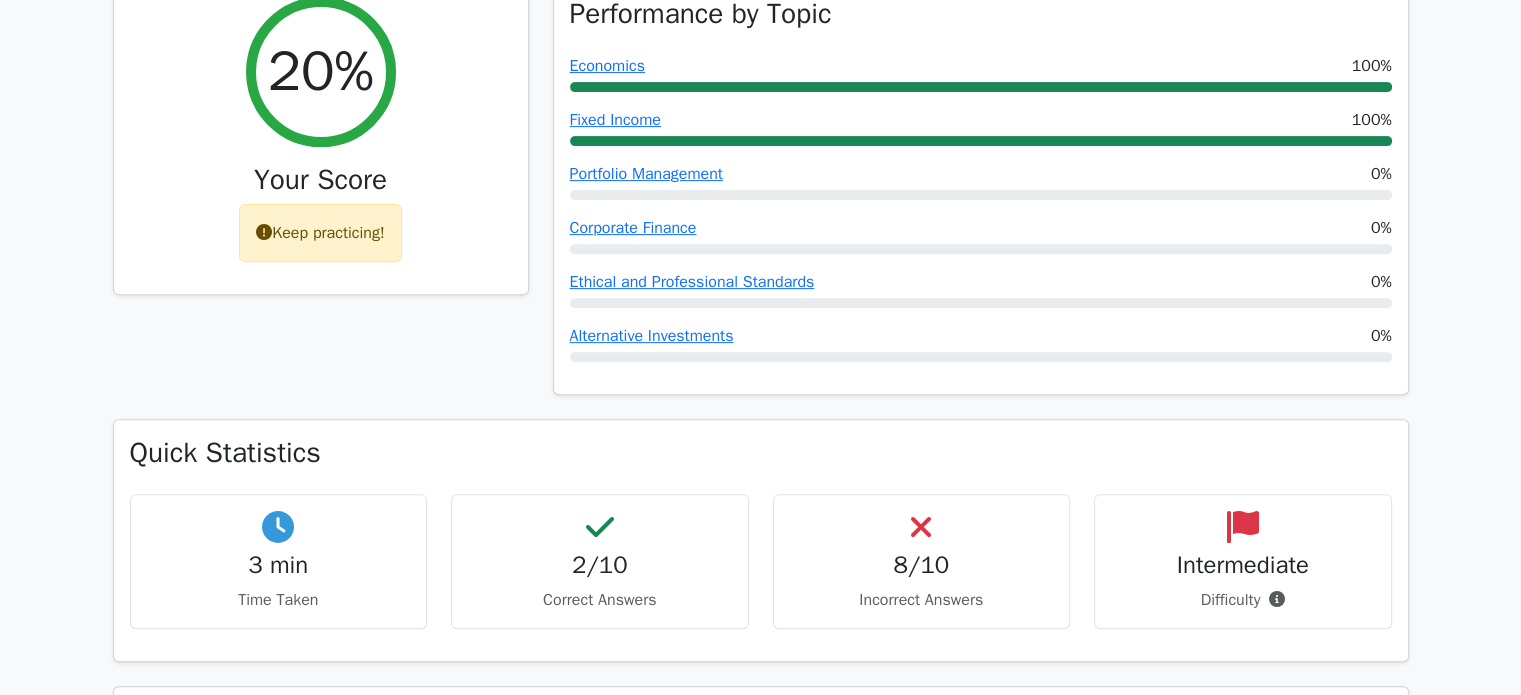 drag, startPoint x: 1535, startPoint y: 69, endPoint x: 1528, endPoint y: 187, distance: 118.20744 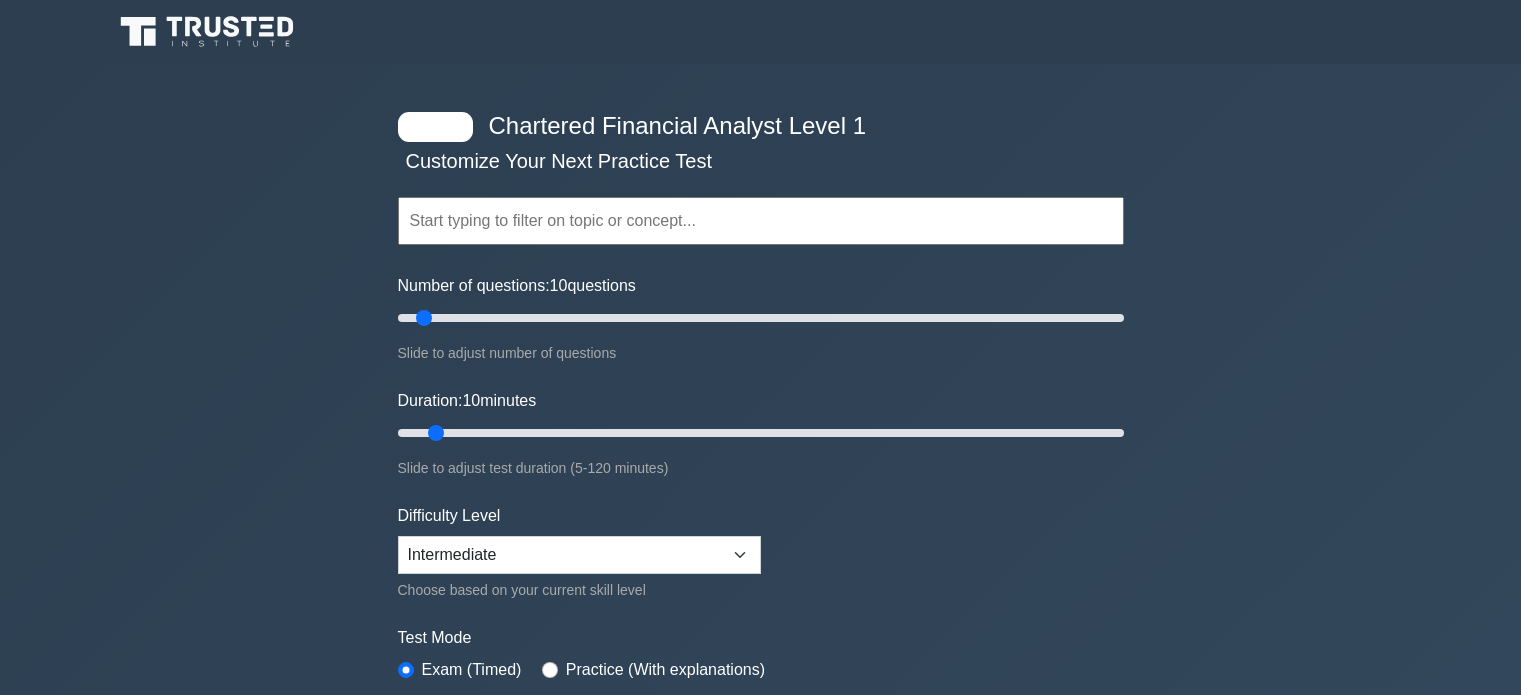 scroll, scrollTop: 452, scrollLeft: 0, axis: vertical 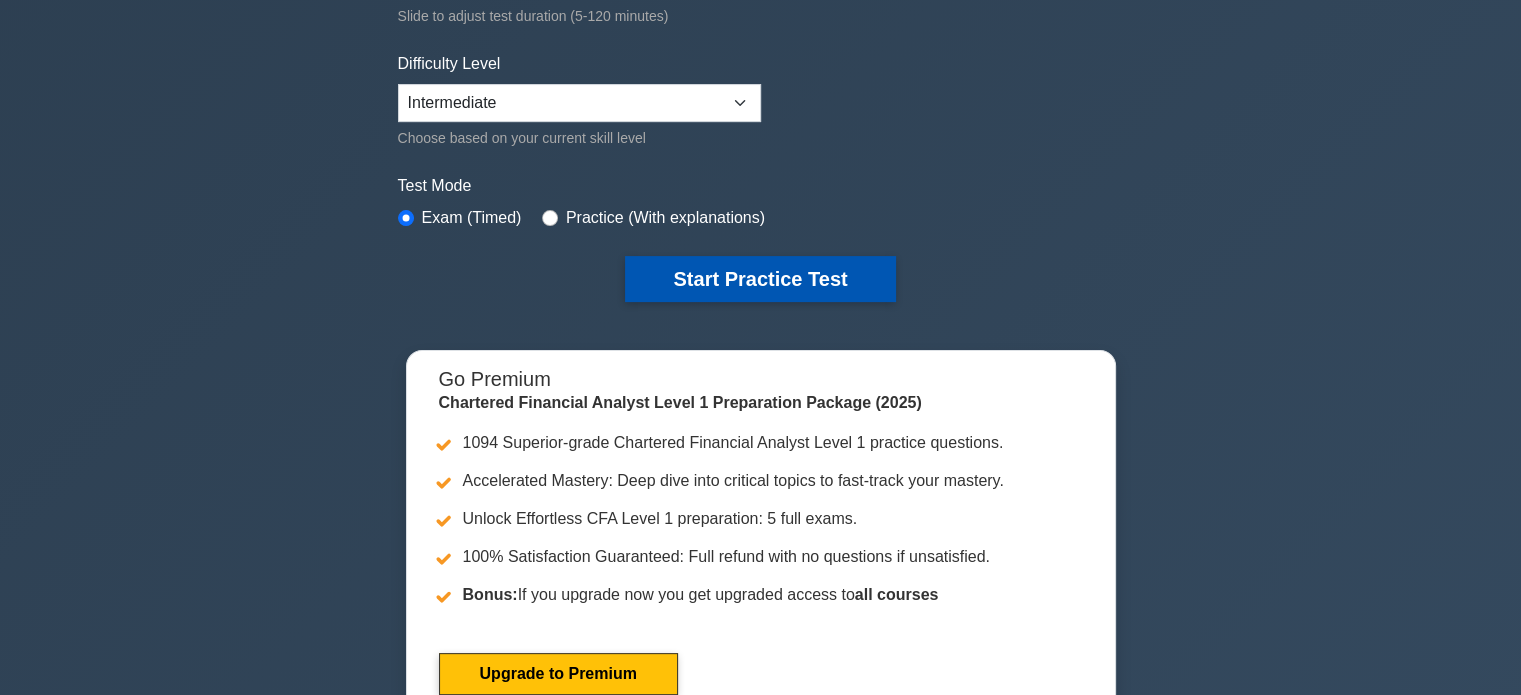 click on "Start Practice Test" at bounding box center (760, 279) 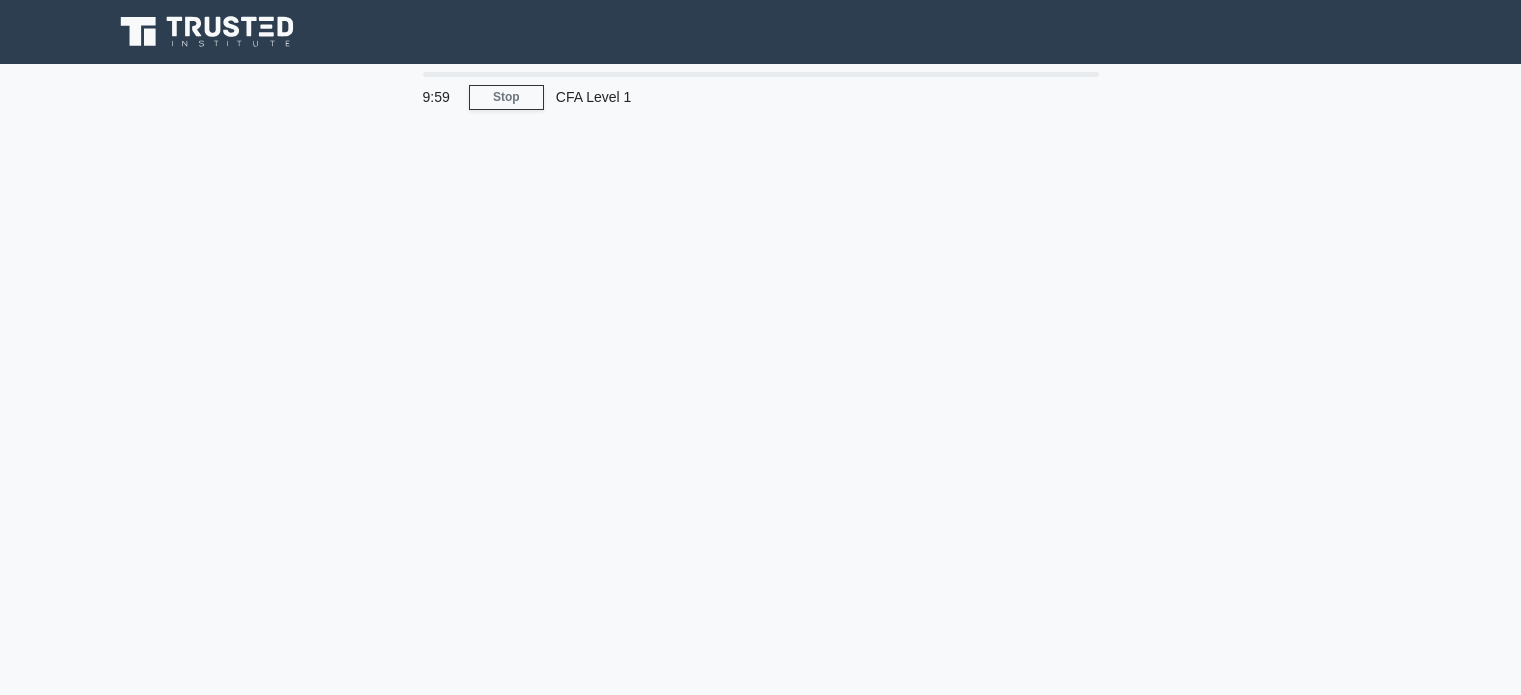 scroll, scrollTop: 0, scrollLeft: 0, axis: both 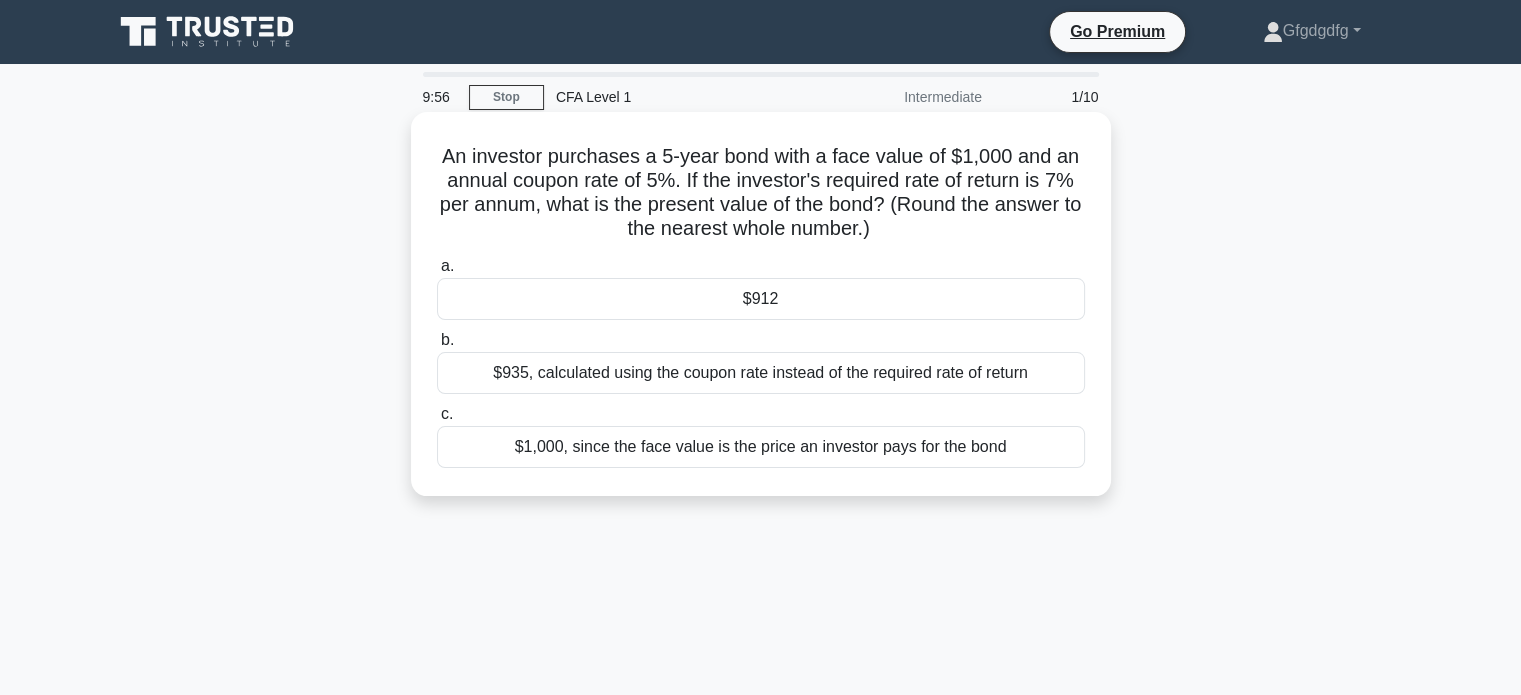 click on "An investor purchases a 5-year bond with a face value of $[AMOUNT] and an annual coupon rate of [PERCENT]. If the investor's required rate of return is [PERCENT] per annum, what is the present value of the bond? (Round the answer to the nearest whole number.)
.spinner_0XTQ{transform-origin:center;animation:spinner_y6GP .75s linear infinite}@keyframes spinner_y6GP{100%{transform:rotate(360deg)}}" at bounding box center [761, 193] 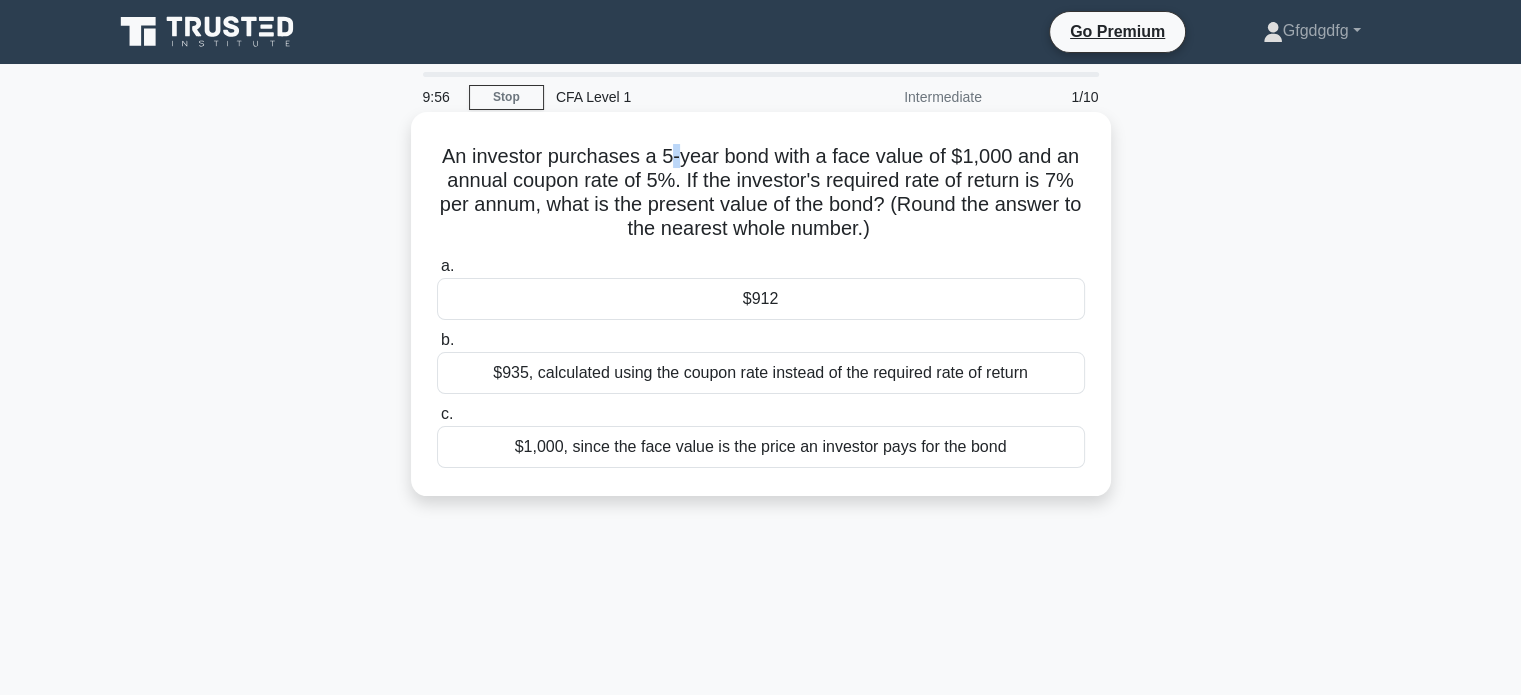 click on "An investor purchases a 5-year bond with a face value of $1,000 and an annual coupon rate of 5%. If the investor's required rate of return is 7% per annum, what is the present value of the bond? (Round the answer to the nearest whole number.)
.spinner_0XTQ{transform-origin:center;animation:spinner_y6GP .75s linear infinite}@keyframes spinner_y6GP{100%{transform:rotate(360deg)}}" at bounding box center (761, 193) 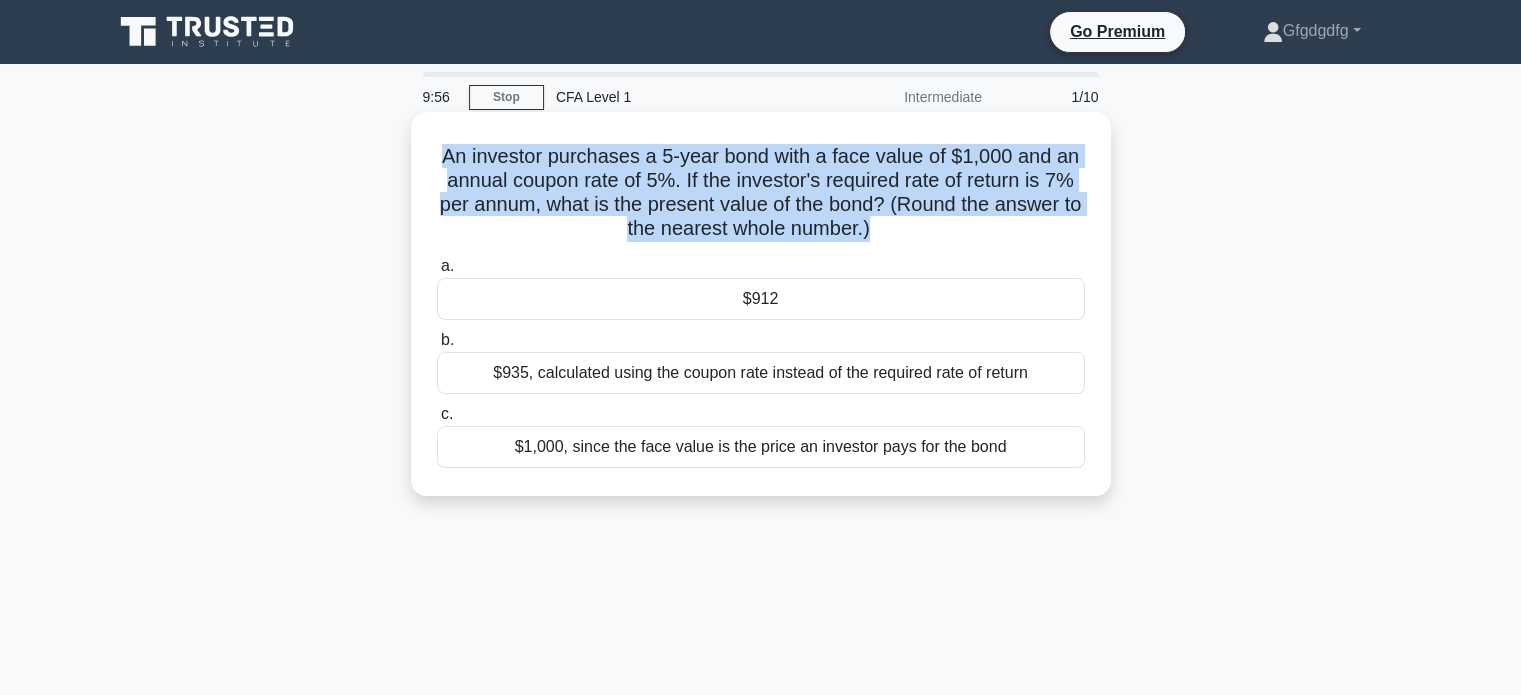 click on "An investor purchases a 5-year bond with a face value of $1,000 and an annual coupon rate of 5%. If the investor's required rate of return is 7% per annum, what is the present value of the bond? (Round the answer to the nearest whole number.)
.spinner_0XTQ{transform-origin:center;animation:spinner_y6GP .75s linear infinite}@keyframes spinner_y6GP{100%{transform:rotate(360deg)}}" at bounding box center (761, 193) 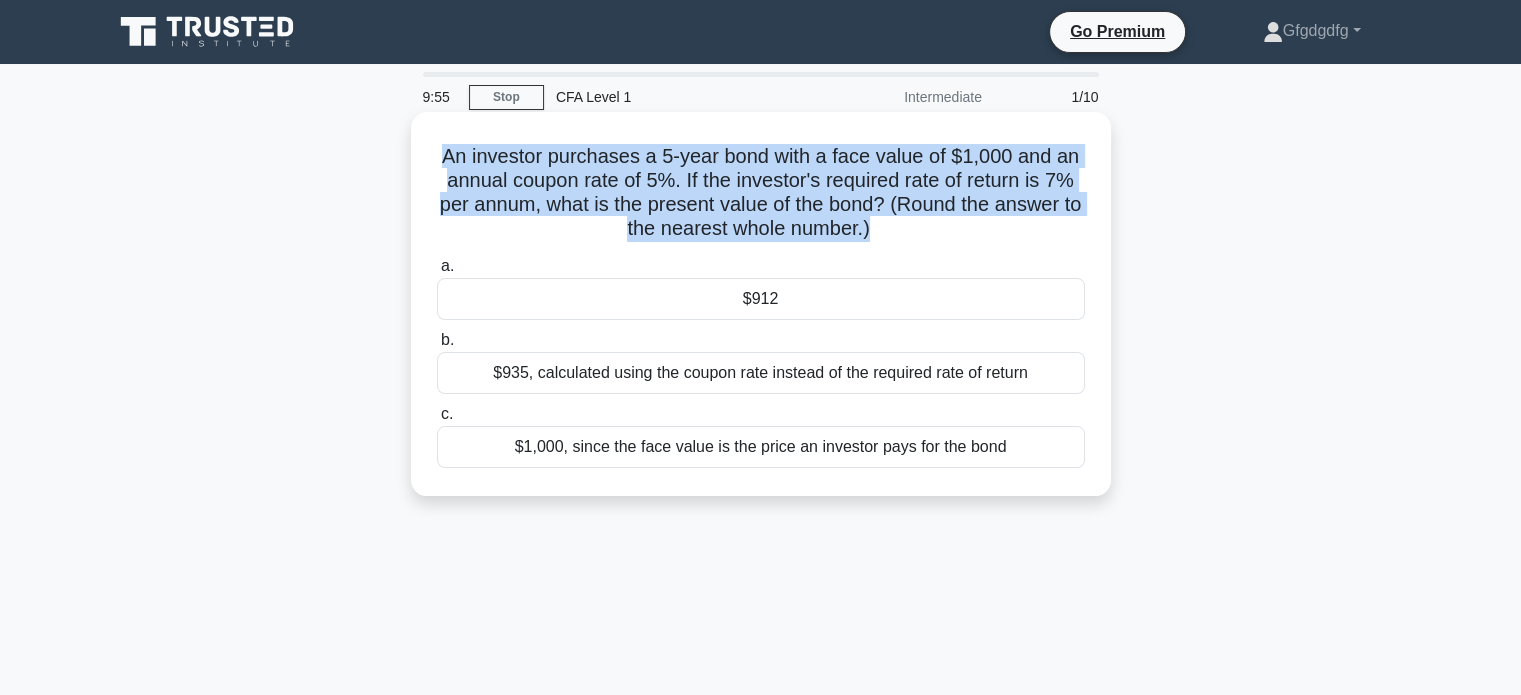 click on "An investor purchases a 5-year bond with a face value of $1,000 and an annual coupon rate of 5%. If the investor's required rate of return is 7% per annum, what is the present value of the bond? (Round the answer to the nearest whole number.)
.spinner_0XTQ{transform-origin:center;animation:spinner_y6GP .75s linear infinite}@keyframes spinner_y6GP{100%{transform:rotate(360deg)}}" at bounding box center (761, 193) 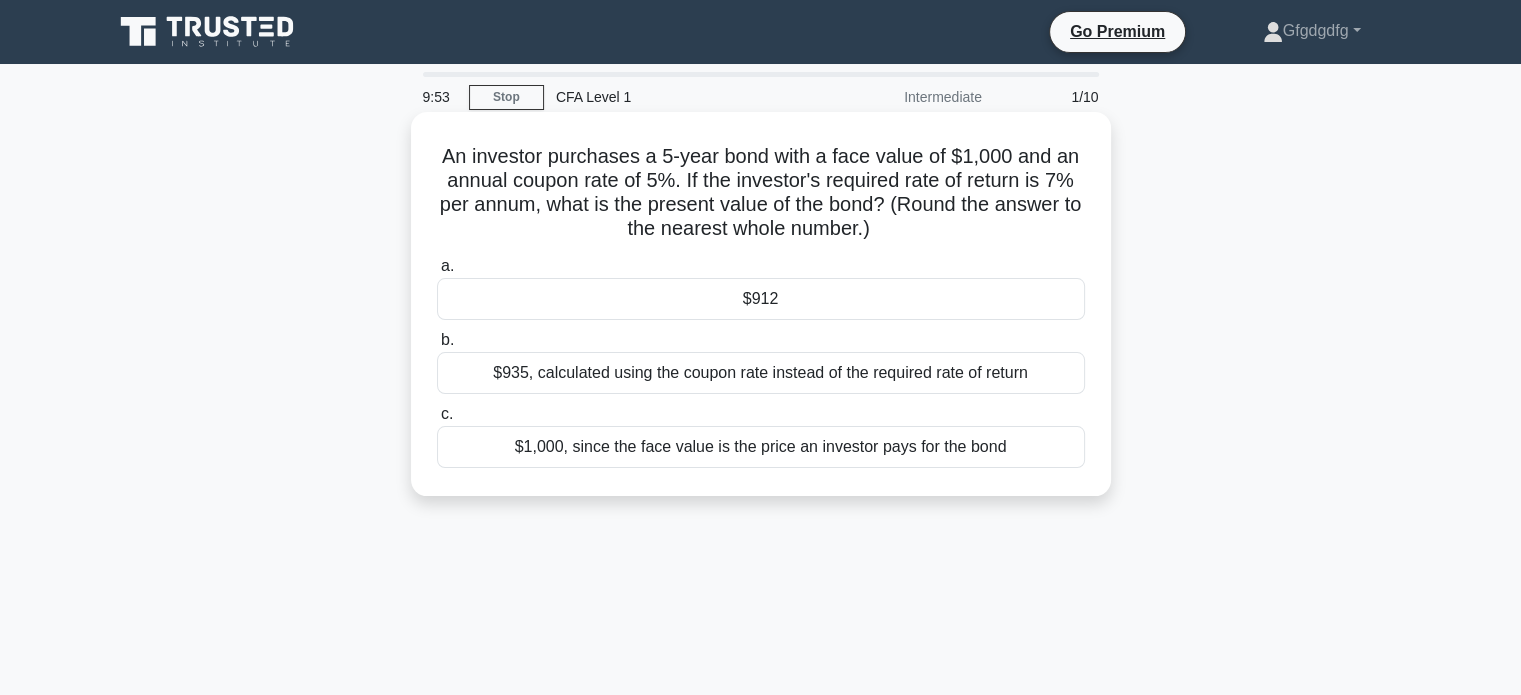 drag, startPoint x: 440, startPoint y: 151, endPoint x: 1074, endPoint y: 454, distance: 702.68414 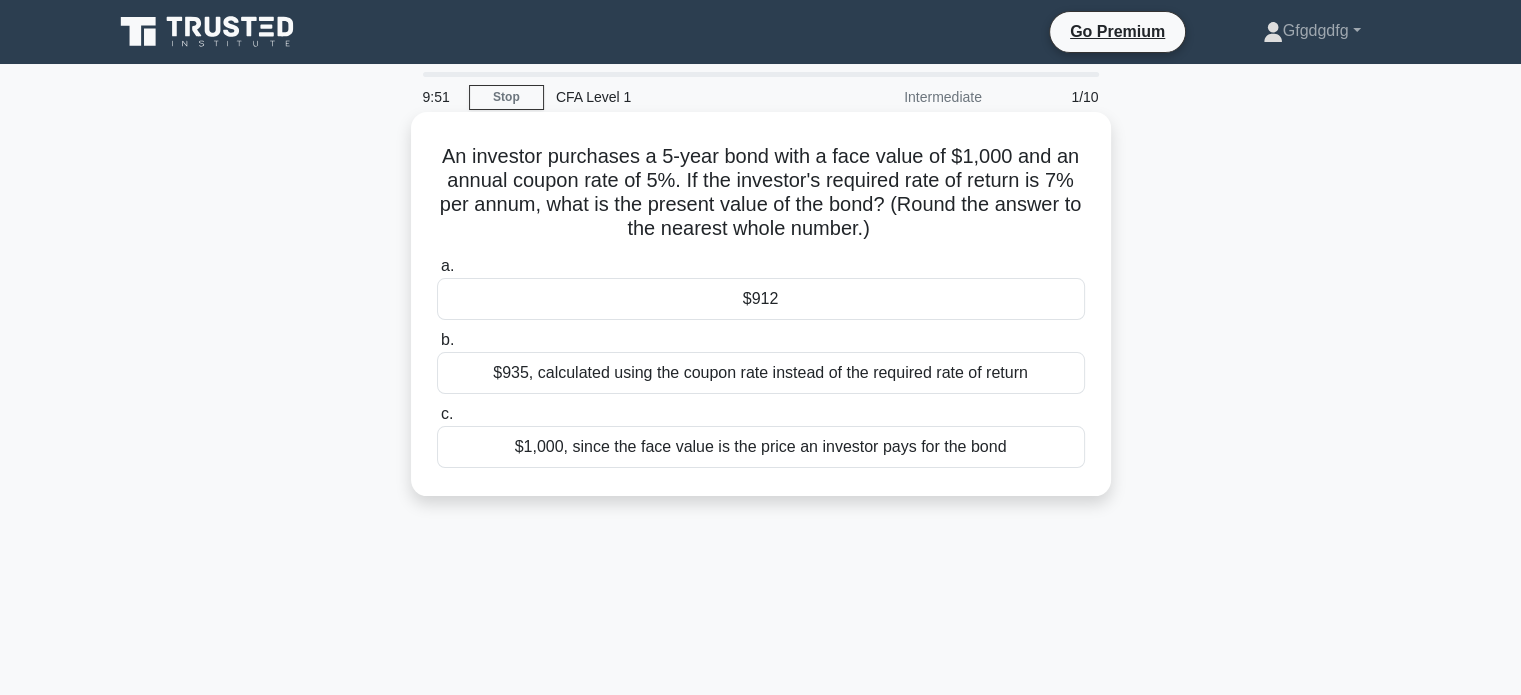 copy on "An investor purchases a 5-year bond with a face value of $1,000 and an annual coupon rate of 5%. If the investor's required rate of return is 7% per annum, what is the present value of the bond? (Round the answer to the nearest whole number.)
.spinner_0XTQ{transform-origin:center;animation:spinner_y6GP .75s linear infinite}@keyframes spinner_y6GP{100%{transform:rotate(360deg)}}
a.
$912
b.
$935, calculated using the coupon rate instead of the required rate of return
c.
$1,000, since the face value is the price an investor pays for the bond" 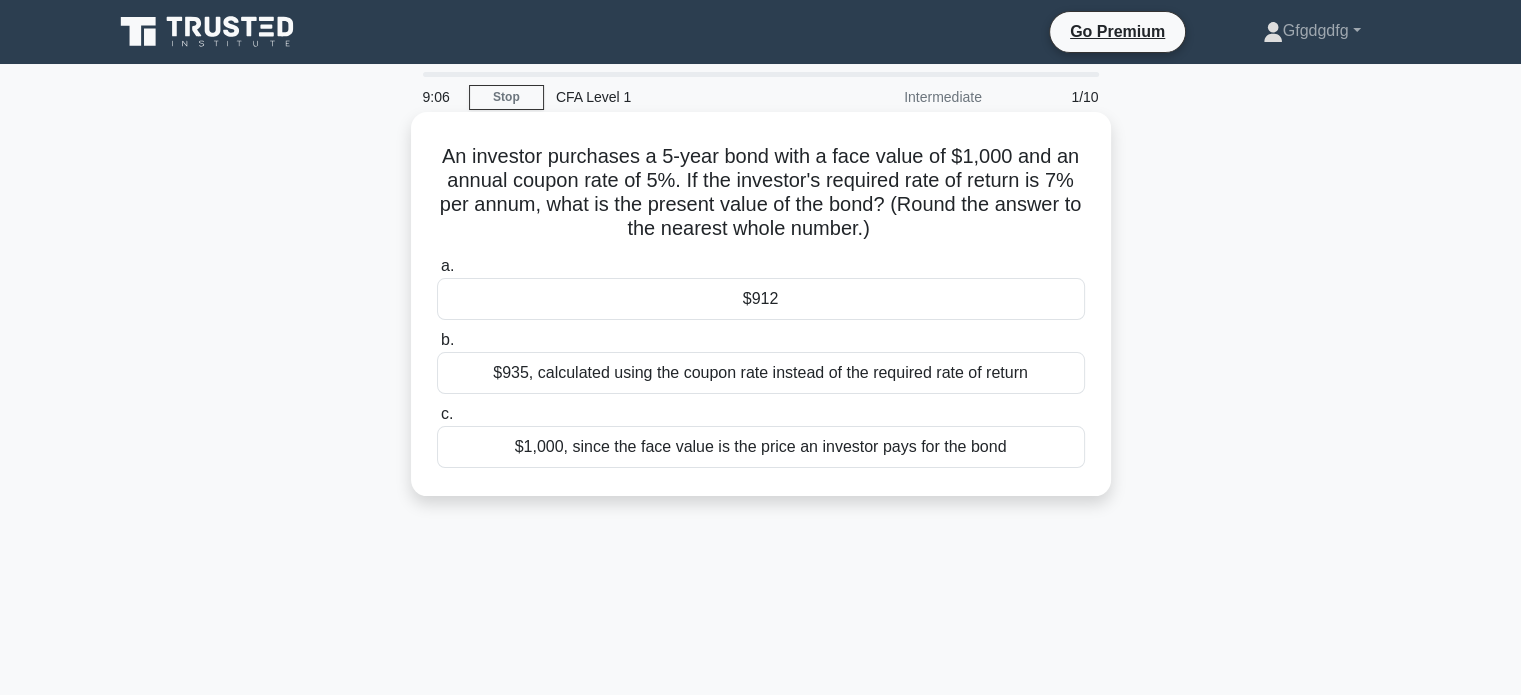 click on "$1,000, since the face value is the price an investor pays for the bond" at bounding box center (761, 447) 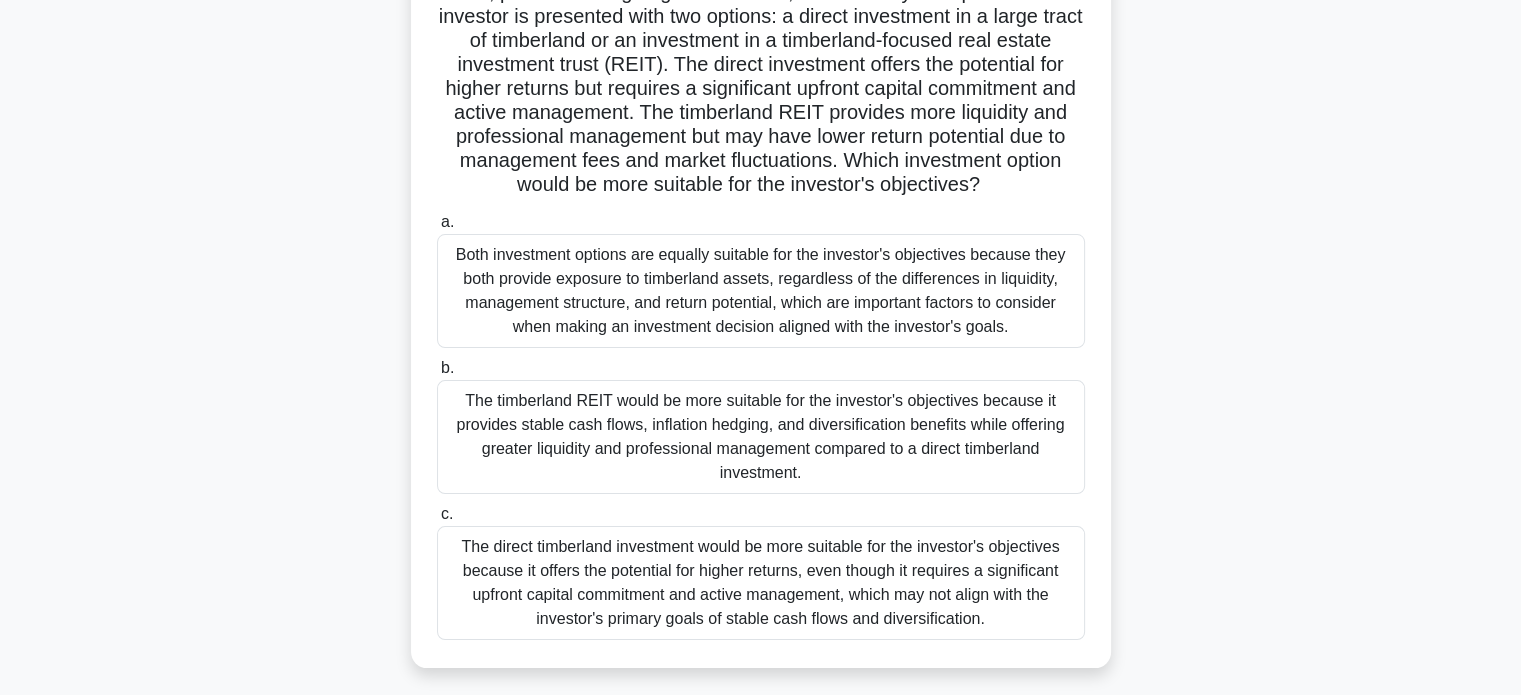 scroll, scrollTop: 385, scrollLeft: 0, axis: vertical 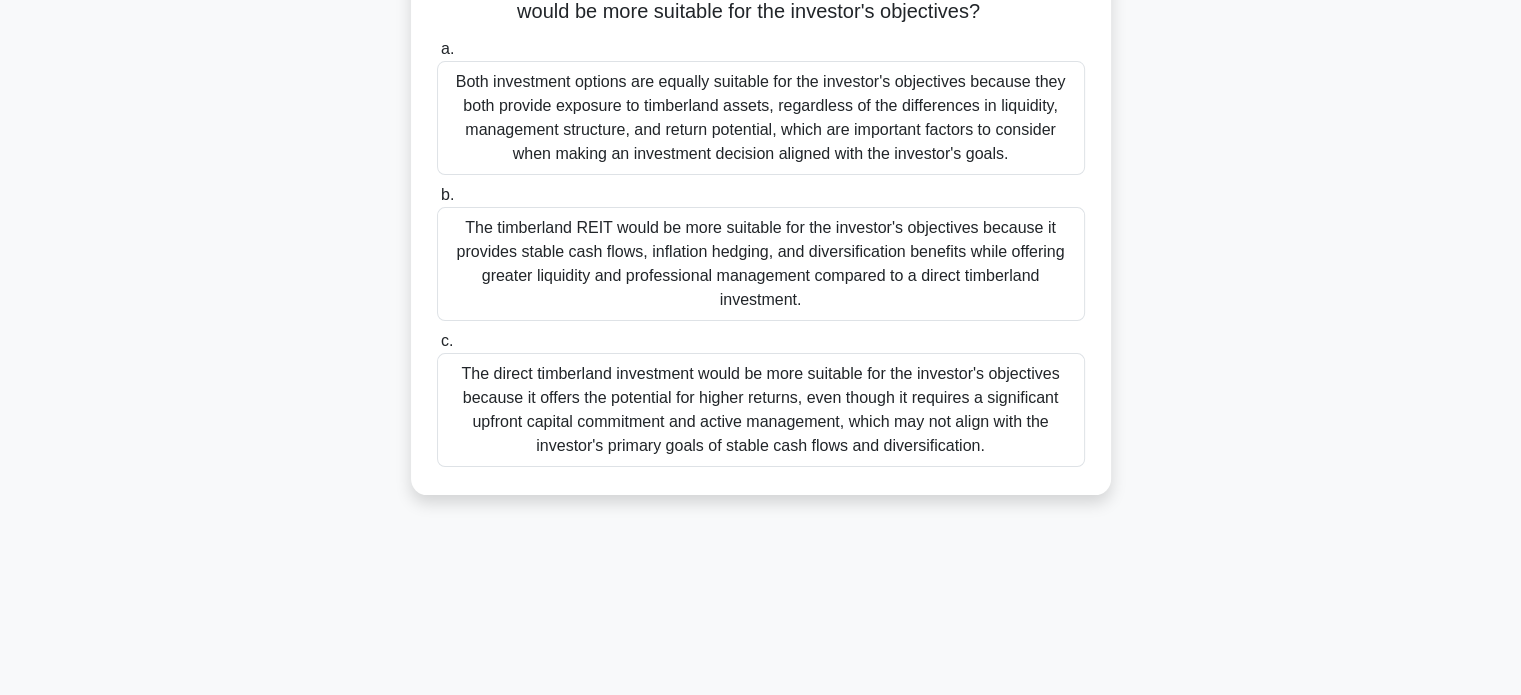 drag, startPoint x: 461, startPoint y: 158, endPoint x: 1059, endPoint y: 516, distance: 696.9706 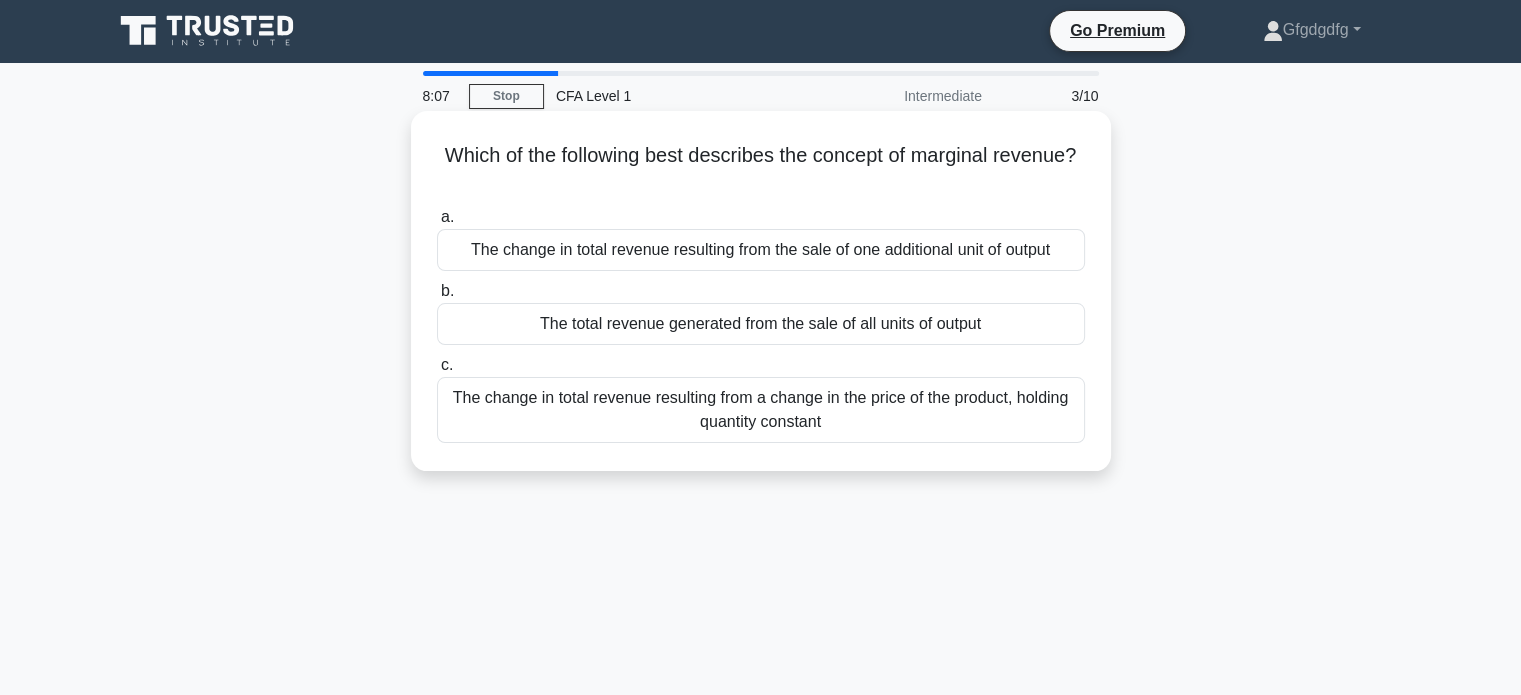 scroll, scrollTop: 0, scrollLeft: 0, axis: both 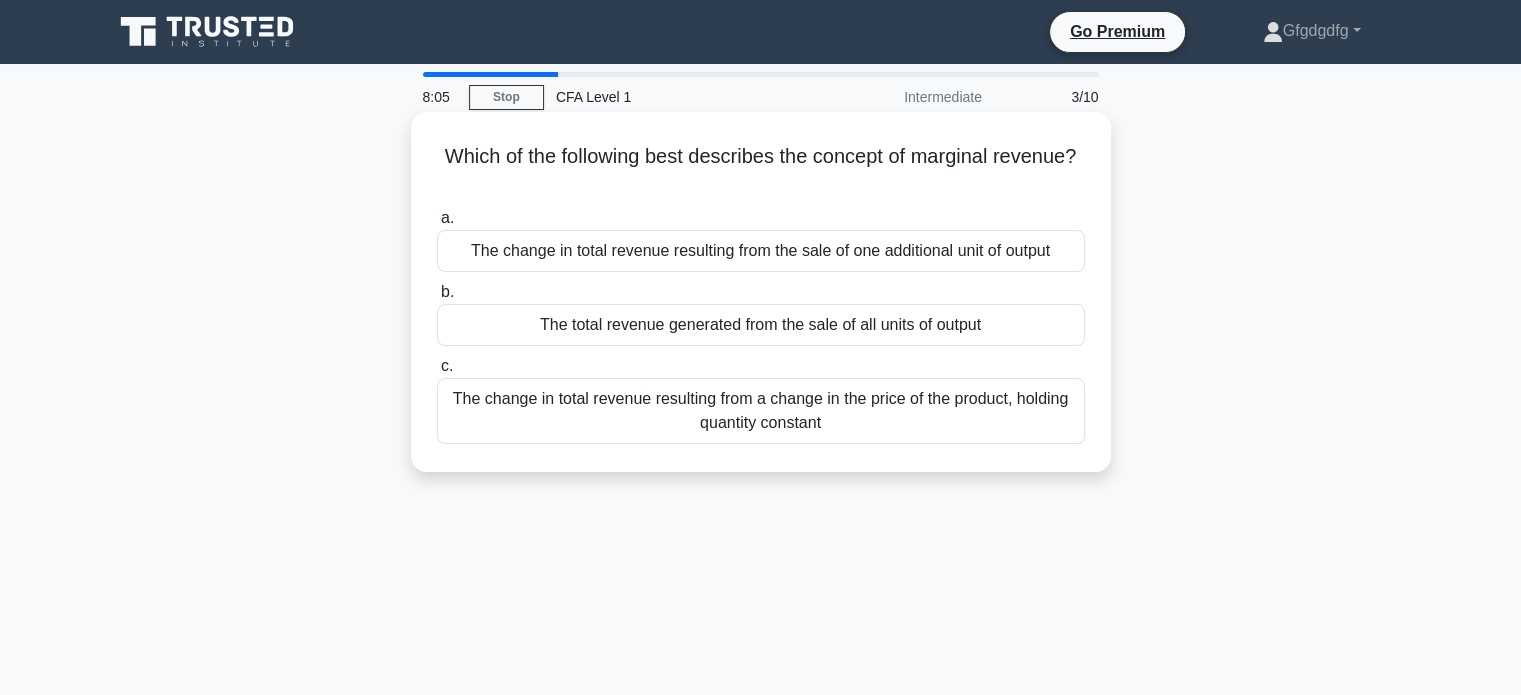 drag, startPoint x: 434, startPoint y: 141, endPoint x: 1034, endPoint y: 426, distance: 664.2477 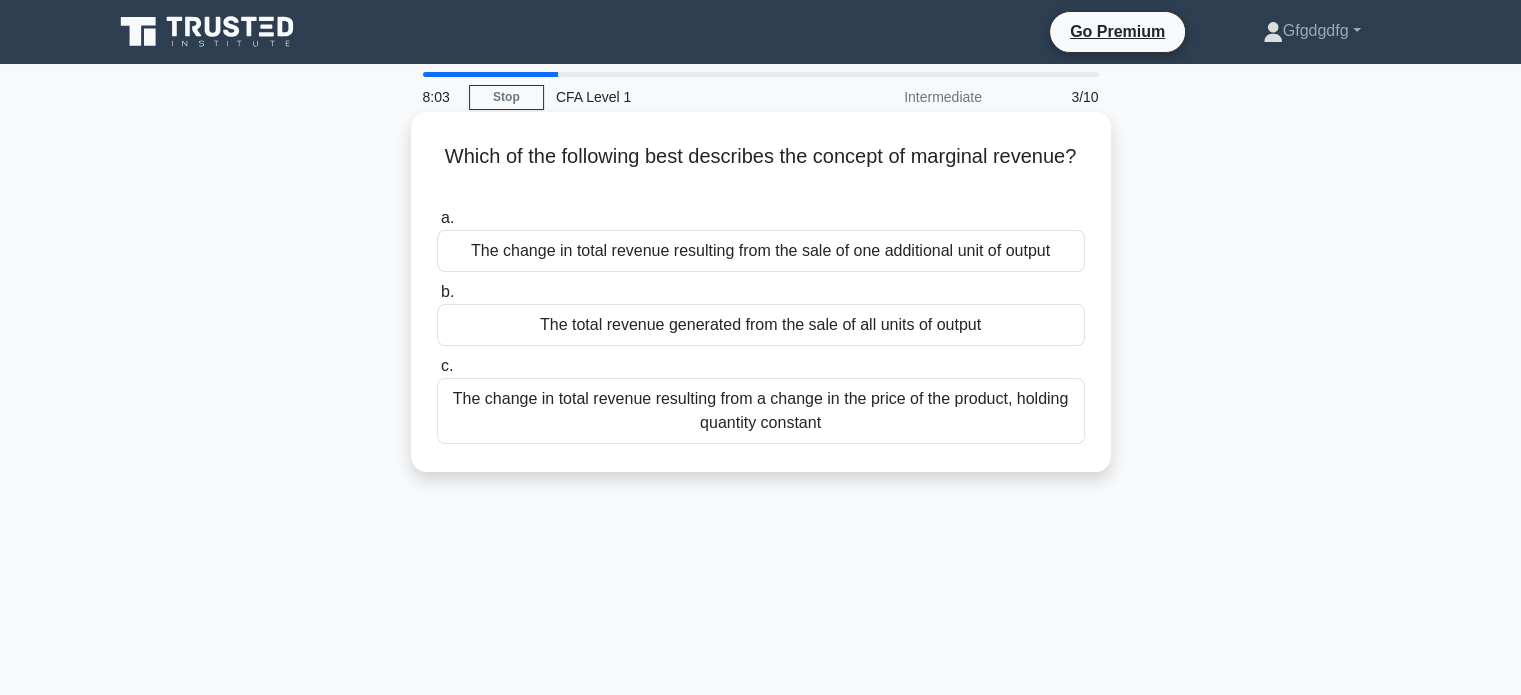 copy on "Which of the following best describes the concept of marginal revenue?
.spinner_0XTQ{transform-origin:center;animation:spinner_y6GP .75s linear infinite}@keyframes spinner_y6GP{100%{transform:rotate(360deg)}}
a.
The change in total revenue resulting from the sale of one additional unit of output
b.
The total revenue generated from the sale of all units of output
c.
The change in total revenue resulting from a change in the price of the product, holding quantity constant" 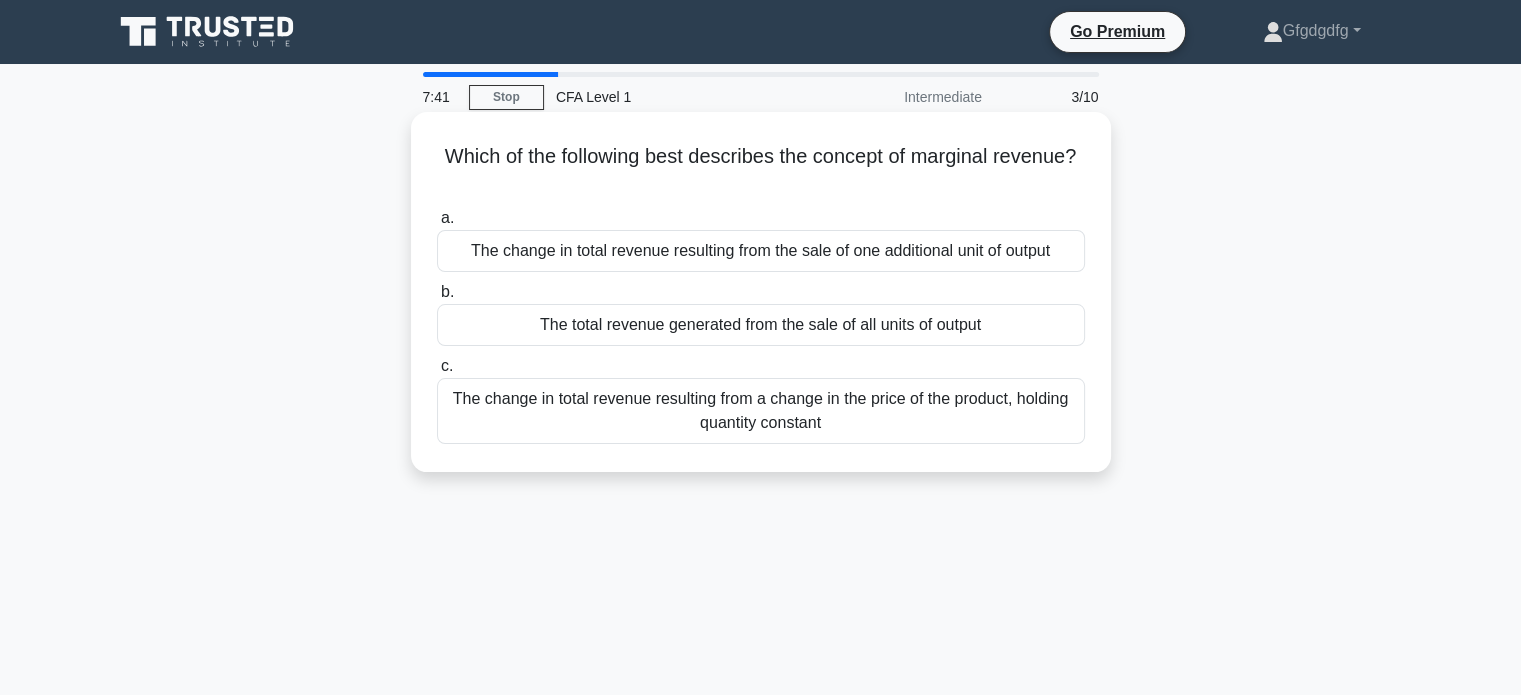 click on "The change in total revenue resulting from the sale of one additional unit of output" at bounding box center (761, 251) 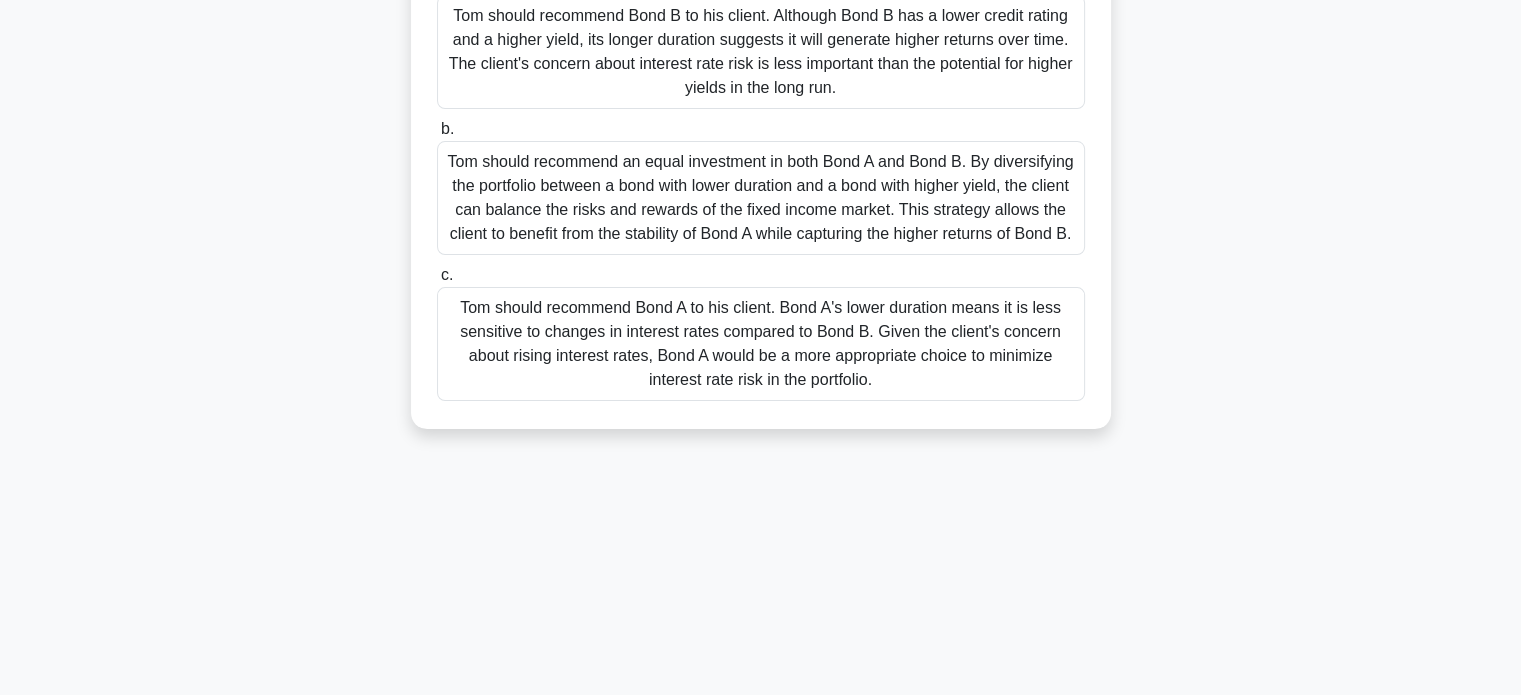 scroll, scrollTop: 385, scrollLeft: 0, axis: vertical 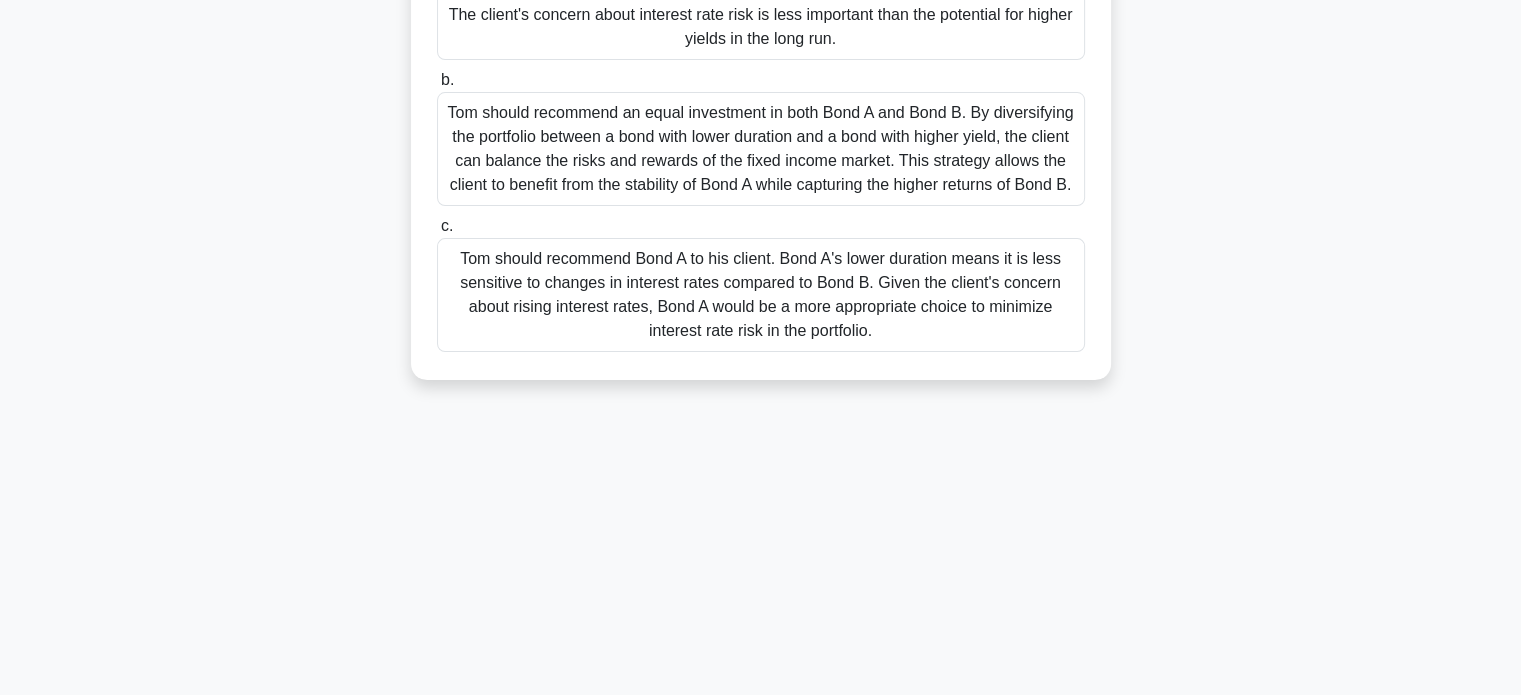 drag, startPoint x: 439, startPoint y: 159, endPoint x: 899, endPoint y: 403, distance: 520.7072 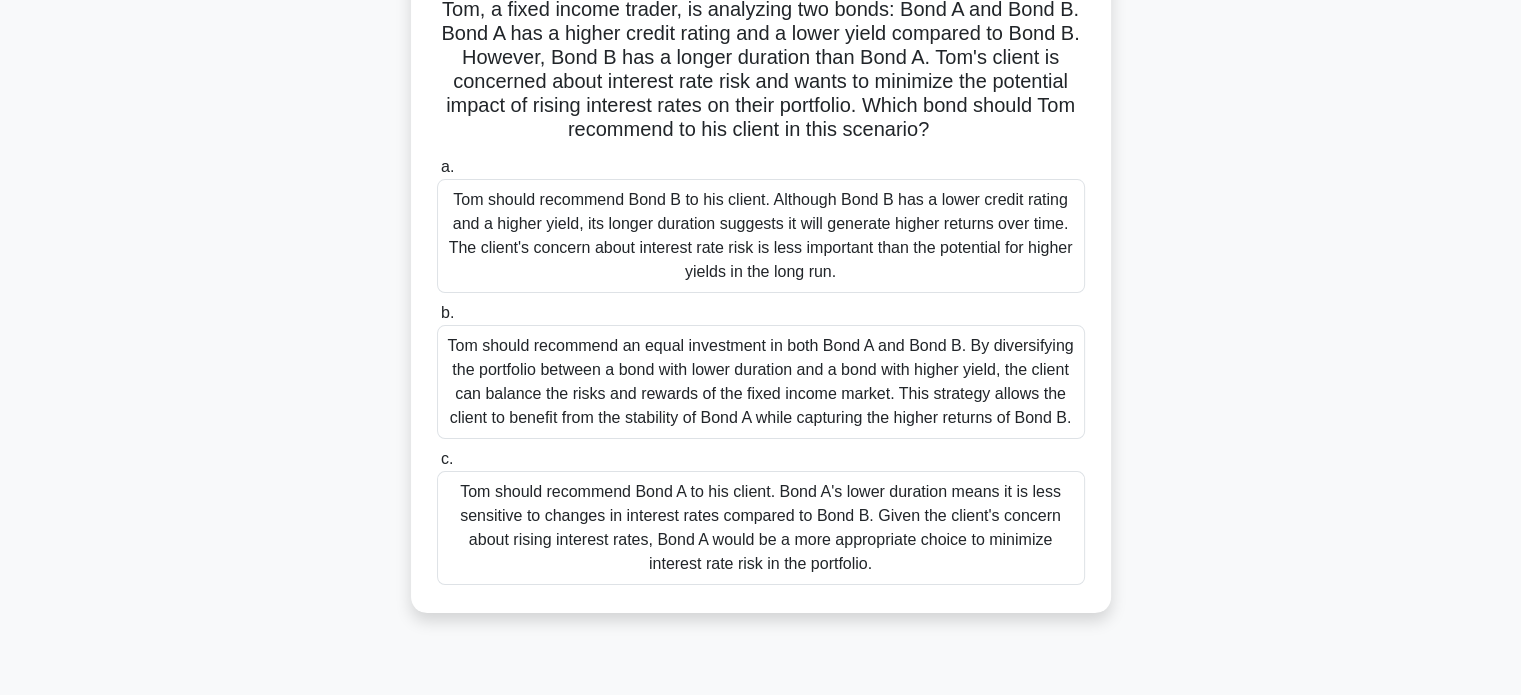 scroll, scrollTop: 7, scrollLeft: 0, axis: vertical 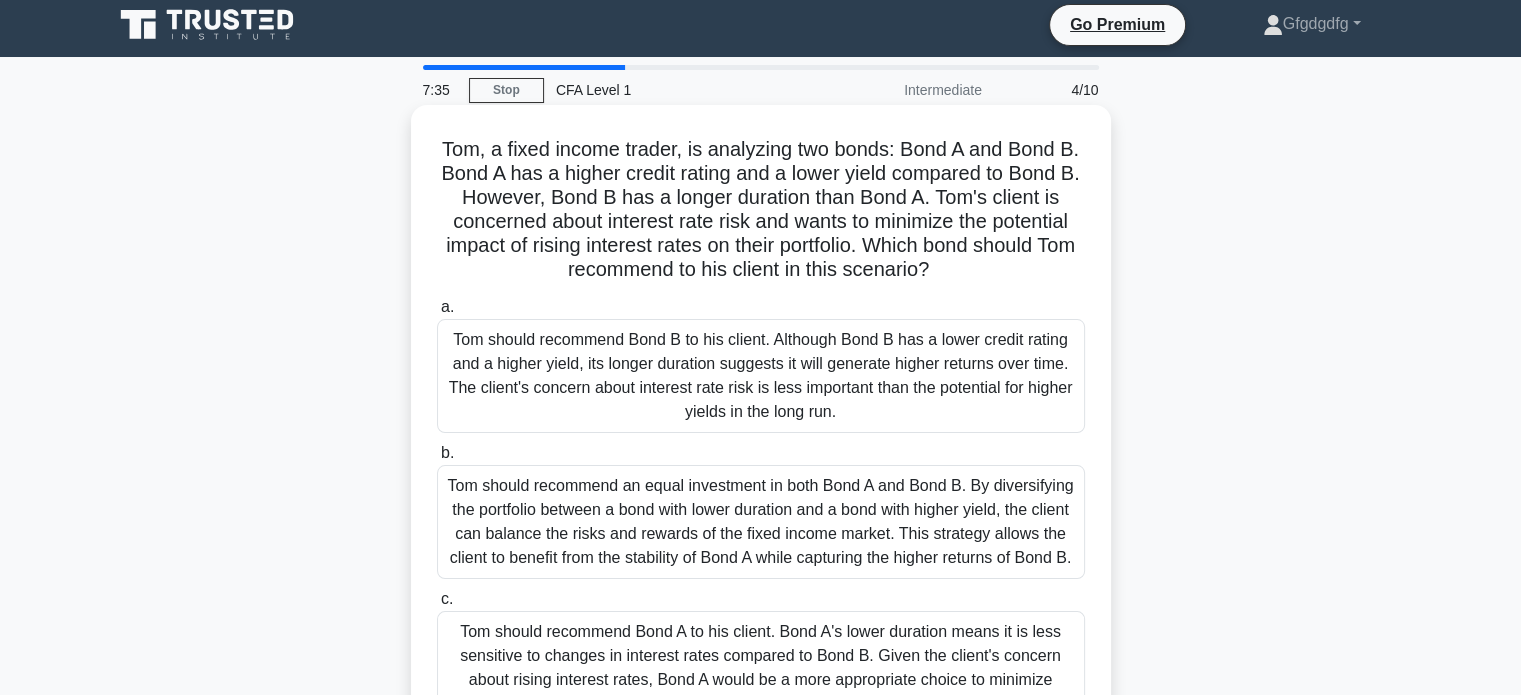 copy on "Tom, a fixed income trader, is analyzing two bonds: Bond A and Bond B. Bond A has a higher credit rating and a lower yield compared to Bond B. However, Bond B has a longer duration than Bond A. Tom's client is concerned about interest rate risk and wants to minimize the potential impact of rising interest rates on their portfolio. Which bond should Tom recommend to his client in this scenario?
.spinner_0XTQ{transform-origin:center;animation:spinner_y6GP .75s linear infinite}@keyframes spinner_y6GP{100%{transform:rotate(360deg)}}
a.
Tom should recommend Bond B to his client. Although Bond B has a lower credit rating and a higher yield, its longer duration suggests it will generate higher returns over time. The client's concern about interest rate risk is less important than the potential for higher yields in the long run.
b.
Tom should recommen..." 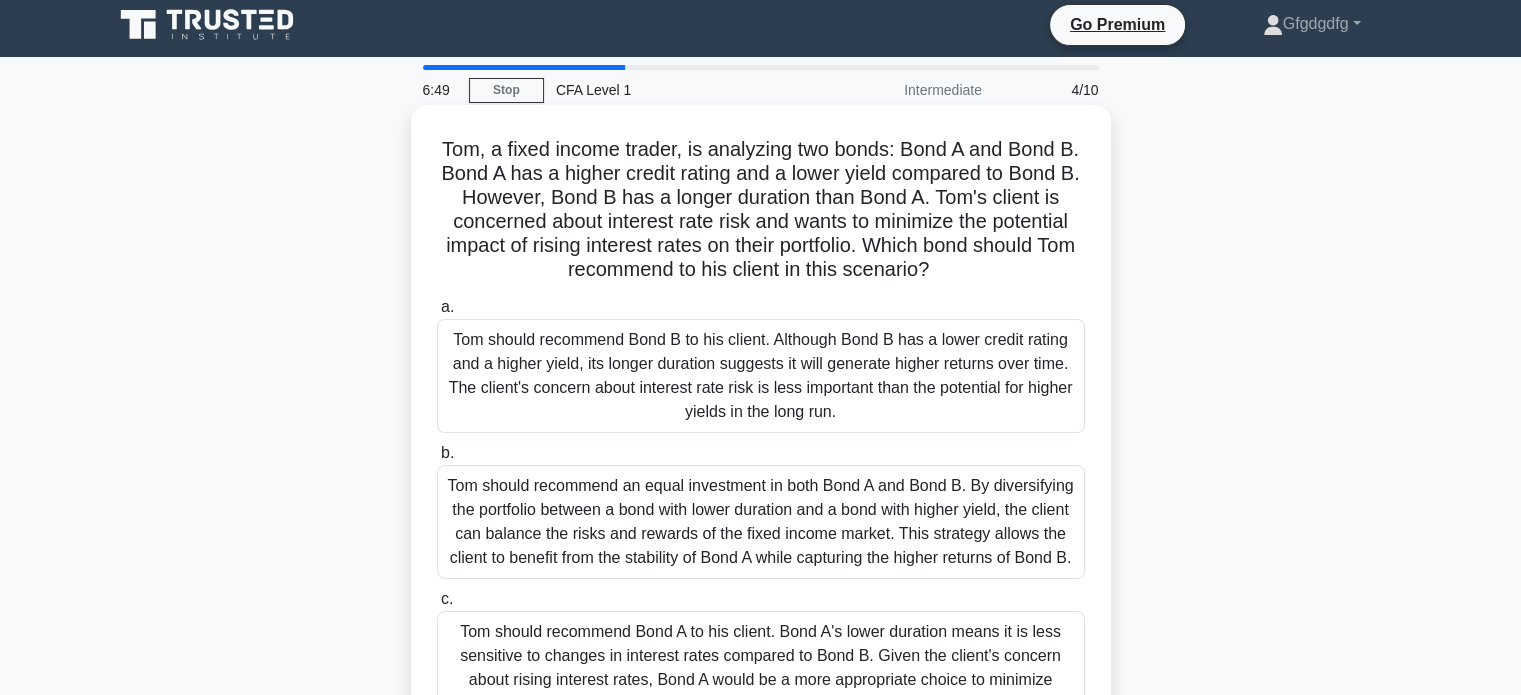 click on "Tom should recommend Bond A to his client. Bond A's lower duration means it is less sensitive to changes in interest rates compared to Bond B. Given the client's concern about rising interest rates, Bond A would be a more appropriate choice to minimize interest rate risk in the portfolio." at bounding box center (761, 668) 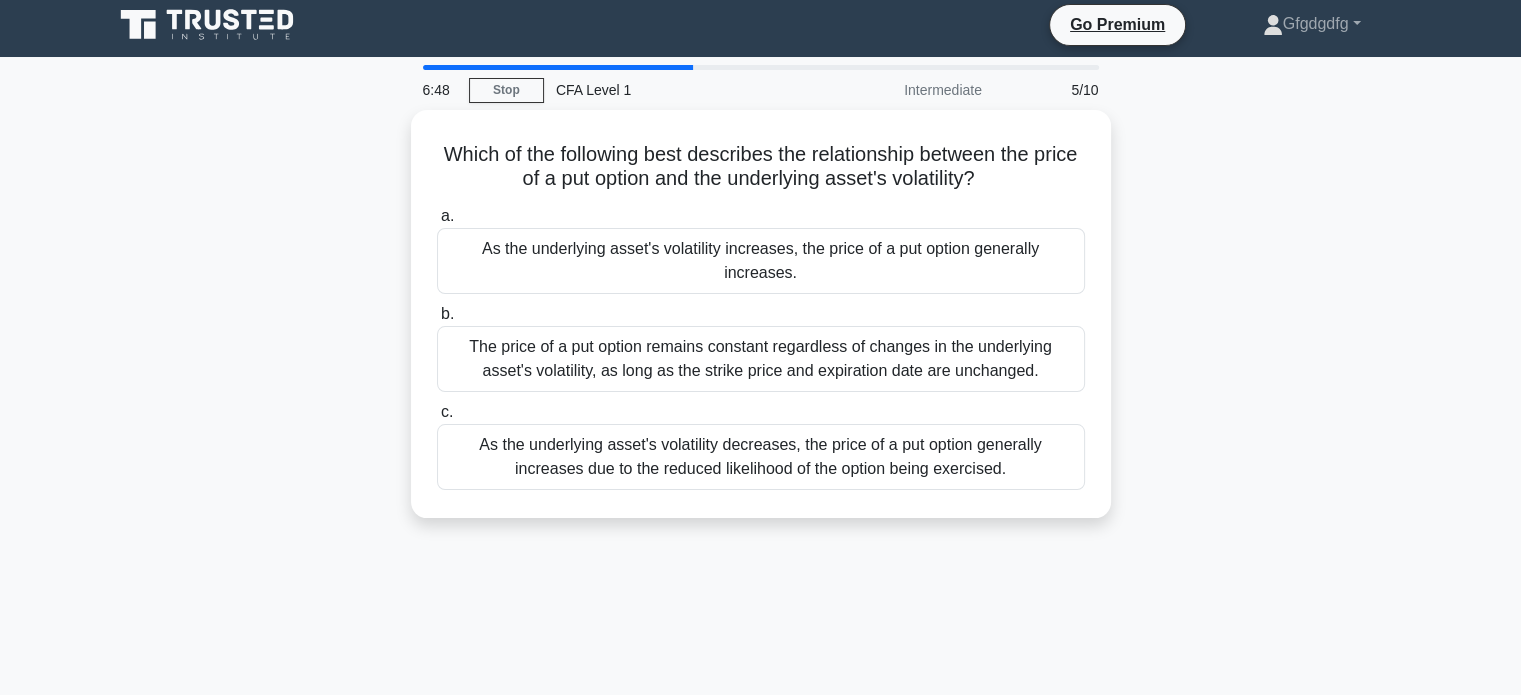 scroll, scrollTop: 0, scrollLeft: 0, axis: both 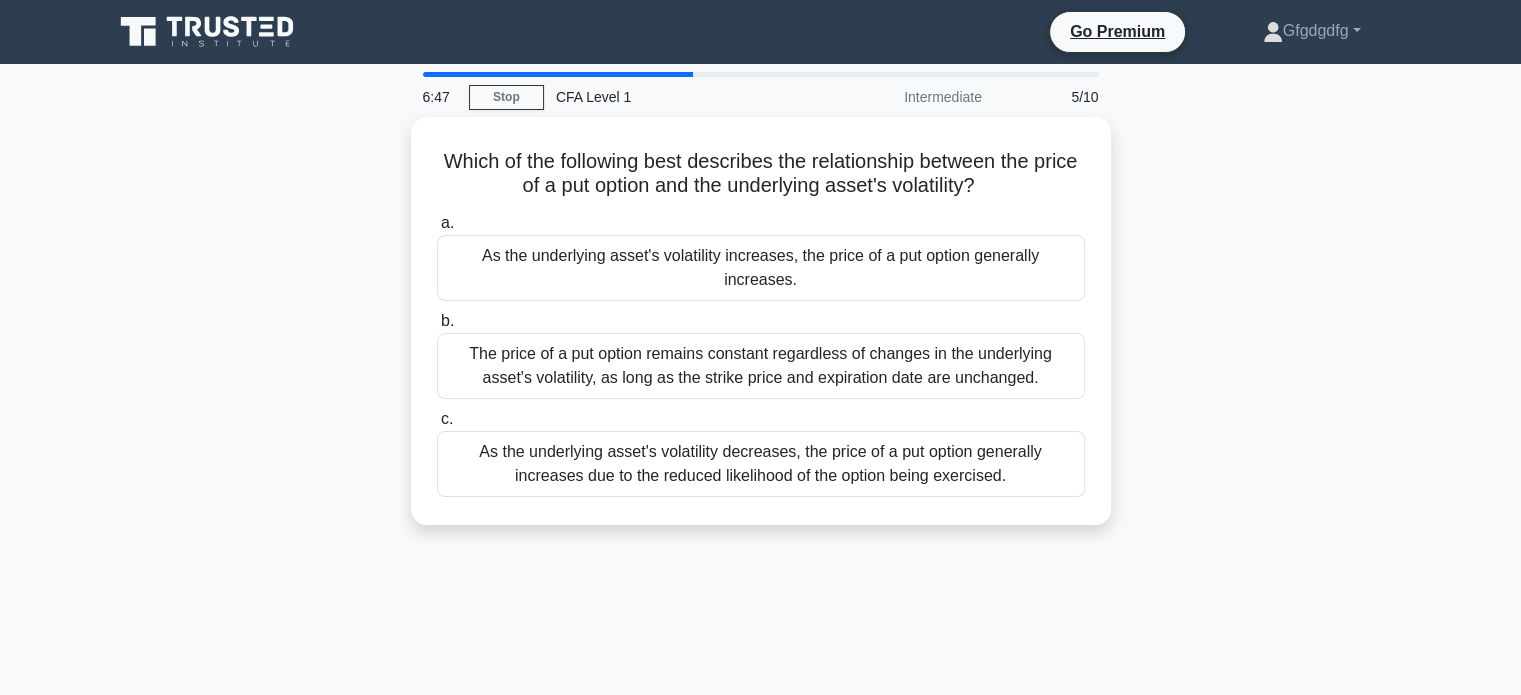 drag, startPoint x: 452, startPoint y: 150, endPoint x: 1130, endPoint y: 486, distance: 756.6902 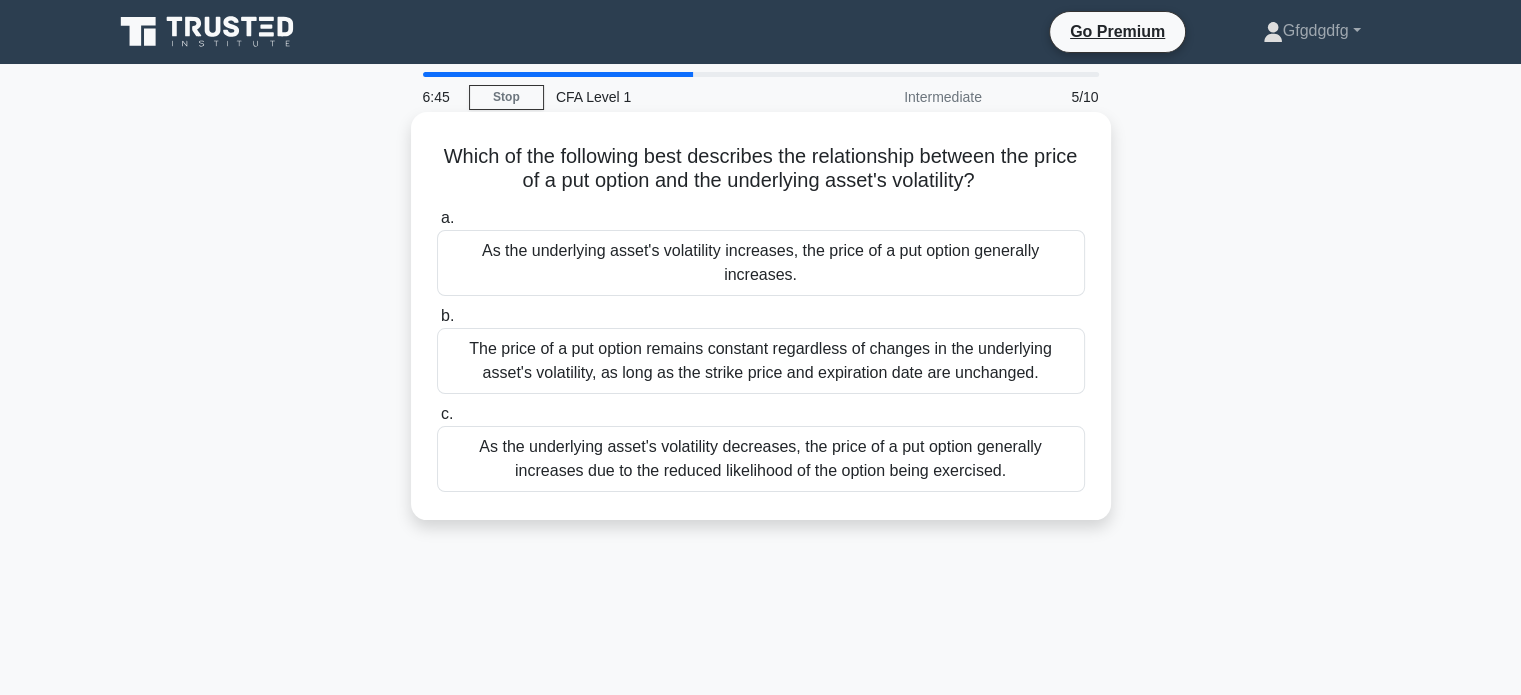 copy on "Which of the following best describes the relationship between the price of a put option and the underlying asset's volatility?
.spinner_0XTQ{transform-origin:center;animation:spinner_y6GP .75s linear infinite}@keyframes spinner_y6GP{100%{transform:rotate(360deg)}}
a.
As the underlying asset's volatility increases, the price of a put option generally increases.
b.
The price of a put option remains constant regardless of changes in the underlying asset's volatility, as long as the strike price and expiration date are unchanged.
c.
As the underlying asset's volatility decreases, the price of a put option generally increases due to the reduced likelihood of the option being exercised." 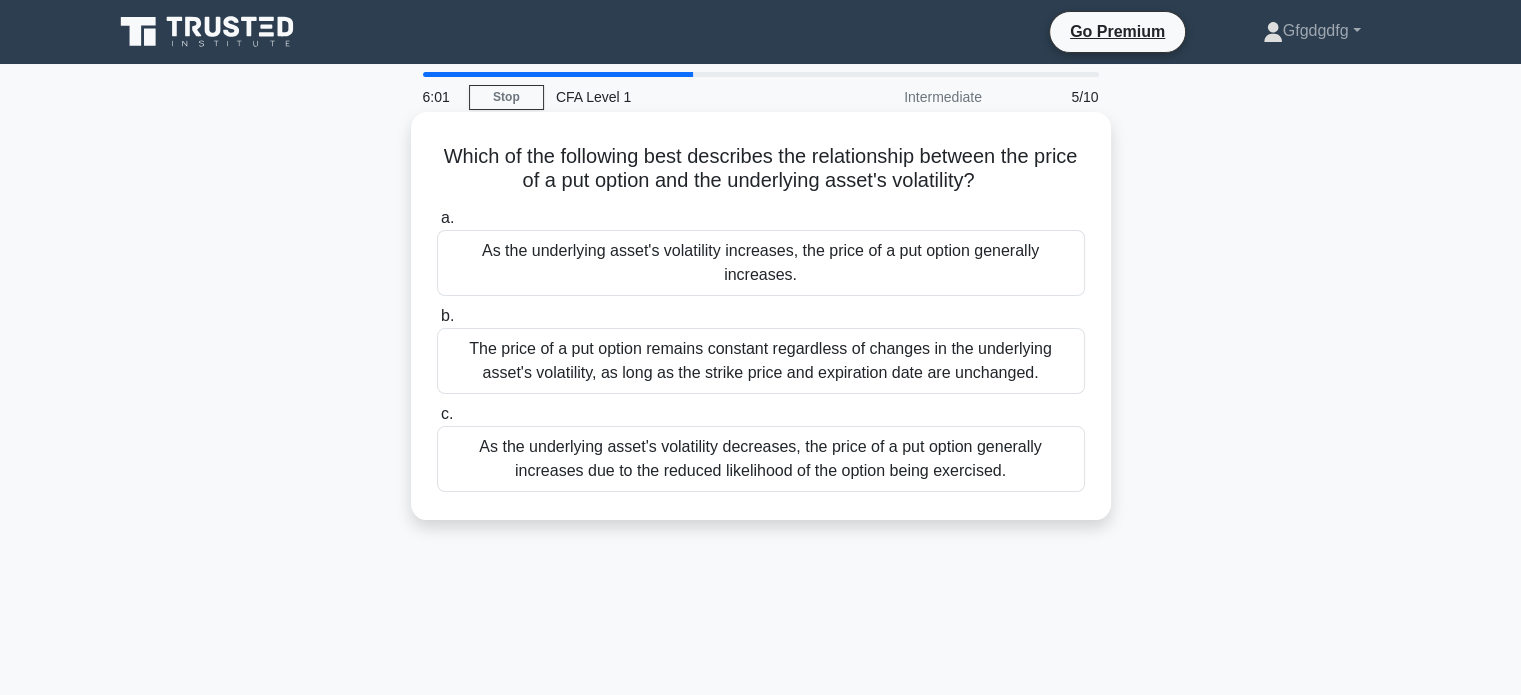 click on "As the underlying asset's volatility decreases, the price of a put option generally increases due to the reduced likelihood of the option being exercised." at bounding box center [761, 459] 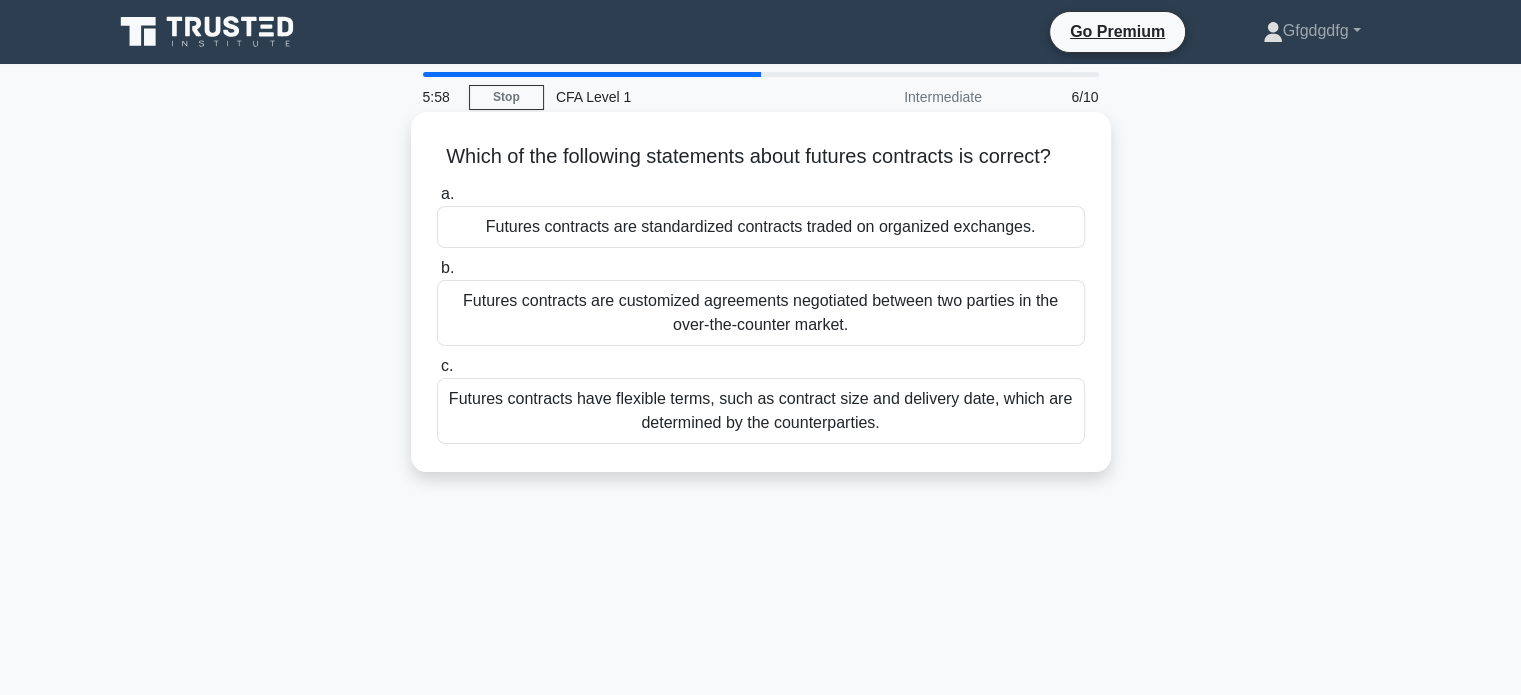 drag, startPoint x: 455, startPoint y: 165, endPoint x: 917, endPoint y: 445, distance: 540.2259 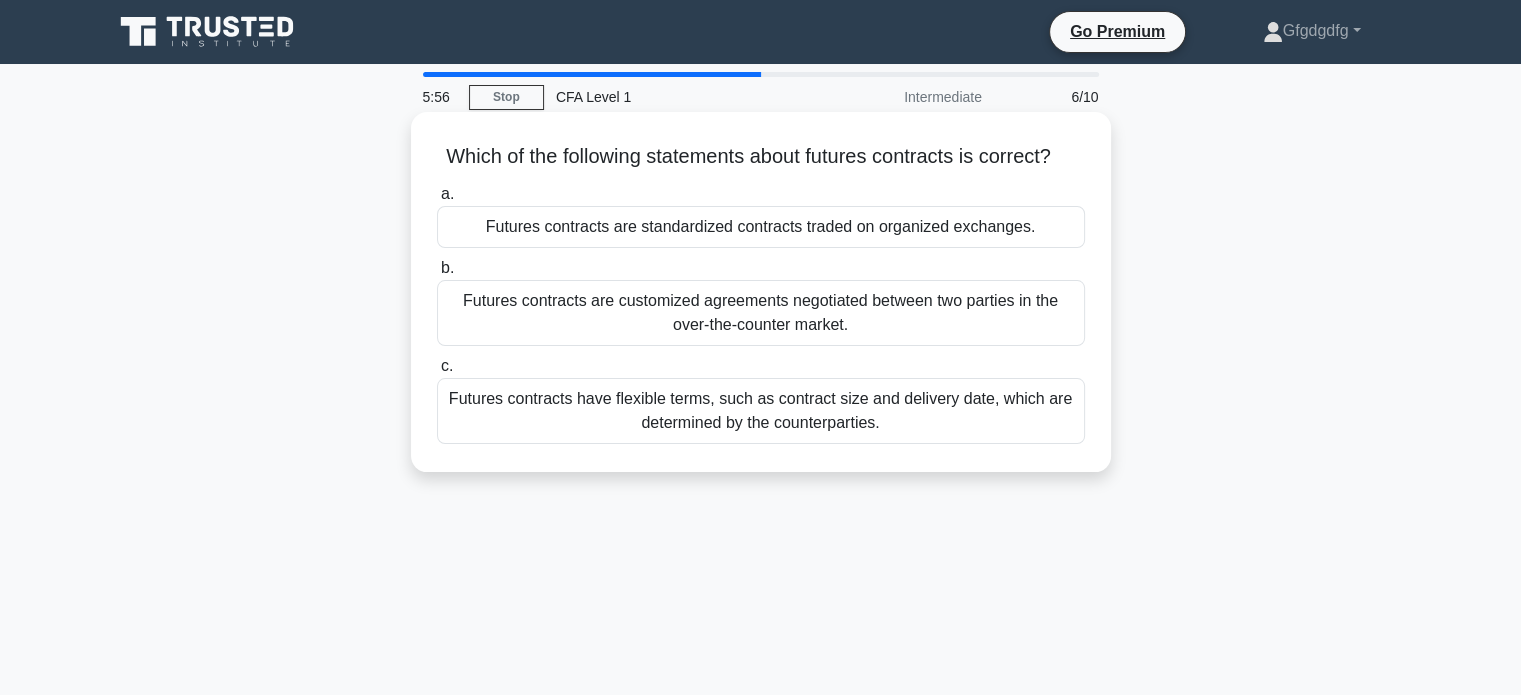 copy on "Which of the following statements about futures contracts is correct?
.spinner_0XTQ{transform-origin:center;animation:spinner_y6GP .75s linear infinite}@keyframes spinner_y6GP{100%{transform:rotate(360deg)}}
a.
Futures contracts are standardized contracts traded on organized exchanges.
b.
Futures contracts are customized agreements negotiated between two parties in the over-the-counter market.
c.
Futures contracts have flexible terms, such as contract size and delivery date, which are determined by the counterparties." 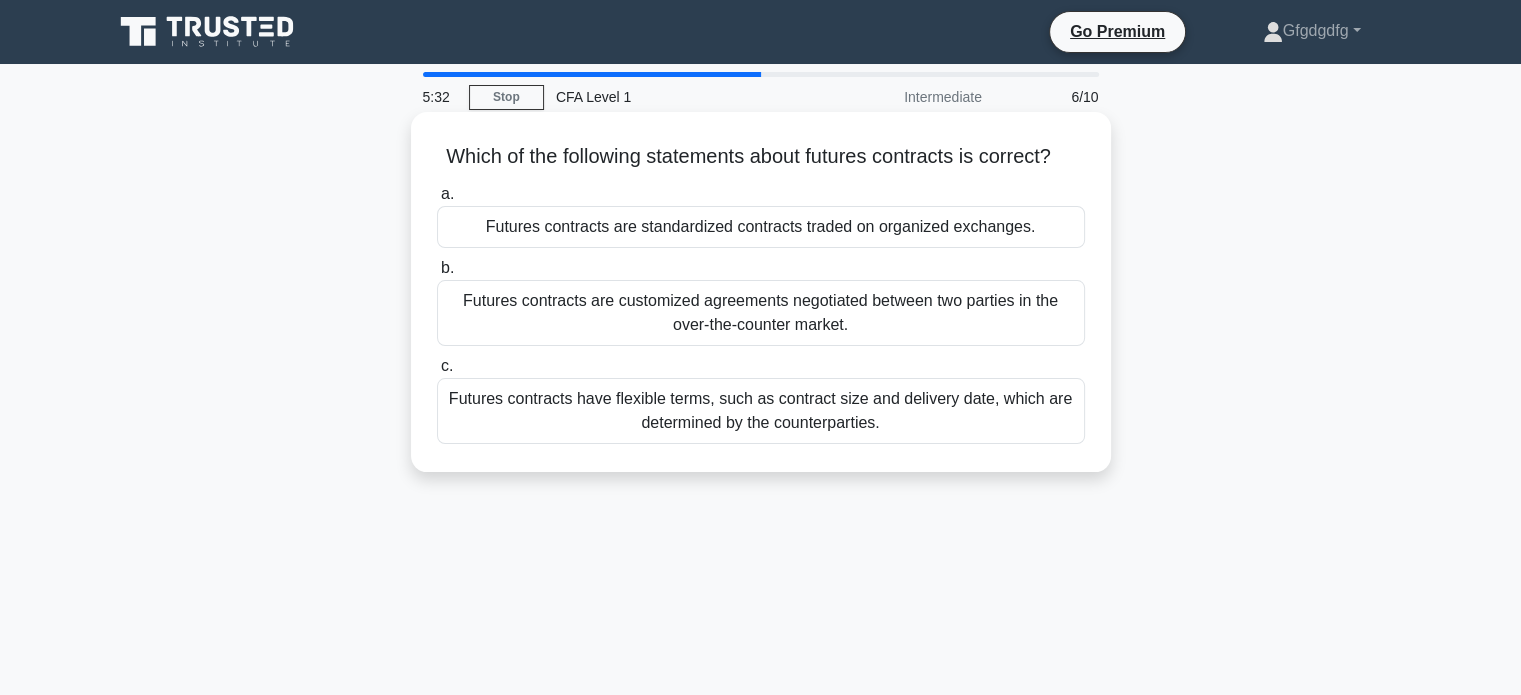 click on "Futures contracts have flexible terms, such as contract size and delivery date, which are determined by the counterparties." at bounding box center (761, 411) 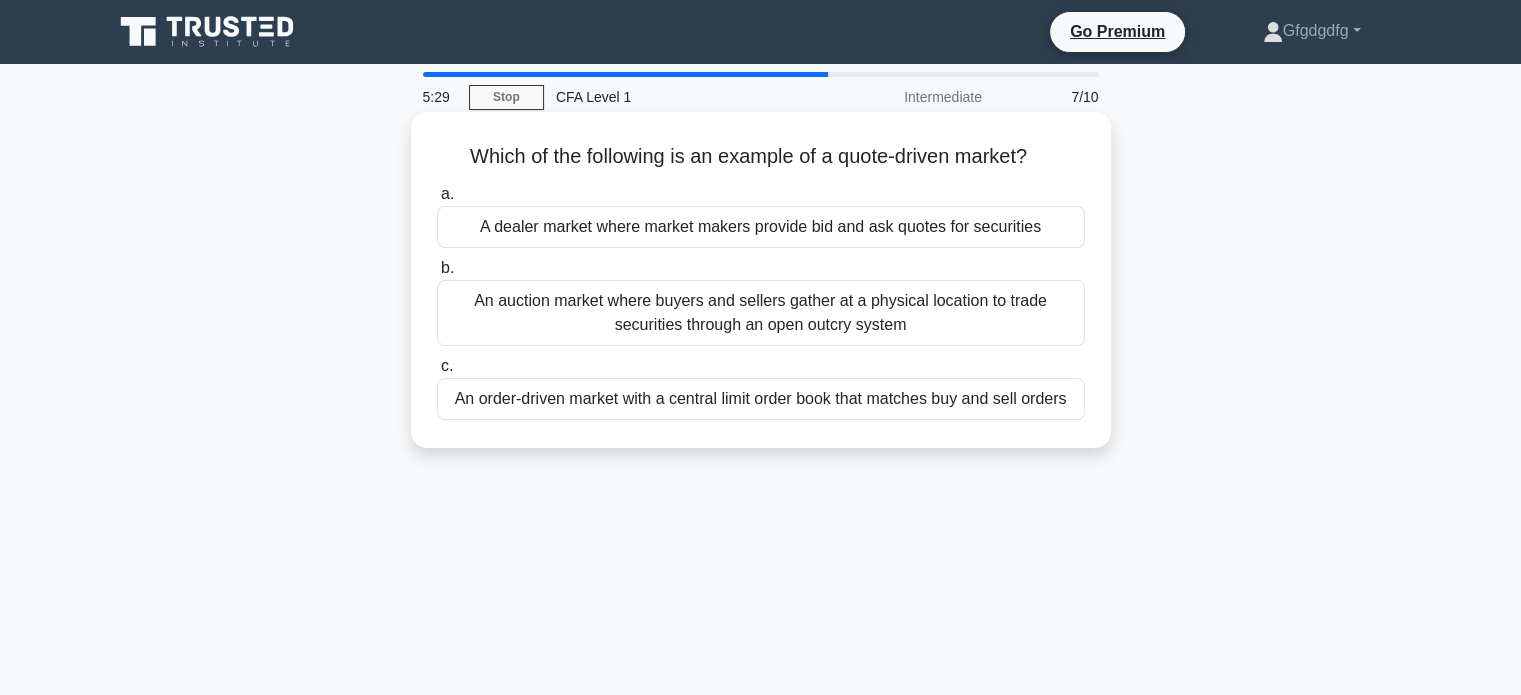 drag, startPoint x: 459, startPoint y: 146, endPoint x: 1081, endPoint y: 423, distance: 680.89136 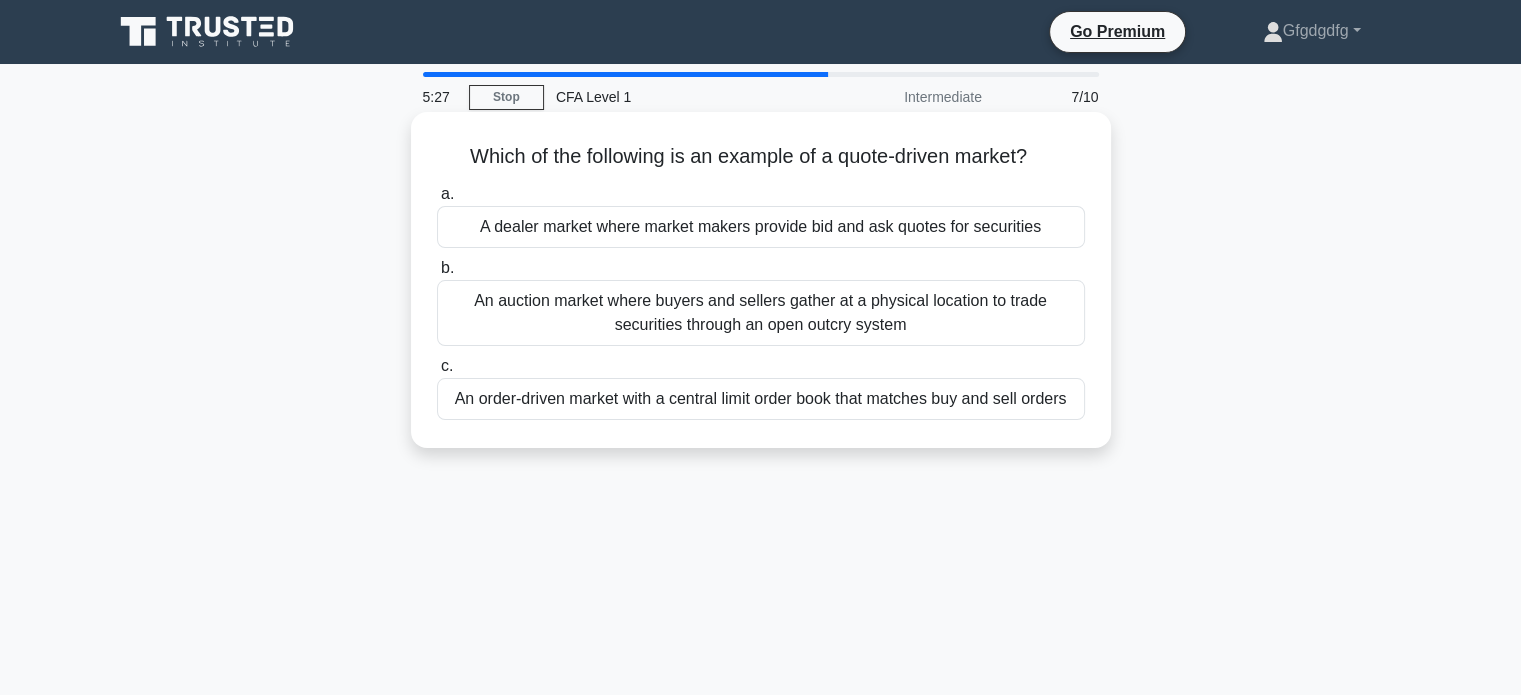 copy on "Which of the following is an example of a quote-driven market?
.spinner_0XTQ{transform-origin:center;animation:spinner_y6GP .75s linear infinite}@keyframes spinner_y6GP{100%{transform:rotate(360deg)}}
a.
A dealer market where market makers provide bid and ask quotes for securities
b.
An auction market where buyers and sellers gather at a physical location to trade securities through an open outcry system
c.
An order-driven market with a central limit order book that matches buy and sell orders" 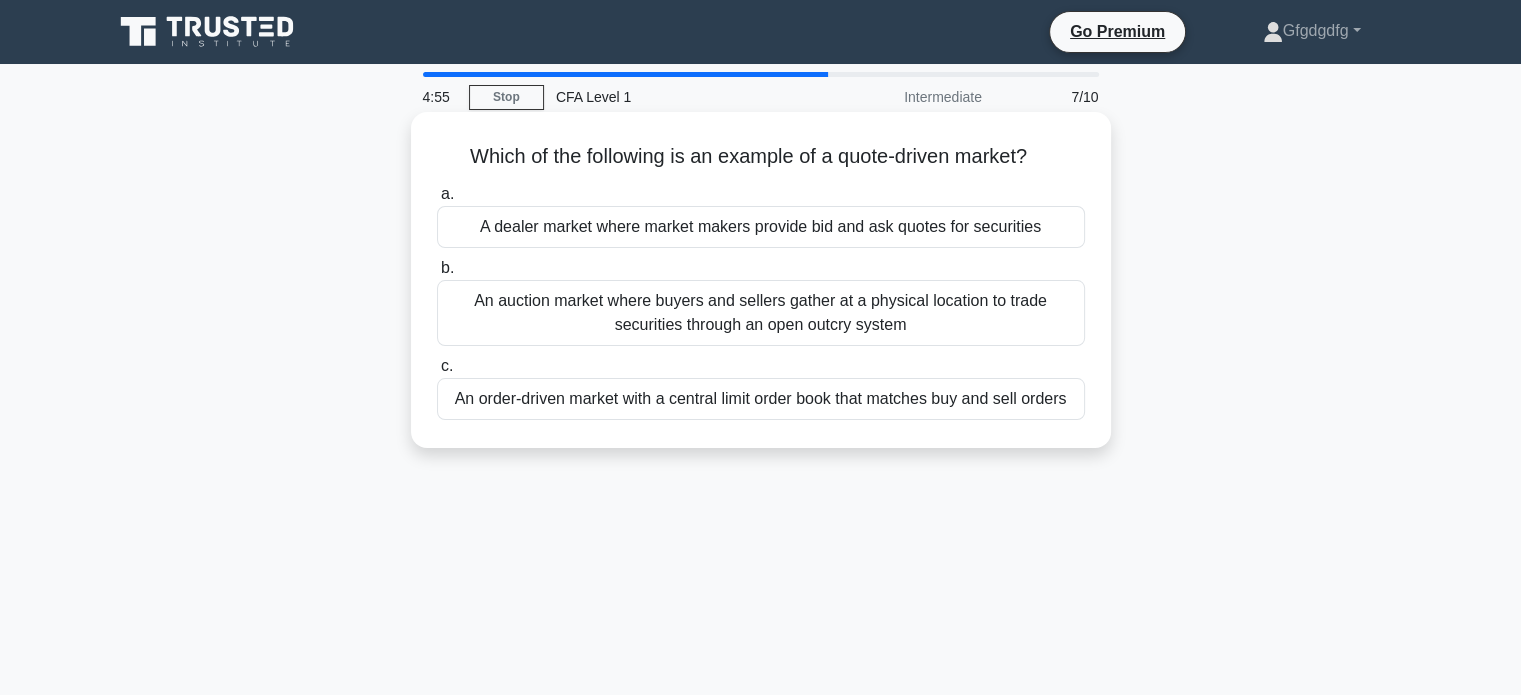 click on "c.
An order-driven market with a central limit order book that matches buy and sell orders" at bounding box center [761, 387] 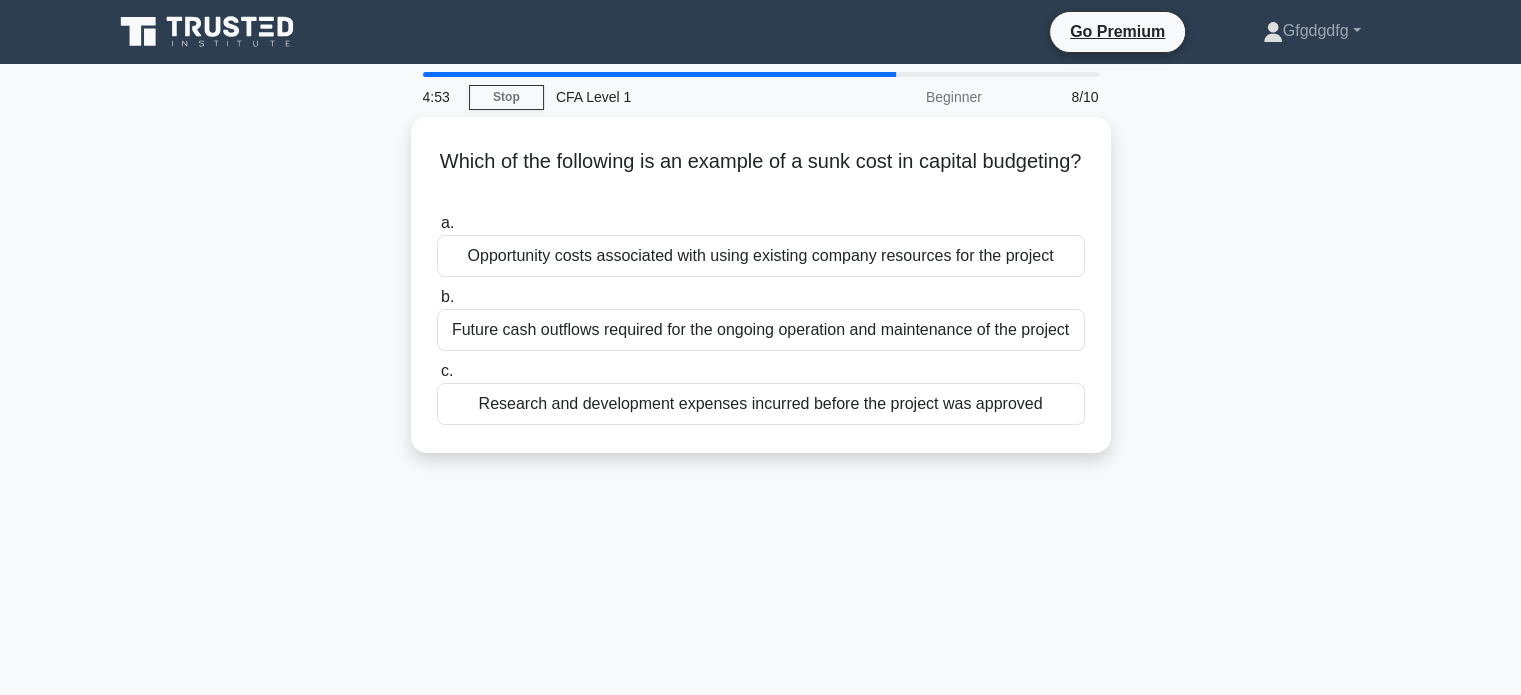 drag, startPoint x: 489, startPoint y: 171, endPoint x: 1125, endPoint y: 431, distance: 687.0924 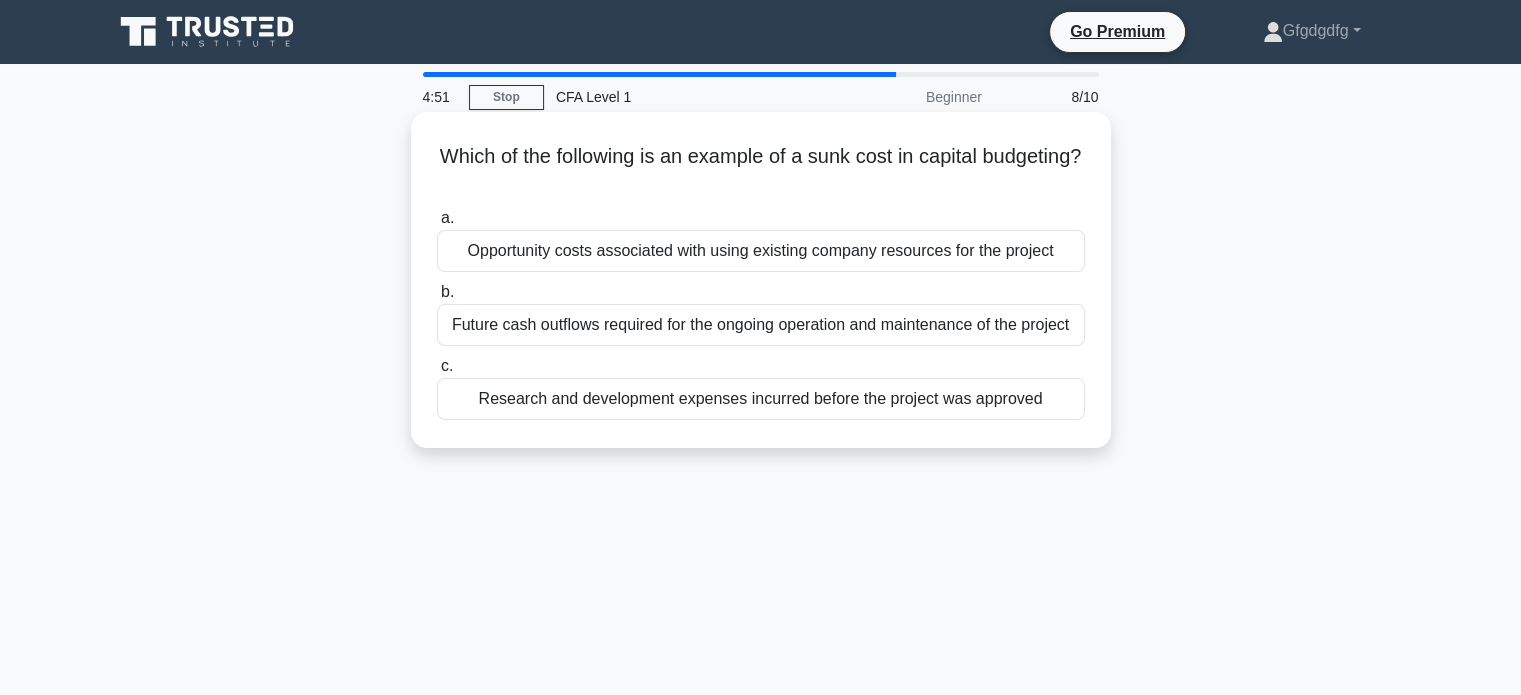 copy on "budgeting?
.spinner_0XTQ{transform-origin:center;animation:spinner_y6GP .75s linear infinite}@keyframes spinner_y6GP{100%{transform:rotate(360deg)}}
a.
Opportunity costs associated with using existing company resources for the project
b.
Future cash outflows required for the ongoing operation and maintenance of the project
c.
Research and development expenses incurred before the project was approved" 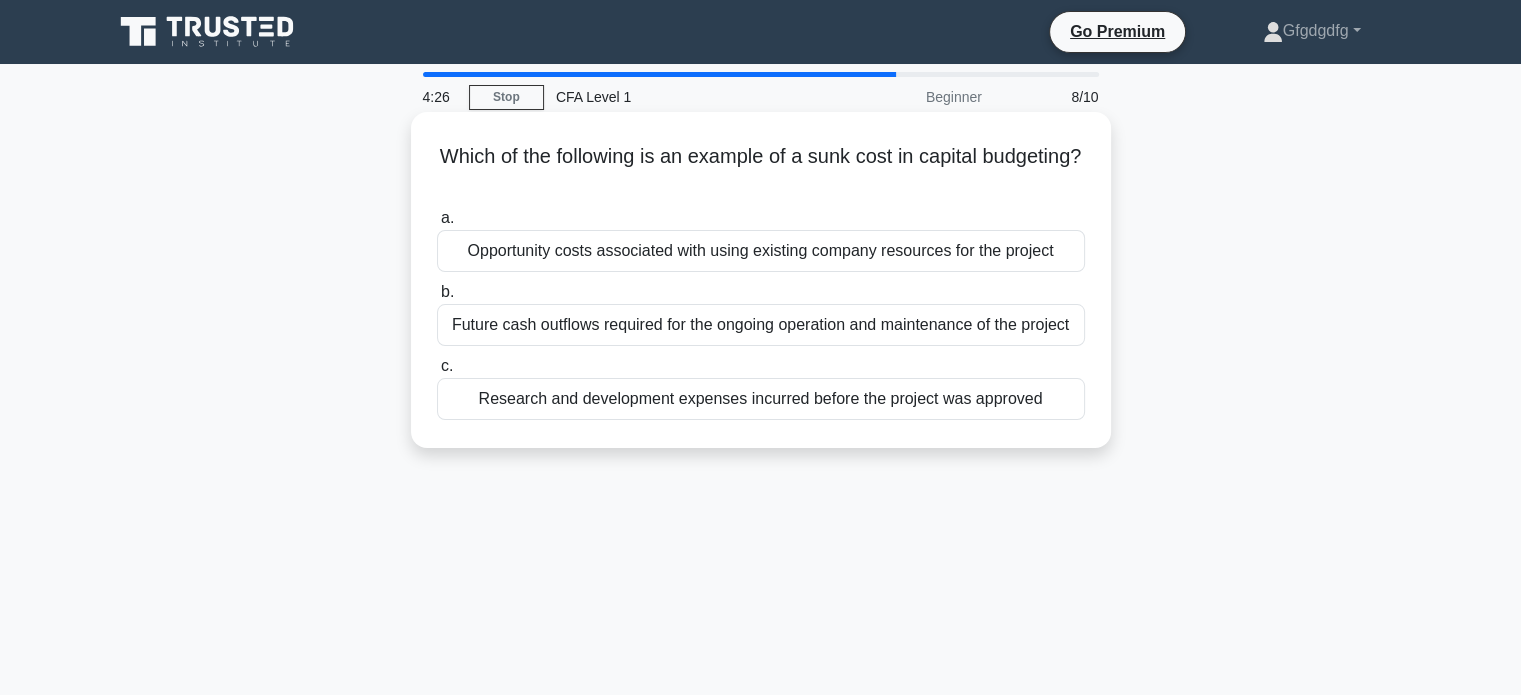 click on "Research and development expenses incurred before the project was approved" at bounding box center [761, 399] 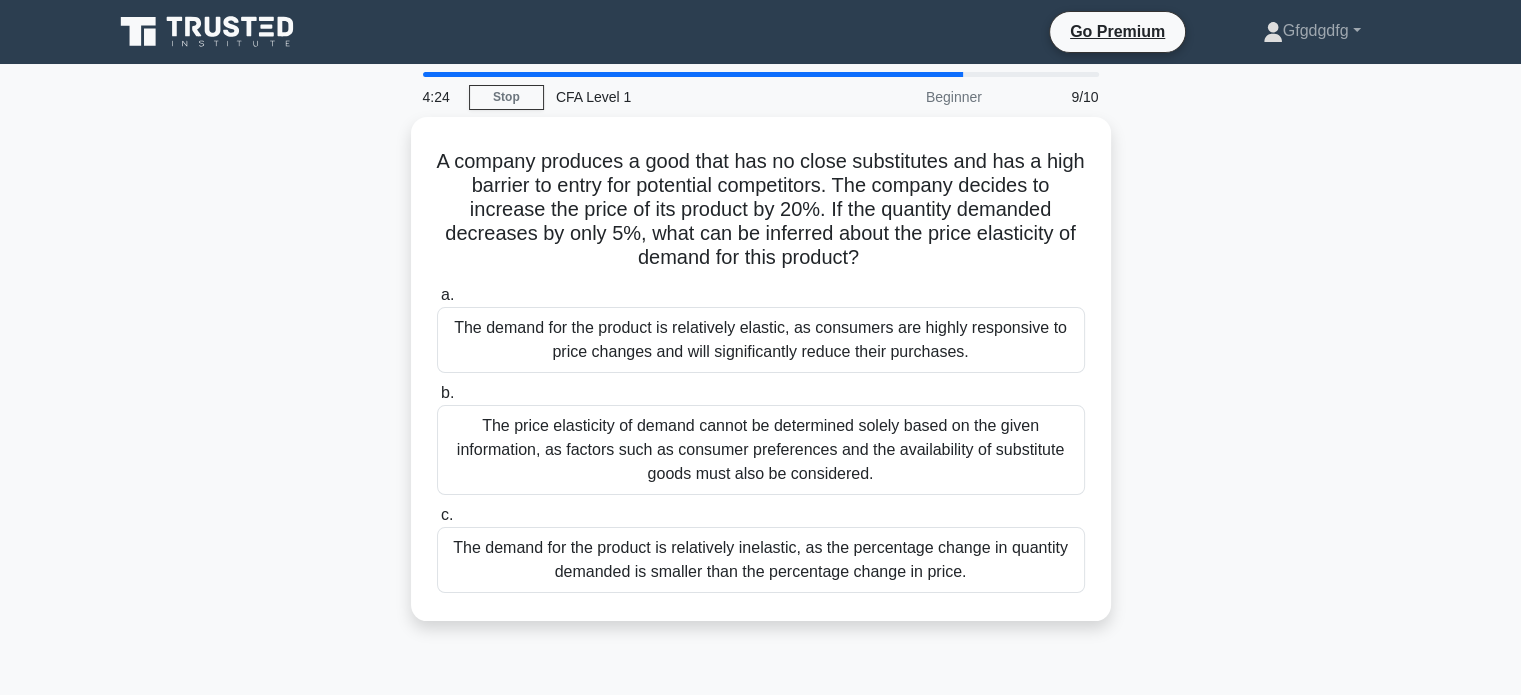 drag, startPoint x: 439, startPoint y: 163, endPoint x: 1042, endPoint y: 631, distance: 763.304 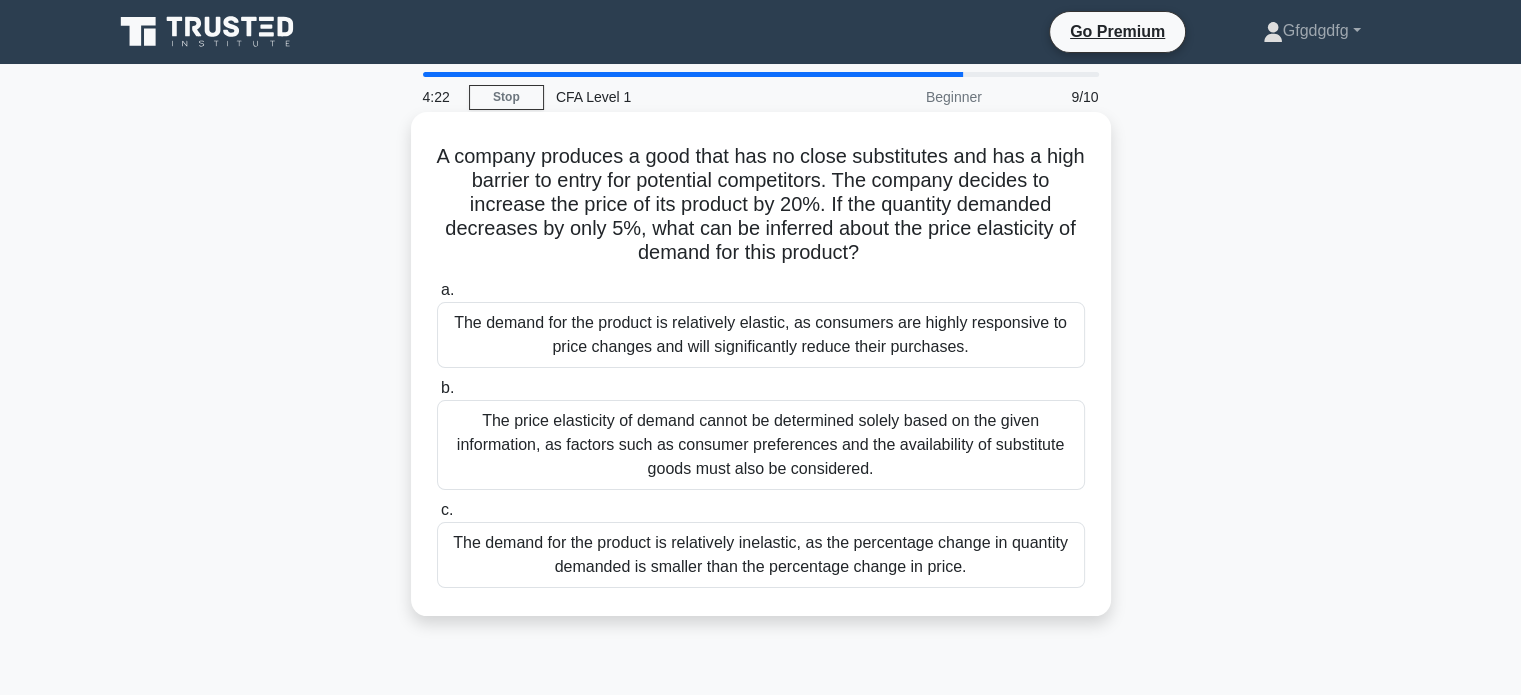 copy on "A company produces a good that has no close substitutes and has a high barrier to entry for potential competitors. The company decides to increase the price of its product by 20%. If the quantity demanded decreases by only 5%, what can be inferred about the price elasticity of demand for this product?
.spinner_0XTQ{transform-origin:center;animation:spinner_y6GP .75s linear infinite}@keyframes spinner_y6GP{100%{transform:rotate(360deg)}}
a.
The demand for the product is relatively elastic, as consumers are highly responsive to price changes and will significantly reduce their purchases.
b.
The price elasticity of demand cannot be determined solely based on the given information, as factors such as consumer preferences and the availability of substitute goods must also be considered.
c.
..." 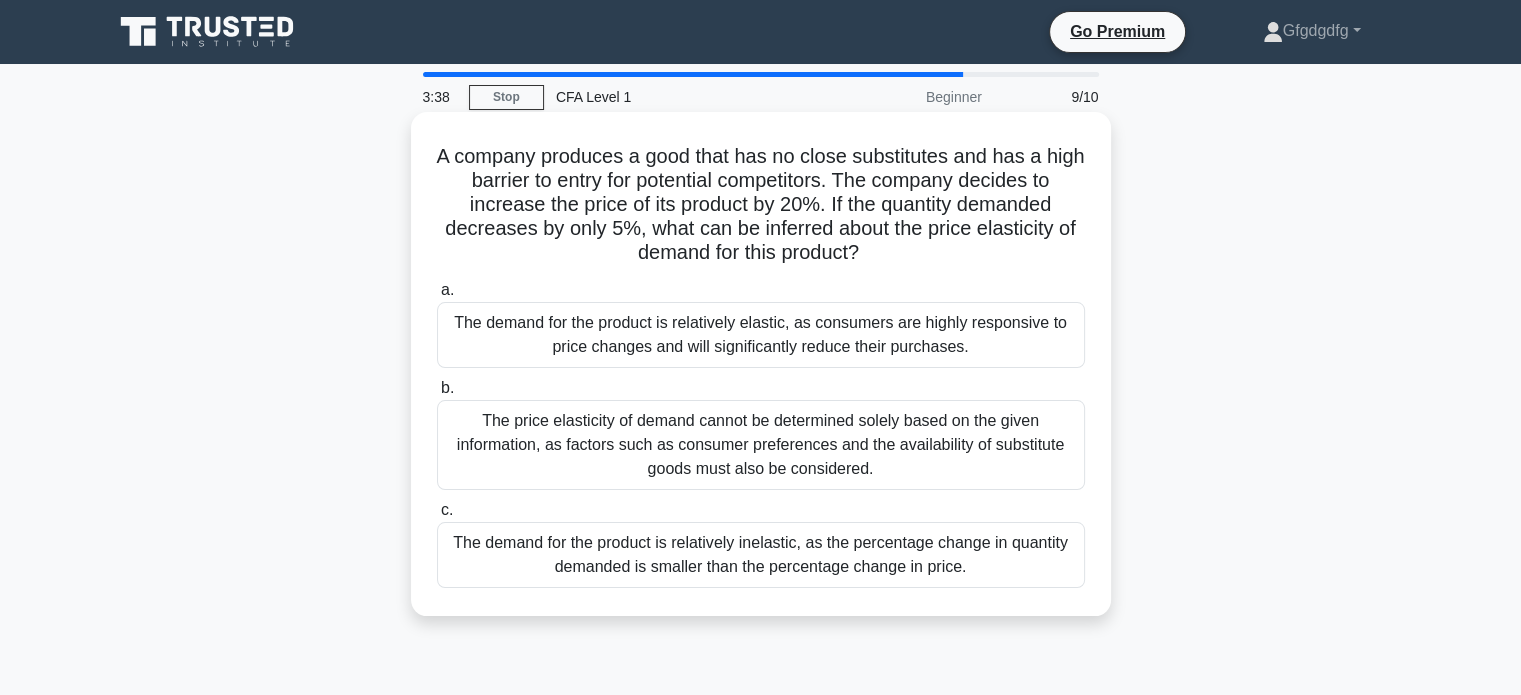 click on "The demand for the product is relatively inelastic, as the percentage change in quantity demanded is smaller than the percentage change in price." at bounding box center [761, 555] 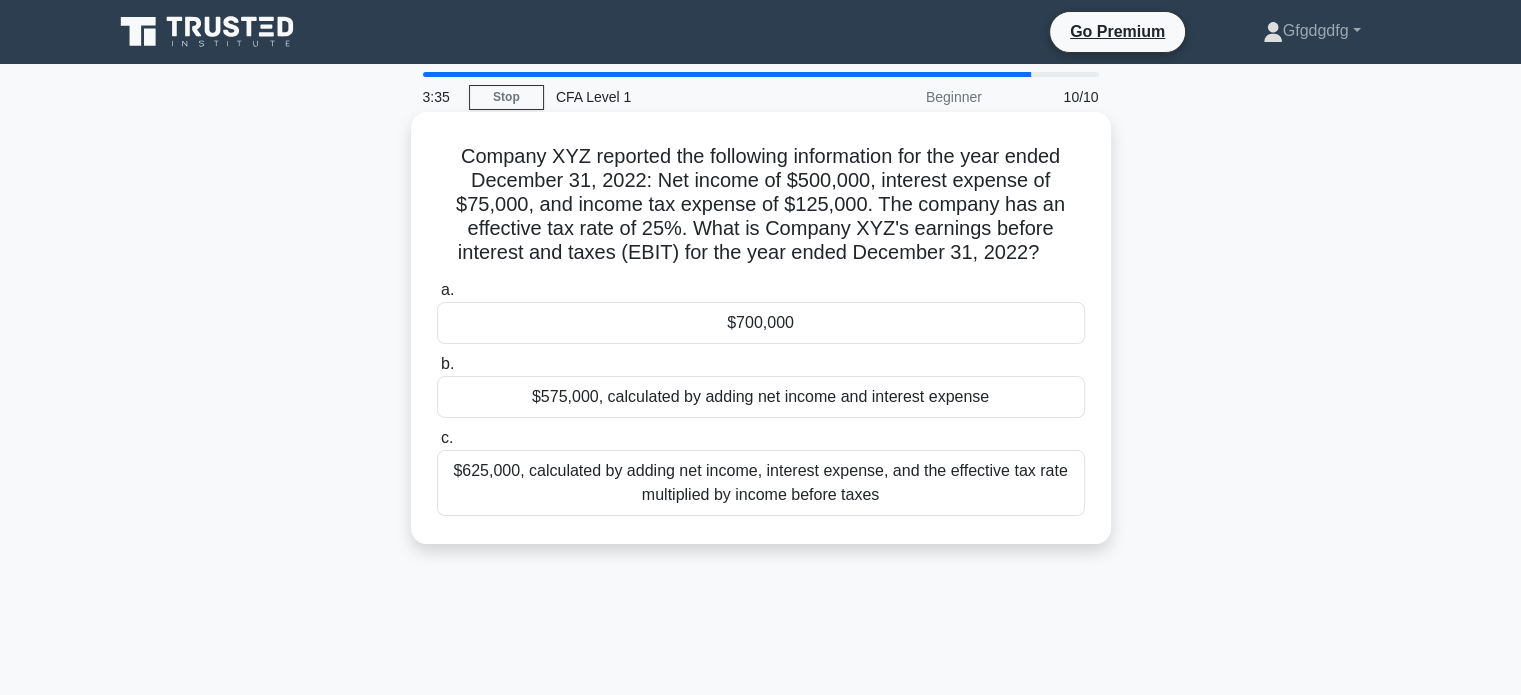 drag, startPoint x: 438, startPoint y: 155, endPoint x: 1048, endPoint y: 538, distance: 720.2701 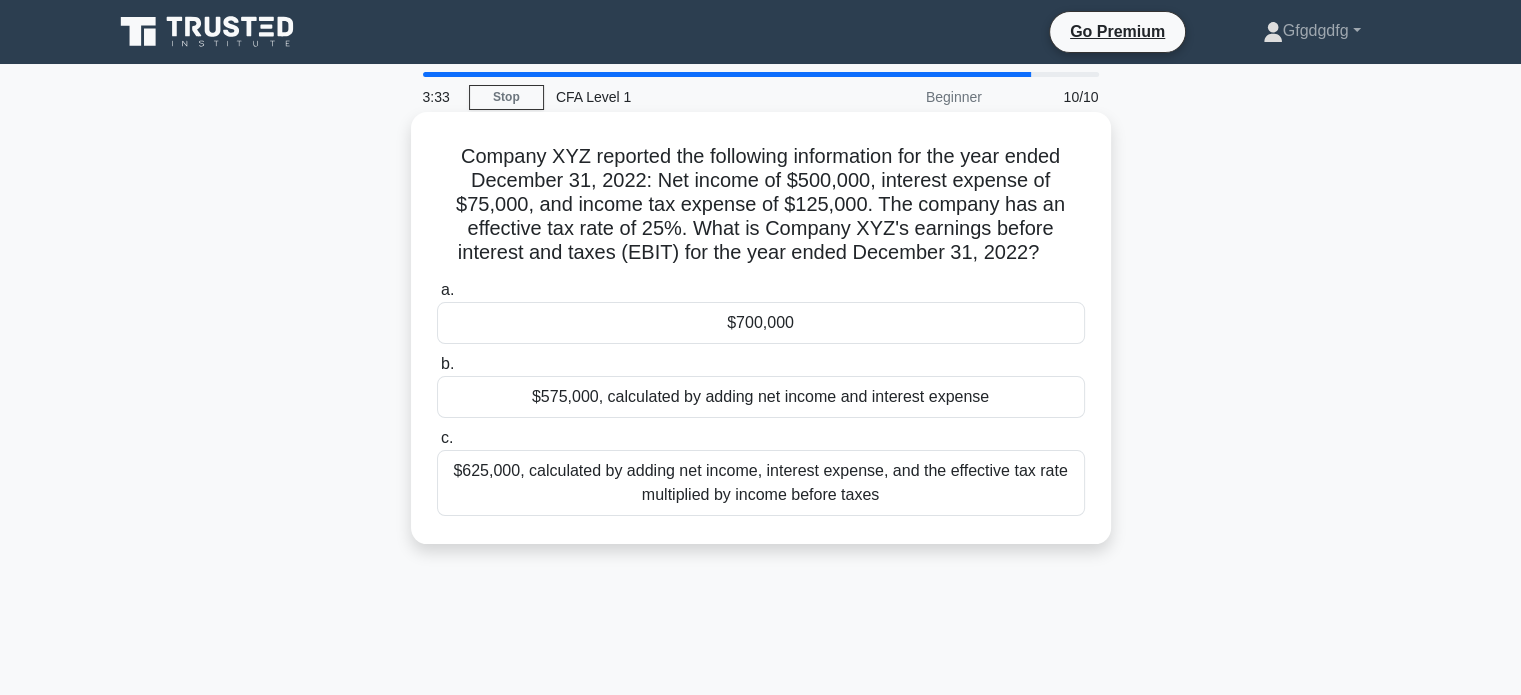 copy on "Company XYZ reported the following information for the year ended December 31, 2022: Net income of $500,000, interest expense of $75,000, and income tax expense of $125,000. The company has an effective tax rate of 25%. What is Company XYZ's earnings before interest and taxes (EBIT) for the year ended December 31, 2022?
.spinner_0XTQ{transform-origin:center;animation:spinner_y6GP .75s linear infinite}@keyframes spinner_y6GP{100%{transform:rotate(360deg)}}
a.
$700,000
b.
$575,000, calculated by adding net income and interest expense
c.
$625,000, calculated by adding net income, interest expense, and the effective tax rate multiplied by income before taxes" 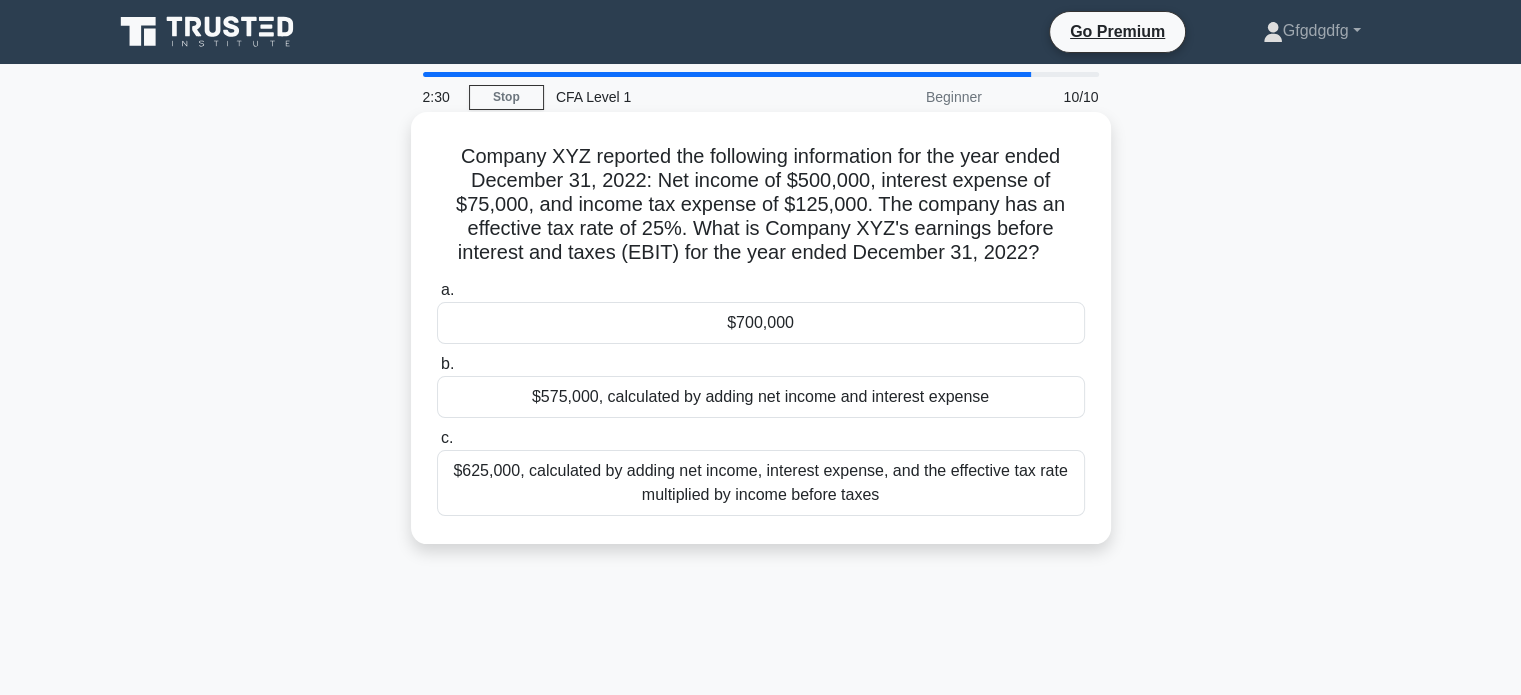 click on "$575,000, calculated by adding net income and interest expense" at bounding box center (761, 397) 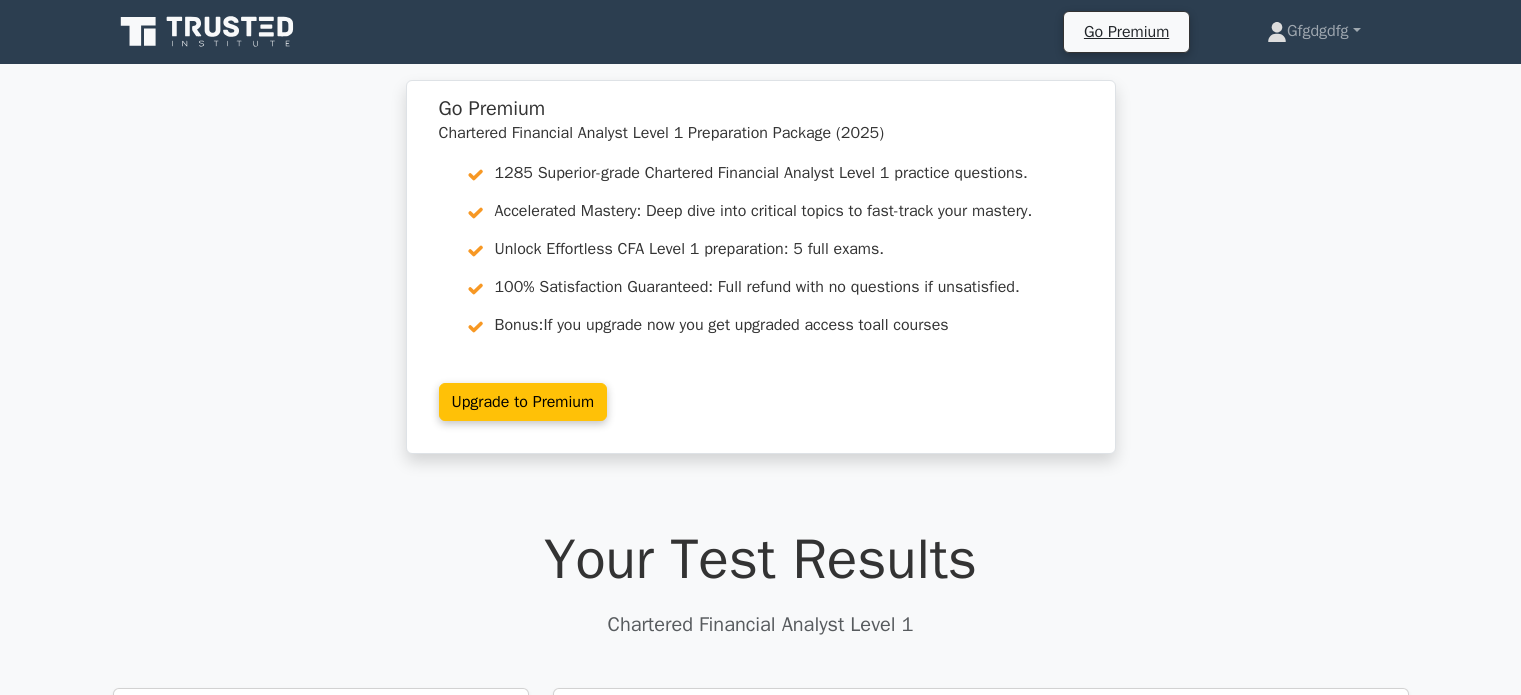 scroll, scrollTop: 284, scrollLeft: 0, axis: vertical 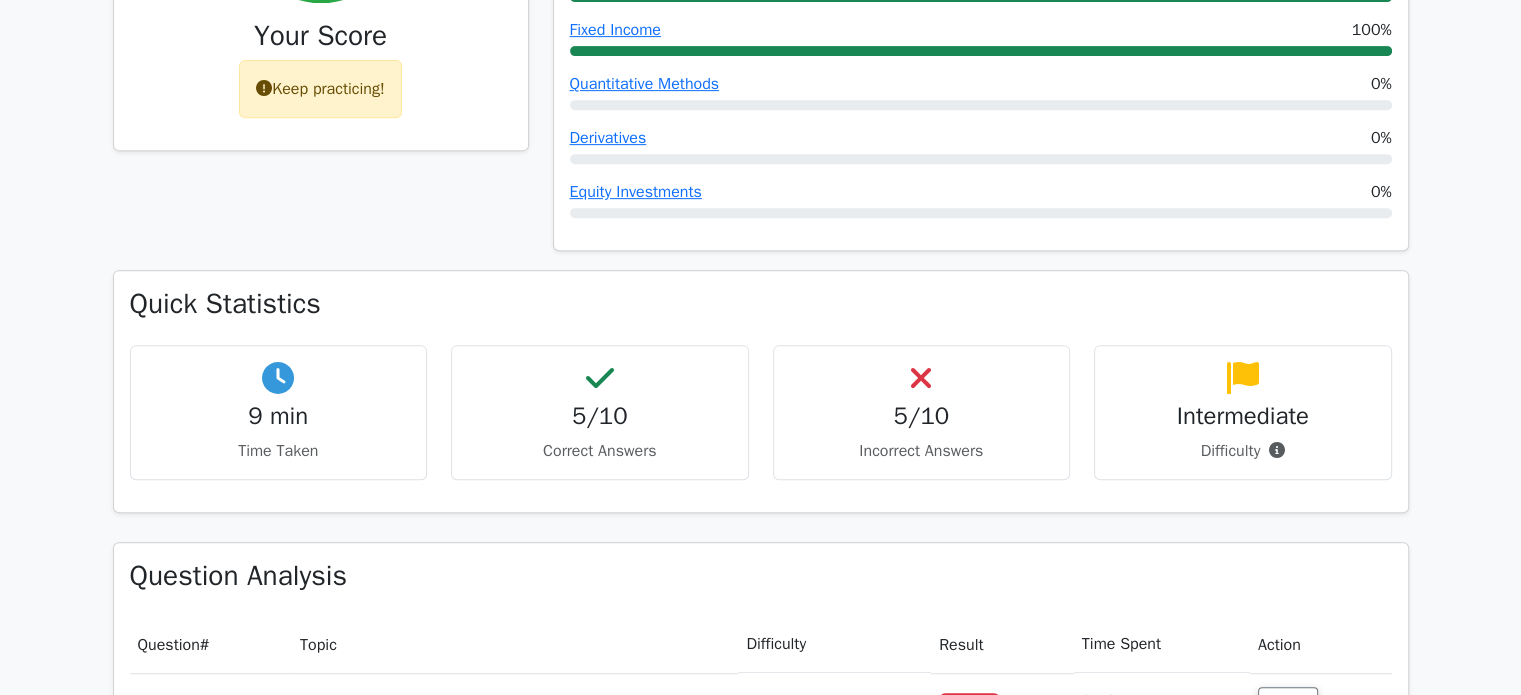 click on "5/10" at bounding box center [922, 416] 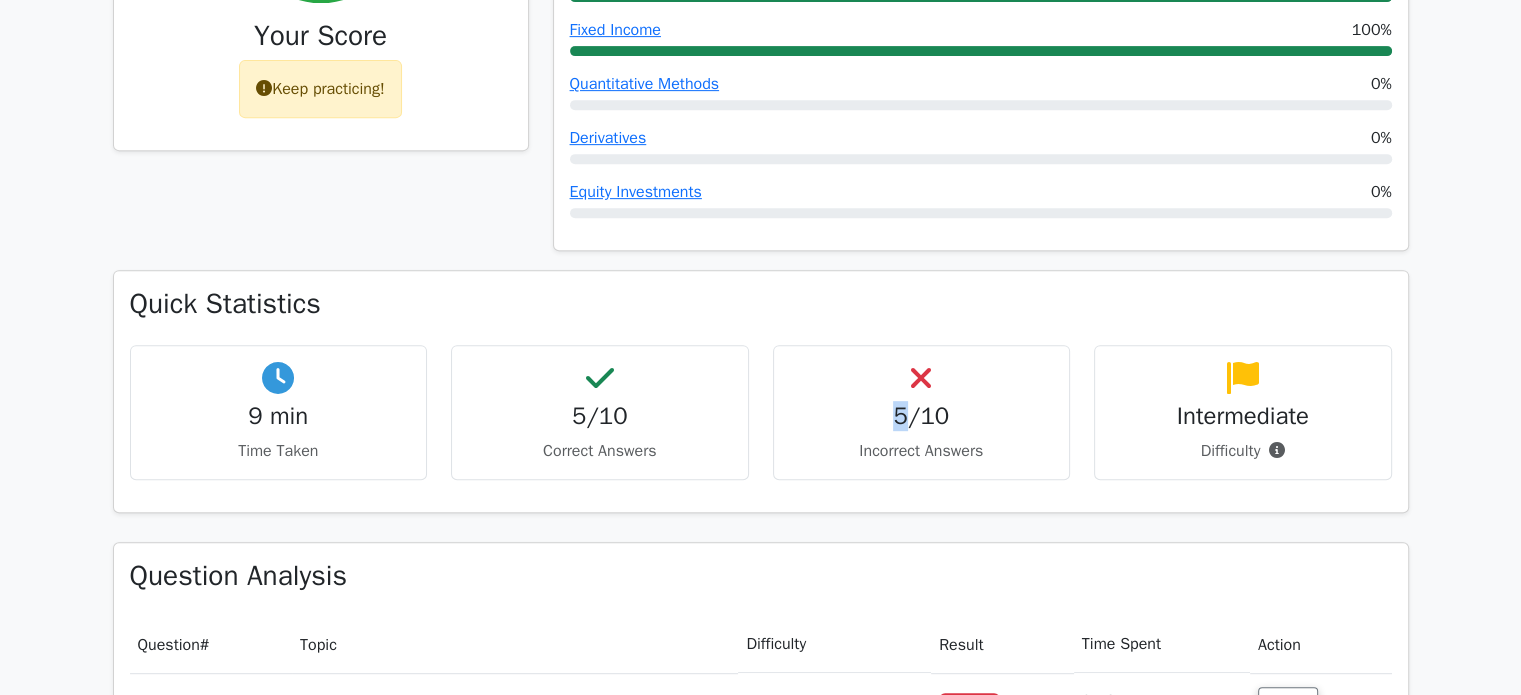 click on "5/10" at bounding box center (922, 416) 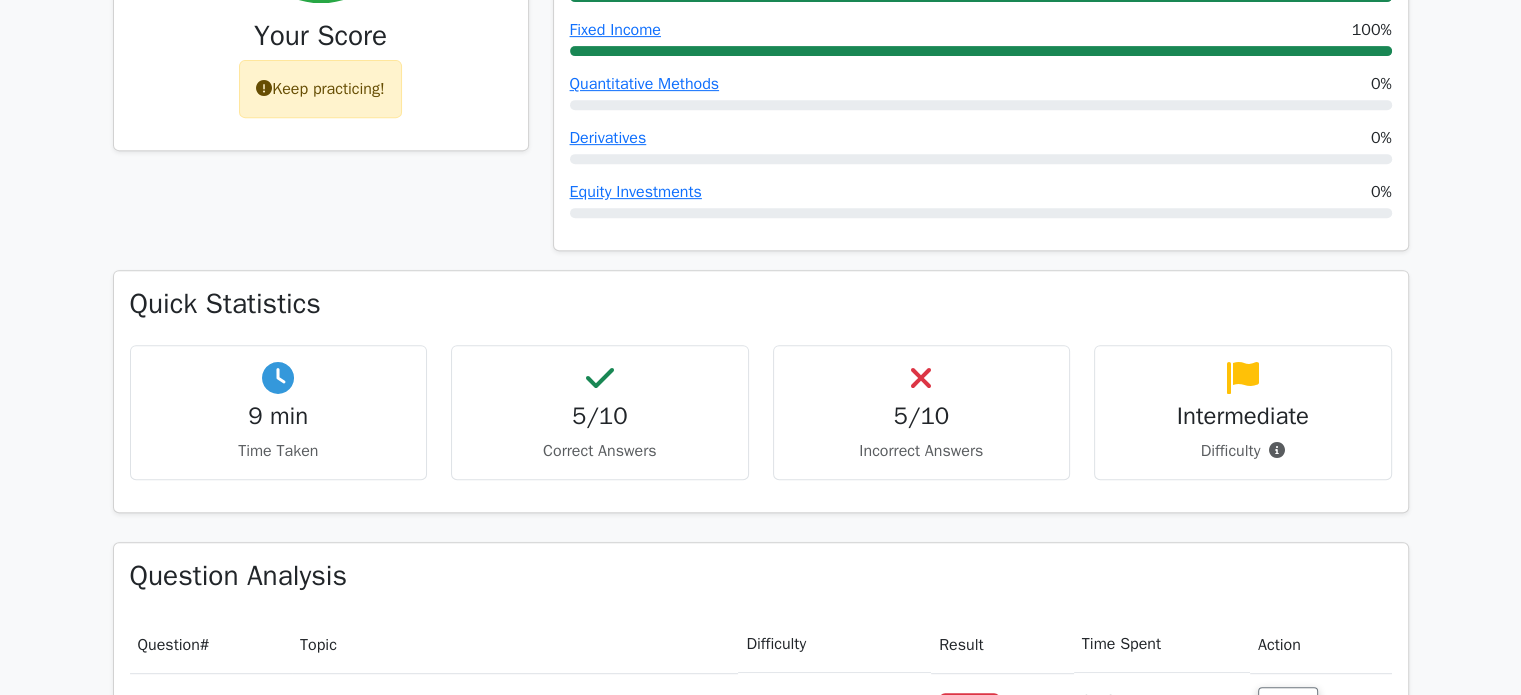 click on "Incorrect Answers" at bounding box center (922, 451) 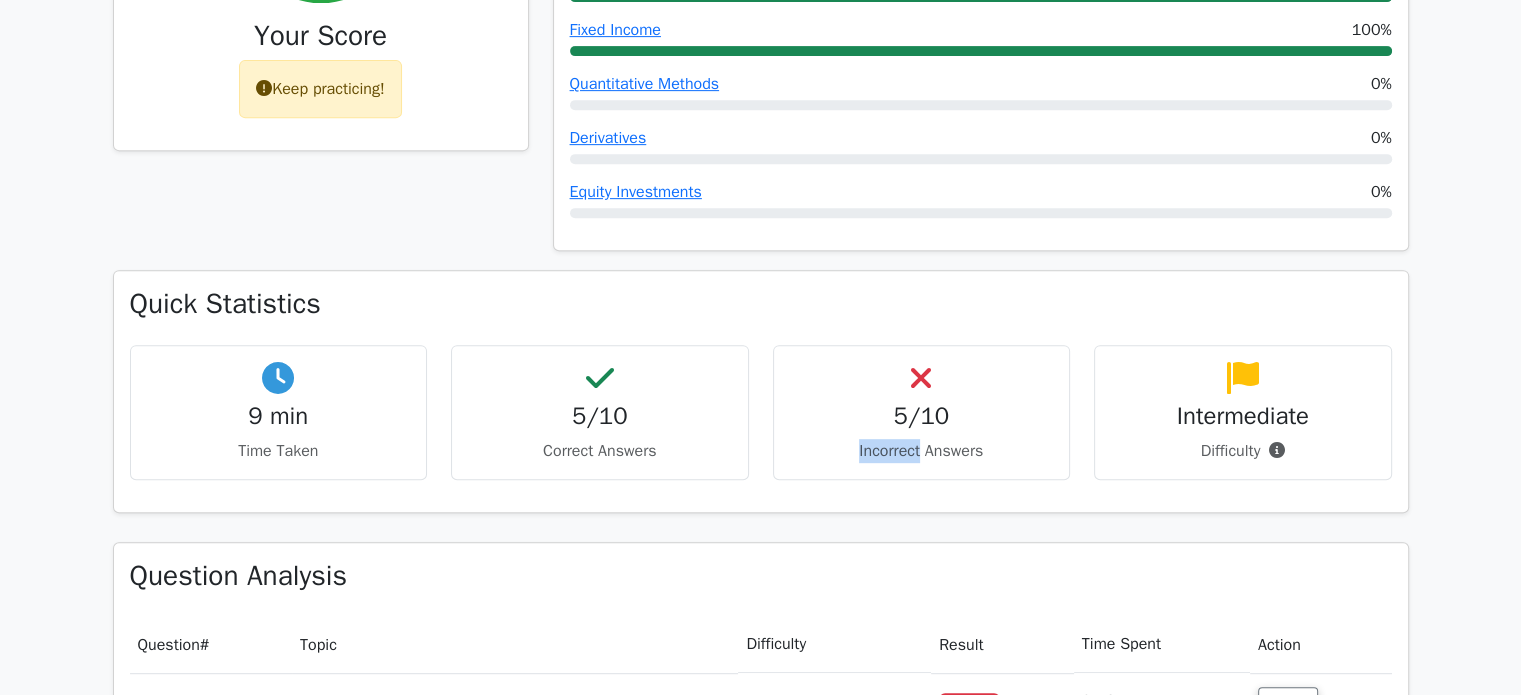 click on "Incorrect Answers" at bounding box center [922, 451] 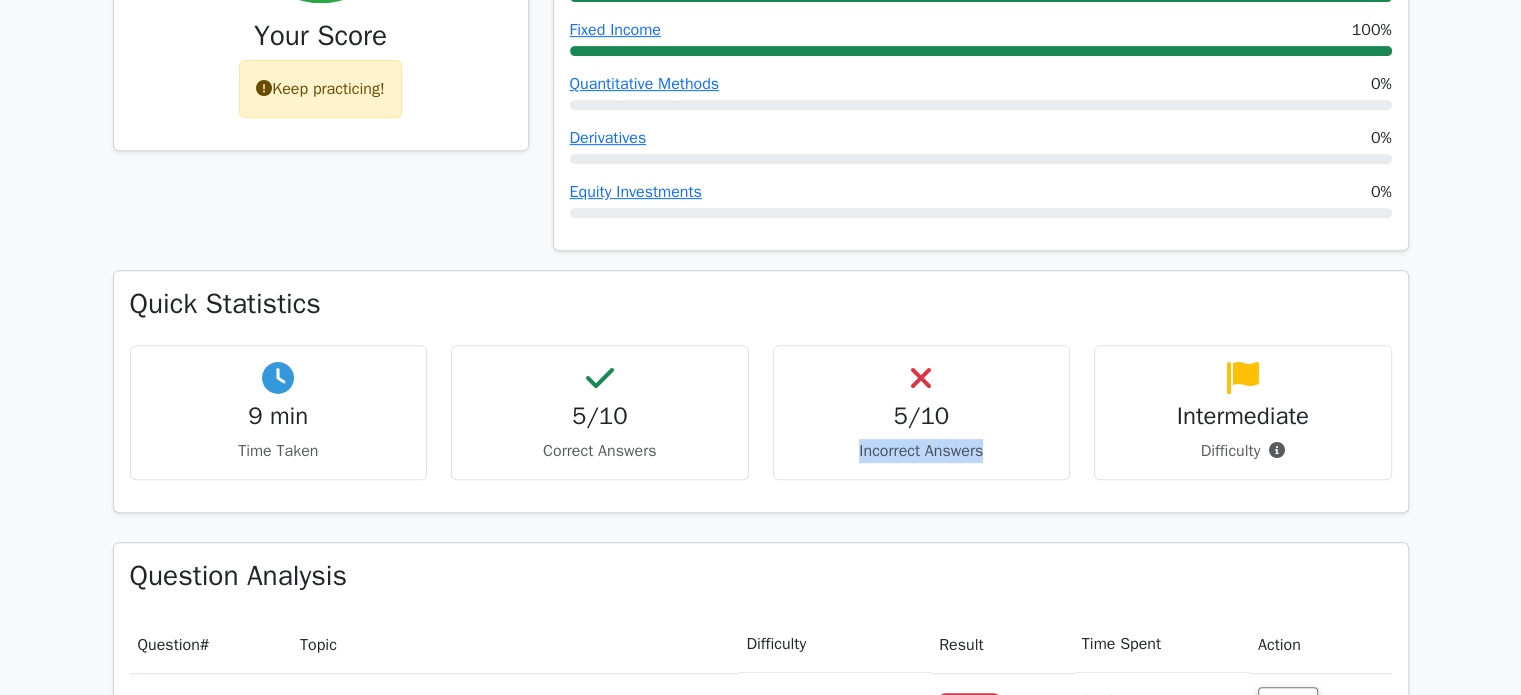 click on "Incorrect Answers" at bounding box center [922, 451] 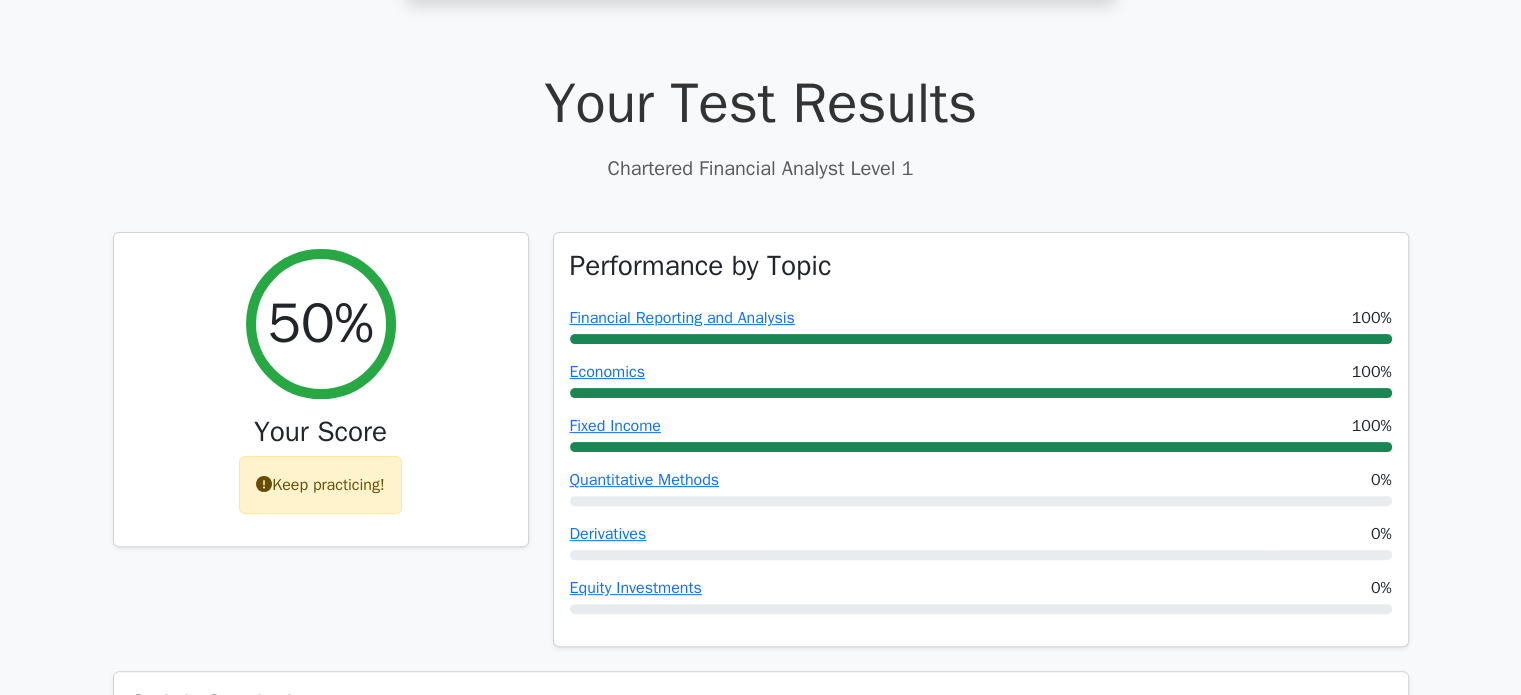 scroll, scrollTop: 624, scrollLeft: 0, axis: vertical 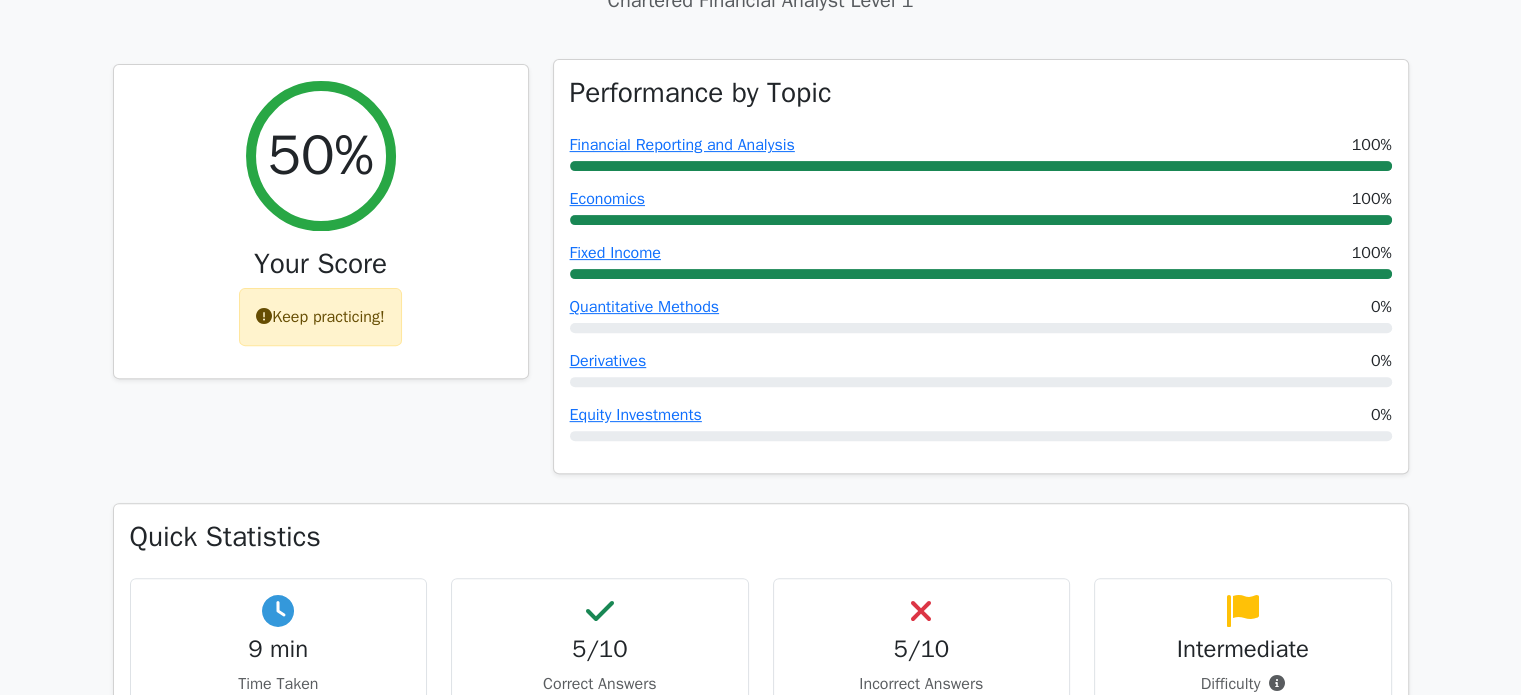 click at bounding box center (981, 328) 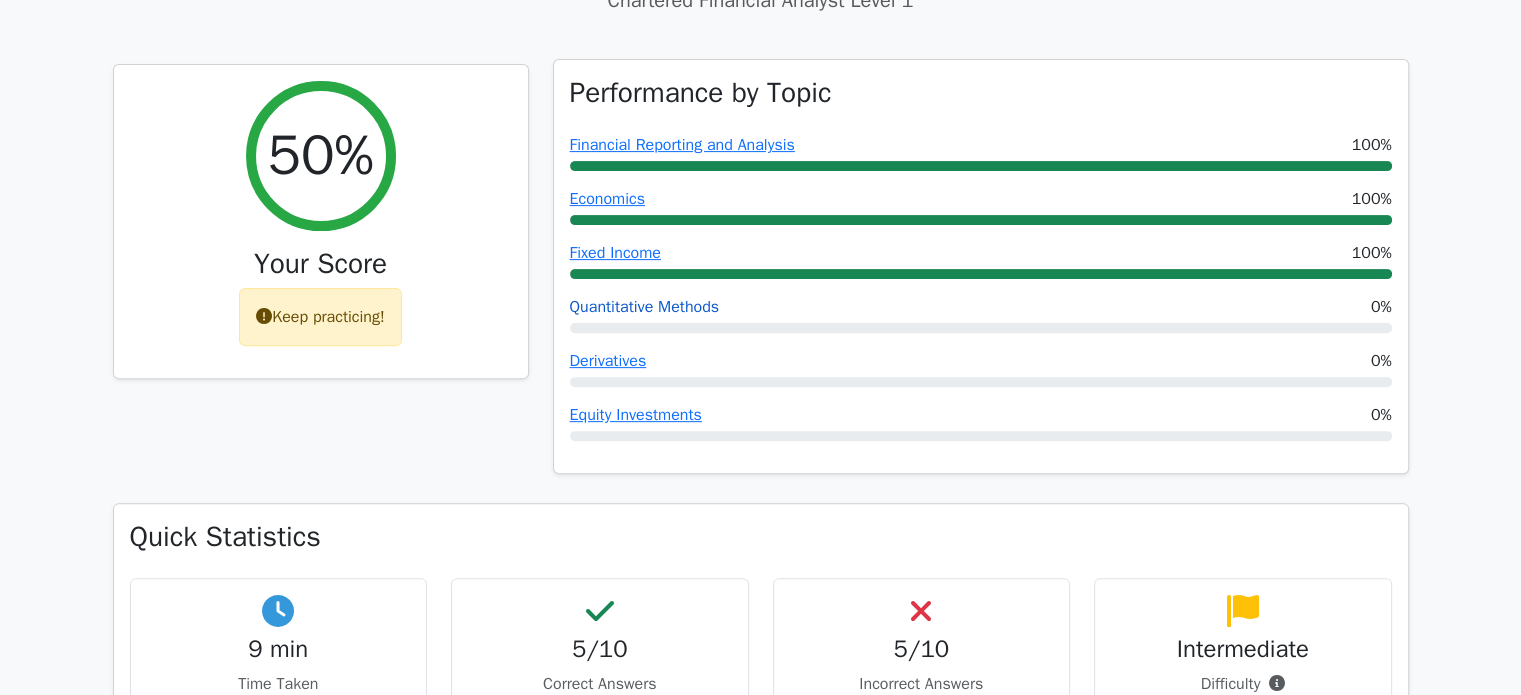 click on "Quantitative Methods" at bounding box center [645, 307] 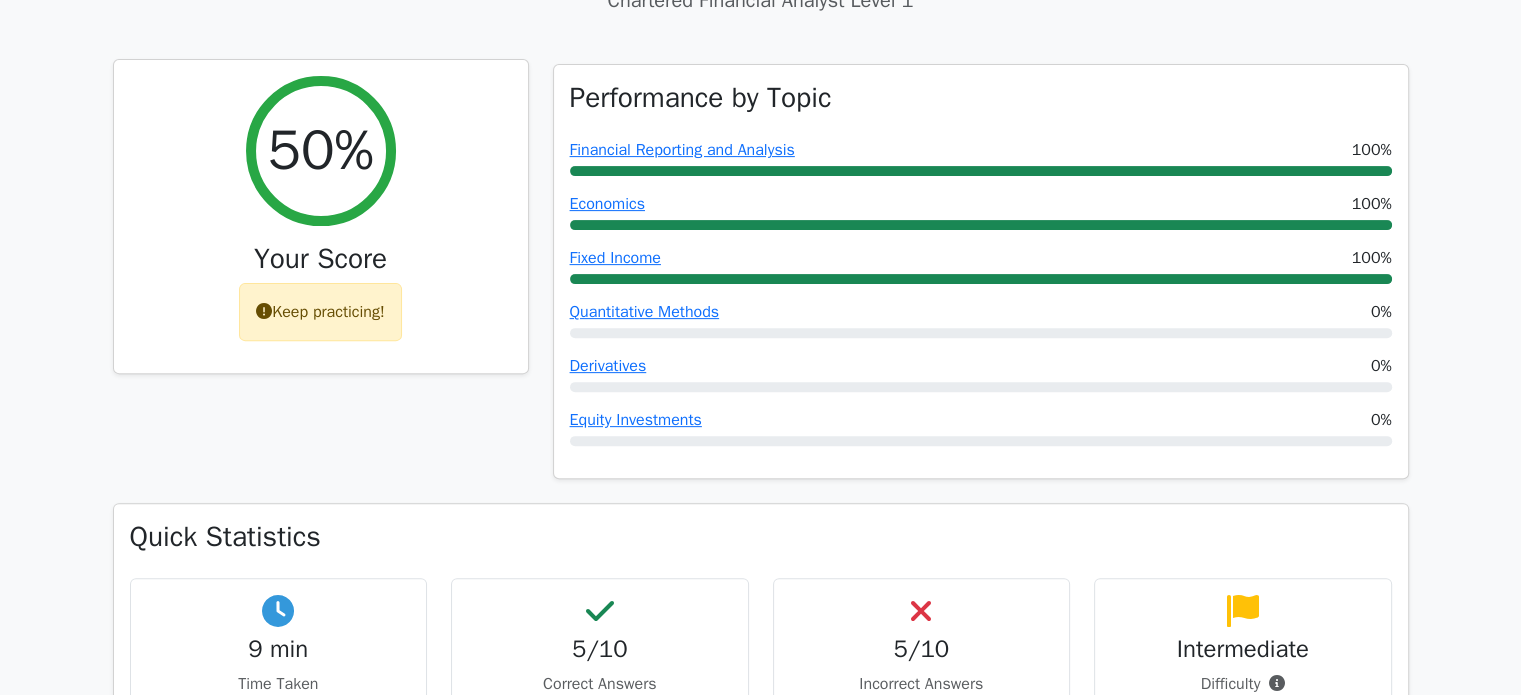 click on "Keep practicing!" at bounding box center (320, 312) 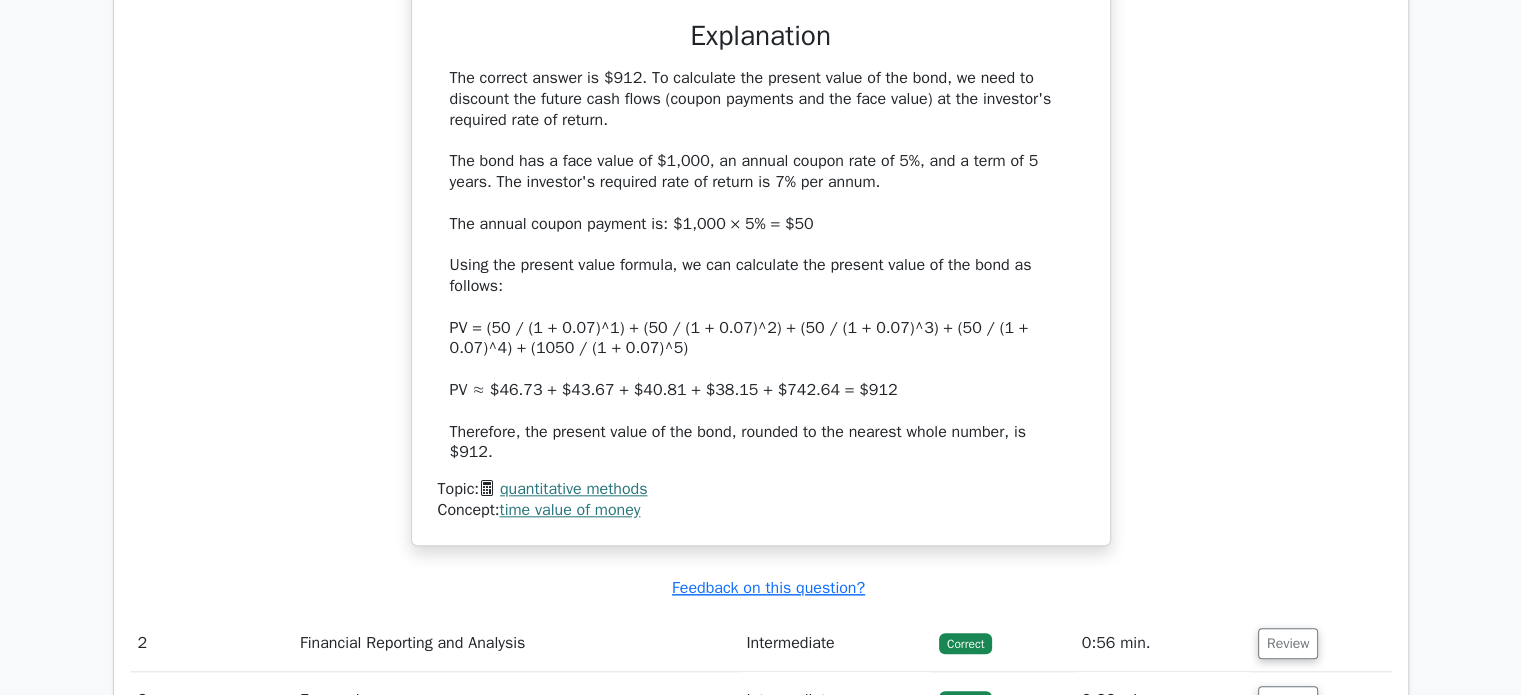 scroll, scrollTop: 1933, scrollLeft: 0, axis: vertical 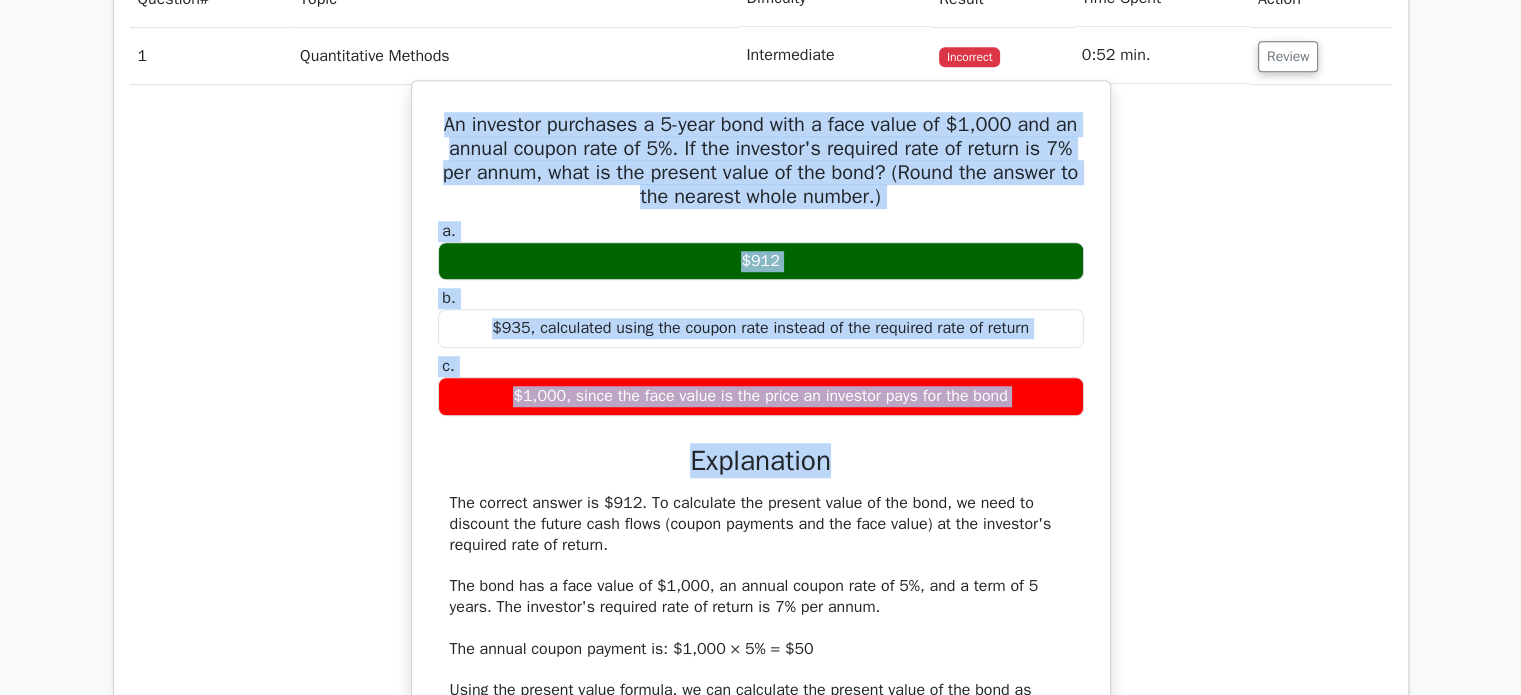 drag, startPoint x: 443, startPoint y: 120, endPoint x: 933, endPoint y: 465, distance: 599.2704 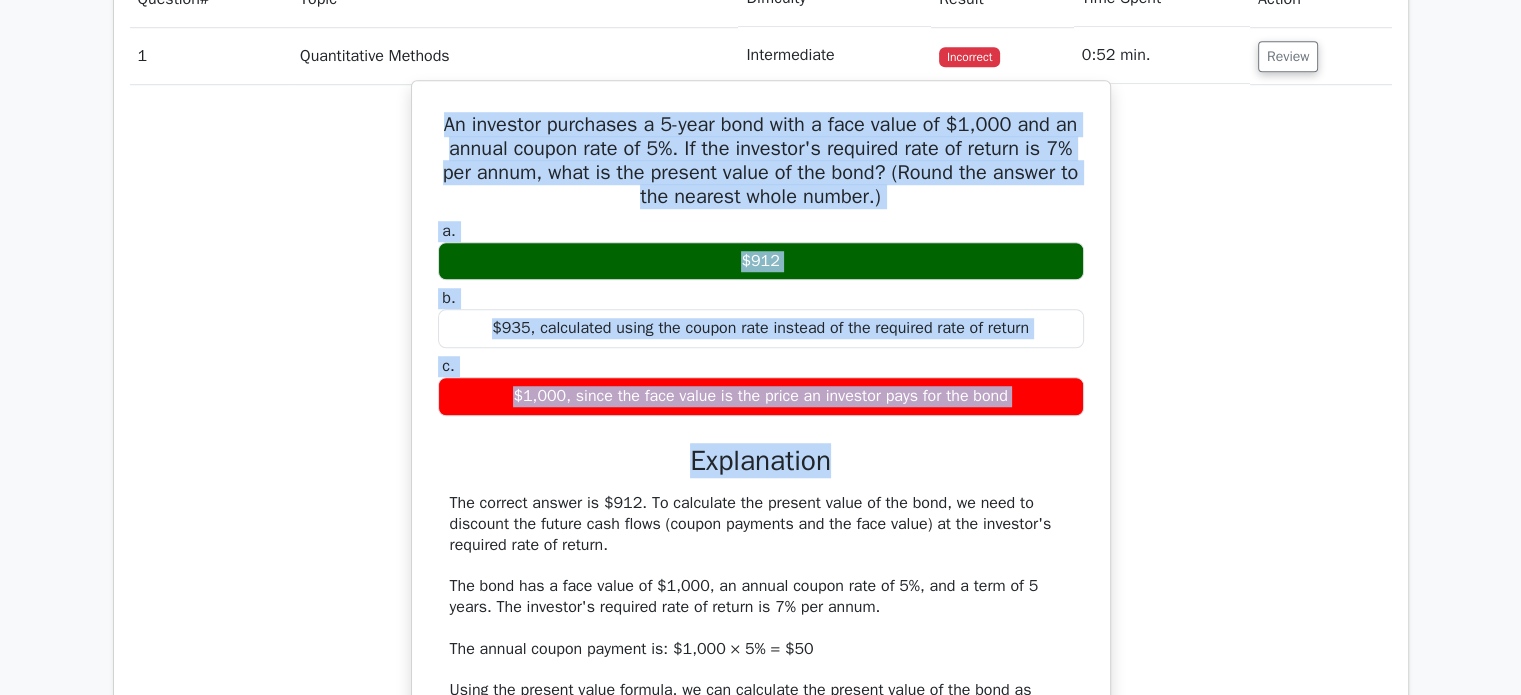 copy on "An investor purchases a 5-year bond with a face value of $1,000 and an annual coupon rate of 5%. If the investor's required rate of return is 7% per annum, what is the present value of the bond? (Round the answer to the nearest whole number.)
a.
$912
b.
$935, calculated using the coupon rate instead of the required rate of return
c.
$1,000, since the face value is the price an investor pays for the bond
Explanation" 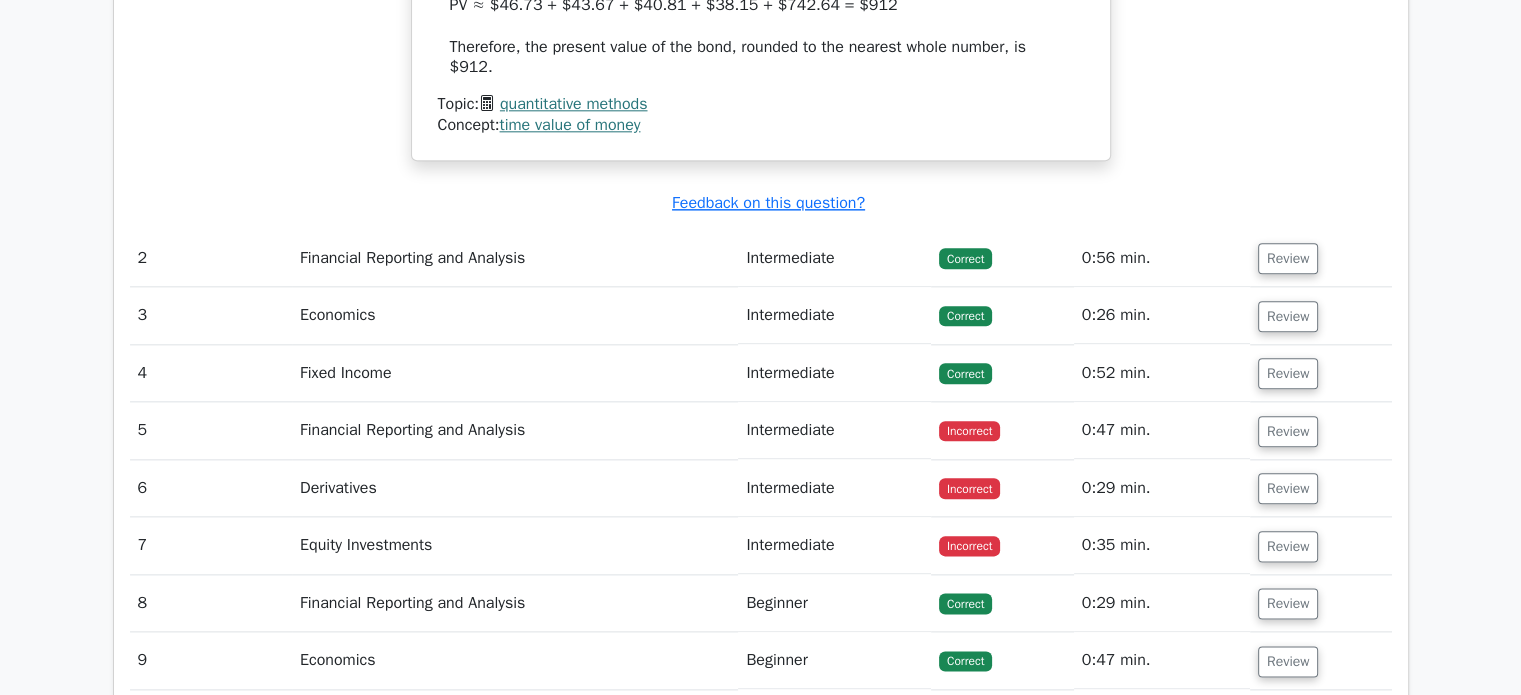 scroll, scrollTop: 2337, scrollLeft: 0, axis: vertical 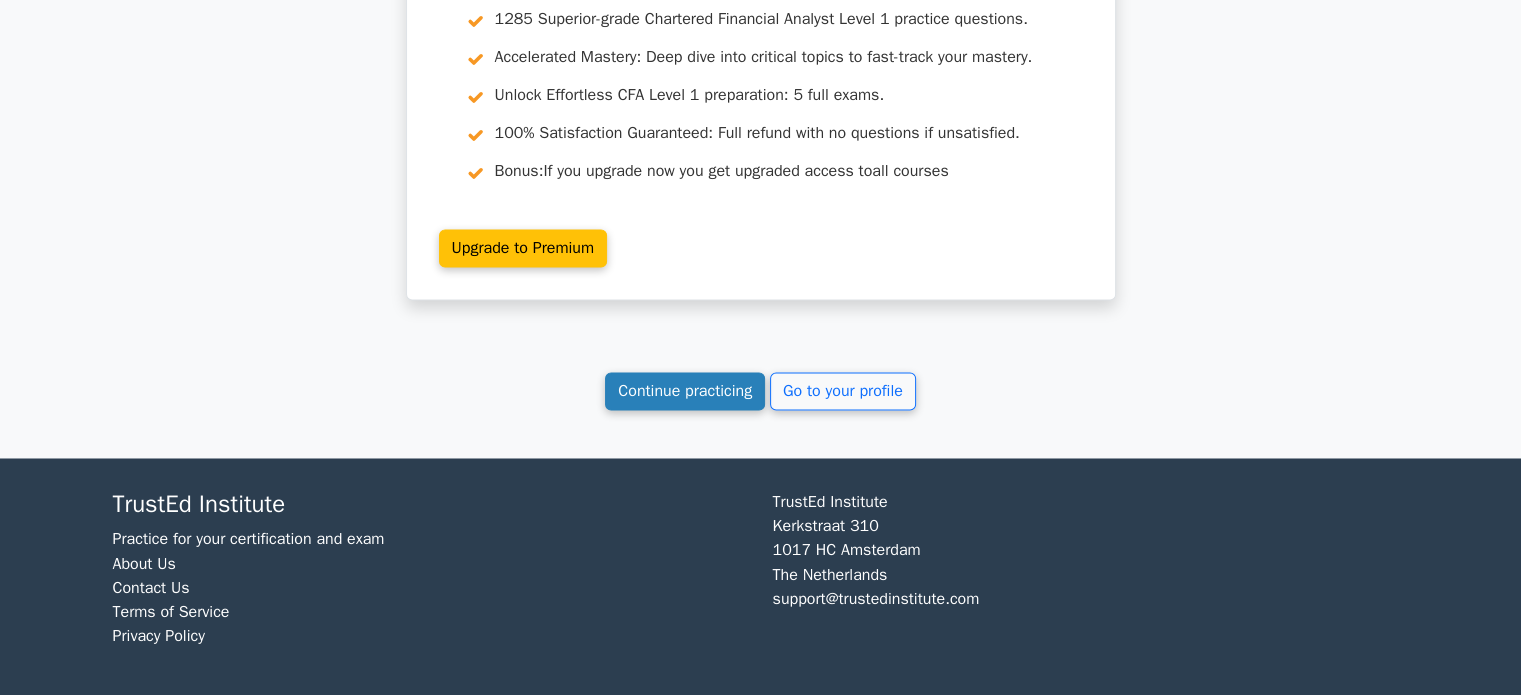 click on "Continue practicing" at bounding box center [685, 391] 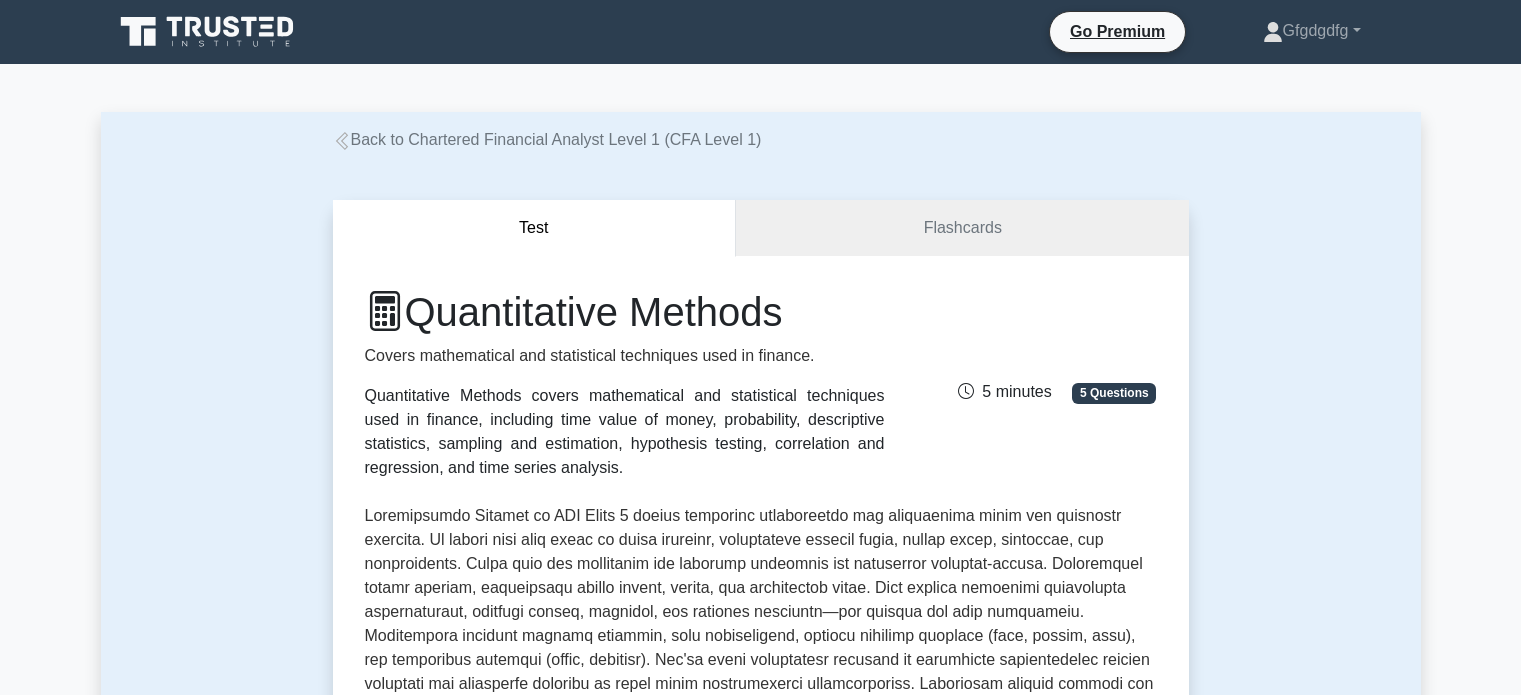 scroll, scrollTop: 0, scrollLeft: 0, axis: both 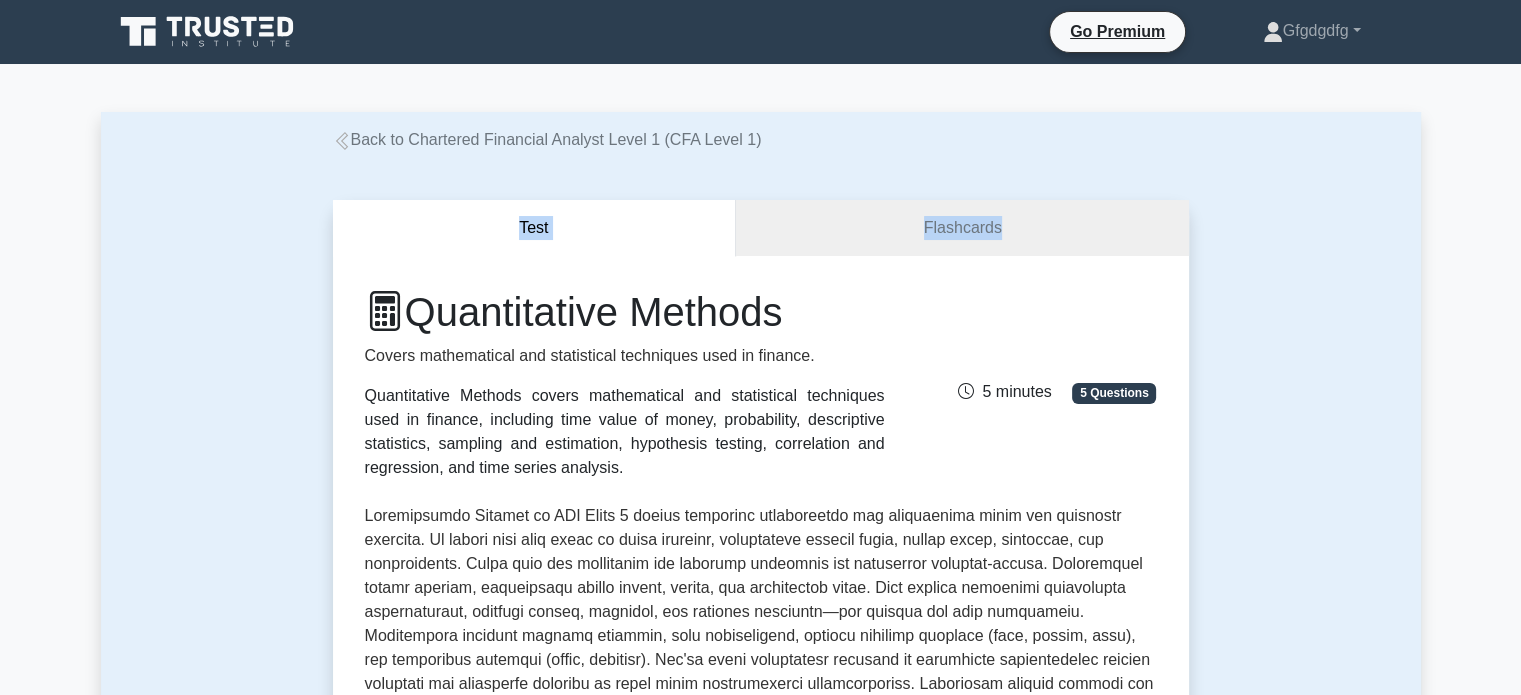 drag, startPoint x: 1520, startPoint y: 103, endPoint x: 1532, endPoint y: 154, distance: 52.392746 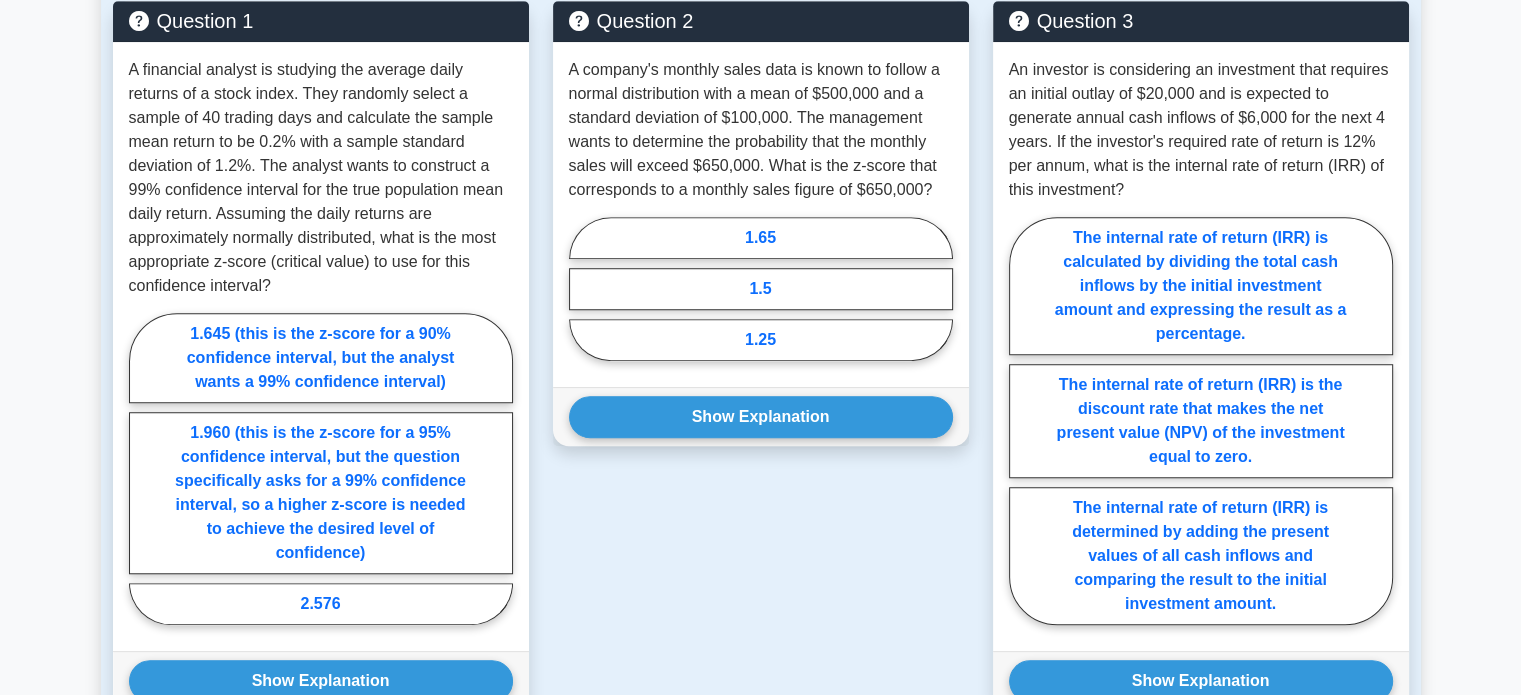 scroll, scrollTop: 240, scrollLeft: 0, axis: vertical 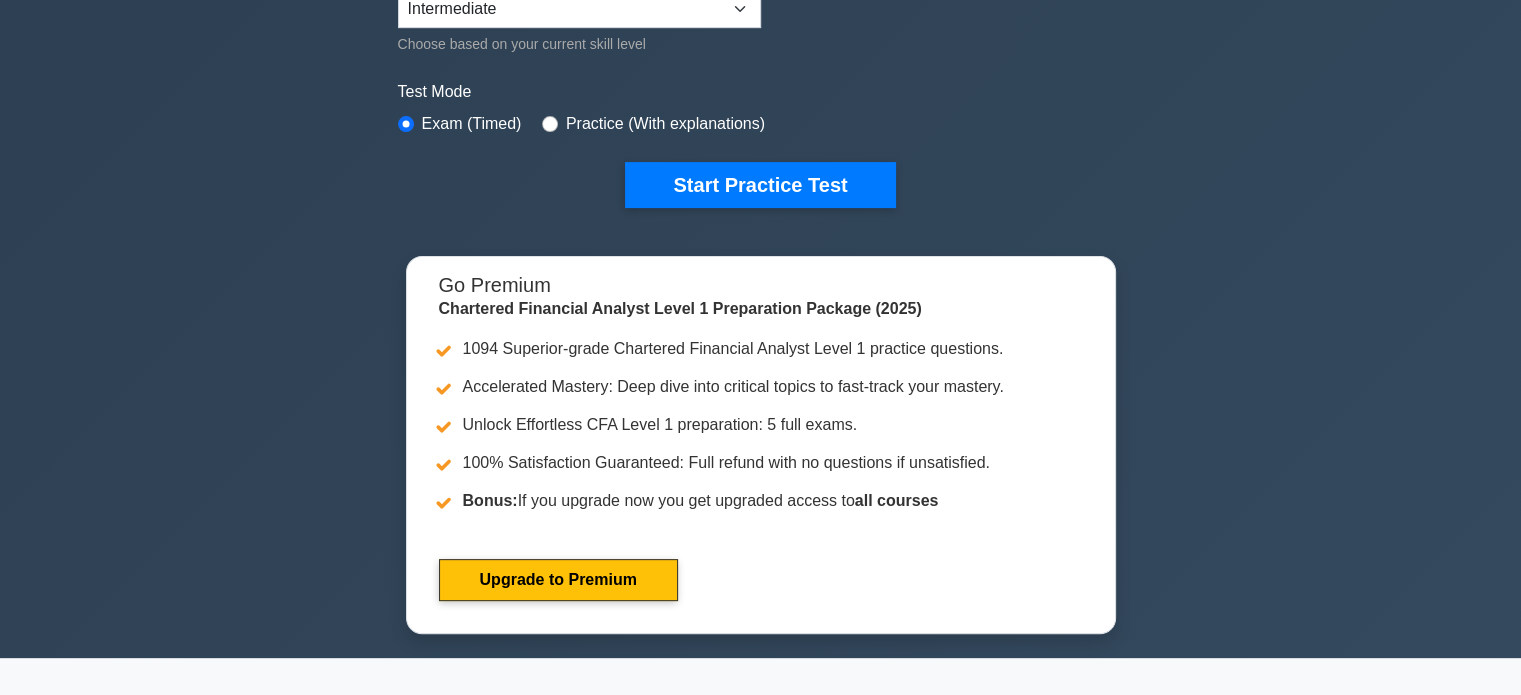 click on "Topics
Quantitative Methods
Economics
Financial Reporting and Analysis
Corporate Finance
Portfolio Management
Equity Investments
Fixed Income
Derivatives
Alternative Investments
Concepts" at bounding box center [761, -101] 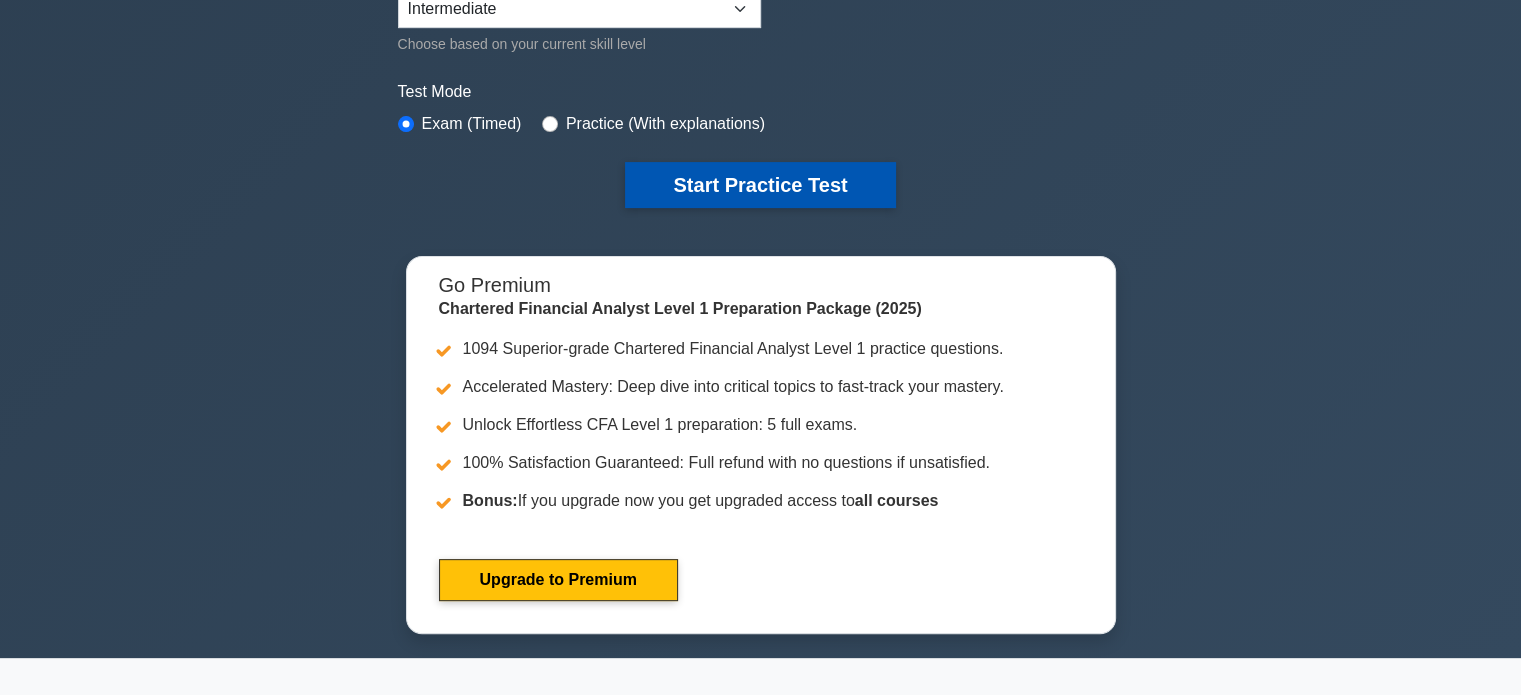click on "Start Practice Test" at bounding box center (760, 185) 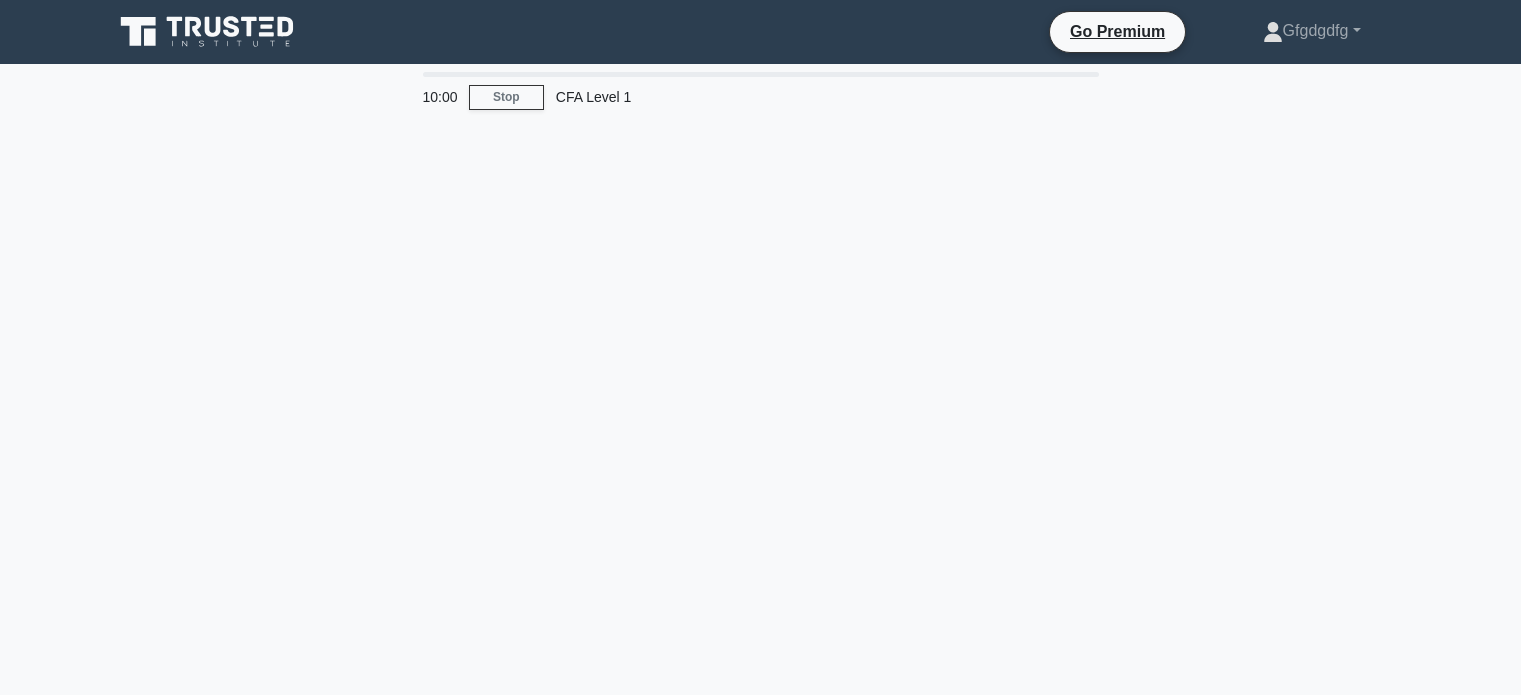 scroll, scrollTop: 0, scrollLeft: 0, axis: both 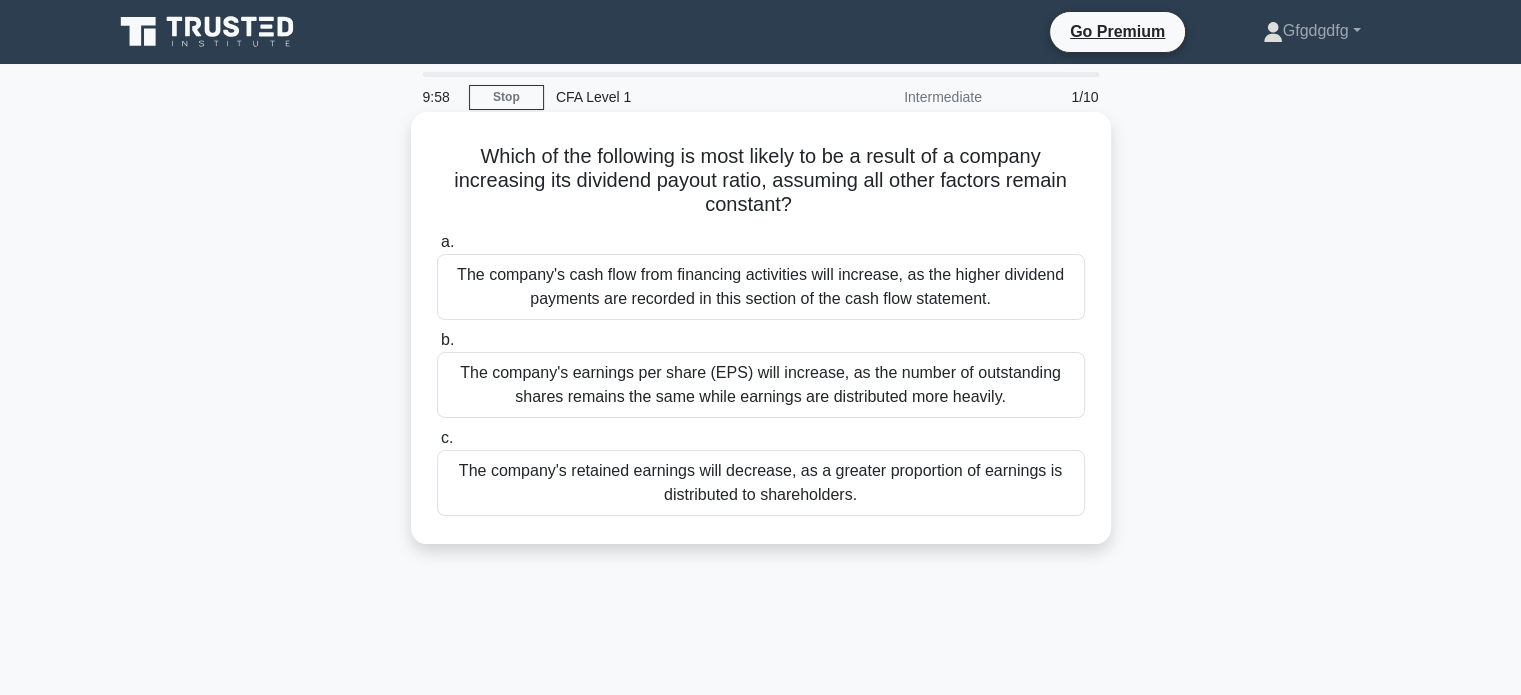 drag, startPoint x: 468, startPoint y: 155, endPoint x: 906, endPoint y: 536, distance: 580.5213 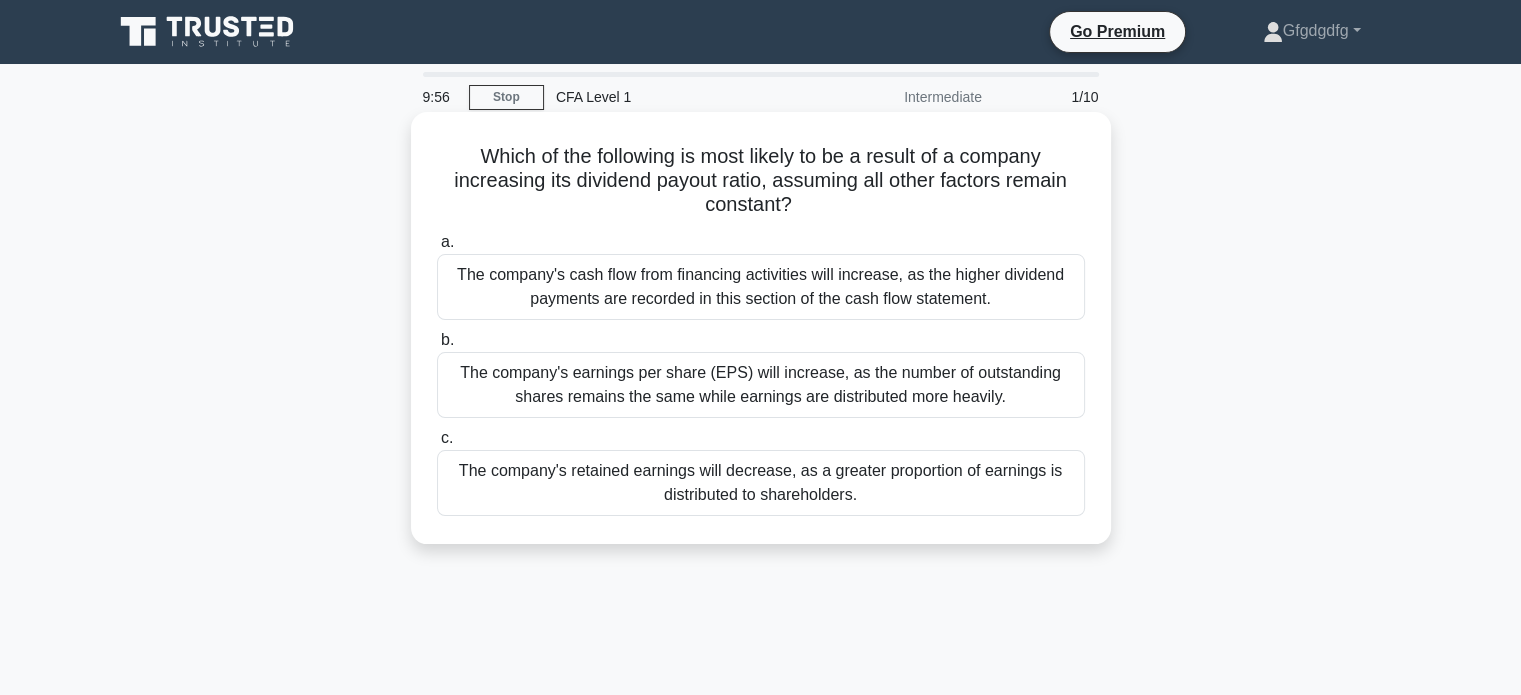 copy on "Which of the following is most likely to be a result of a company increasing its dividend payout ratio, assuming all other factors remain constant?
.spinner_0XTQ{transform-origin:center;animation:spinner_y6GP .75s linear infinite}@keyframes spinner_y6GP{100%{transform:rotate(360deg)}}
a.
The company's cash flow from financing activities will increase, as the higher dividend payments are recorded in this section of the cash flow statement.
b.
The company's earnings per share (EPS) will increase, as the number of outstanding shares remains the same while earnings are distributed more heavily.
c.
The company's retained earnings will decrease, as a greater proportion of earnings is distributed to shareholders." 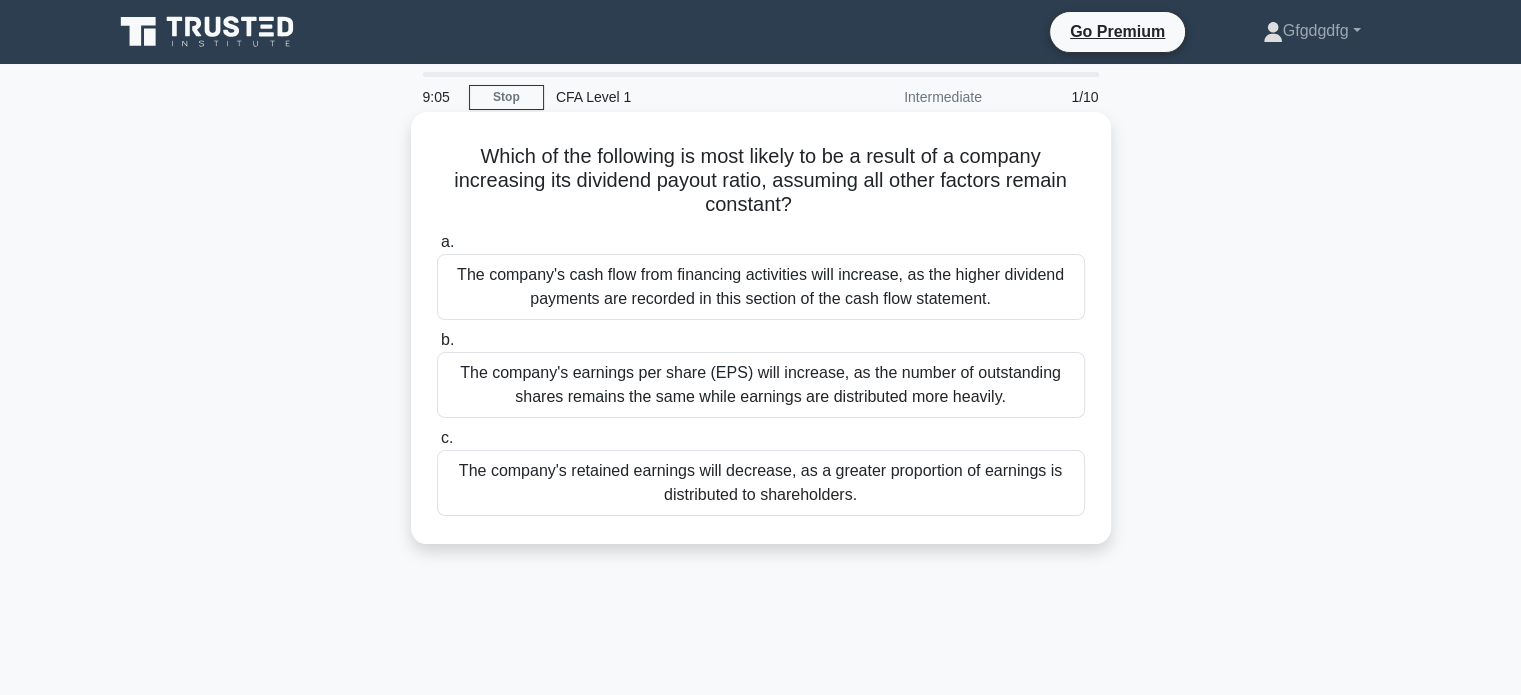 click on "The company's earnings per share (EPS) will increase, as the number of outstanding shares remains the same while earnings are distributed more heavily." at bounding box center (761, 385) 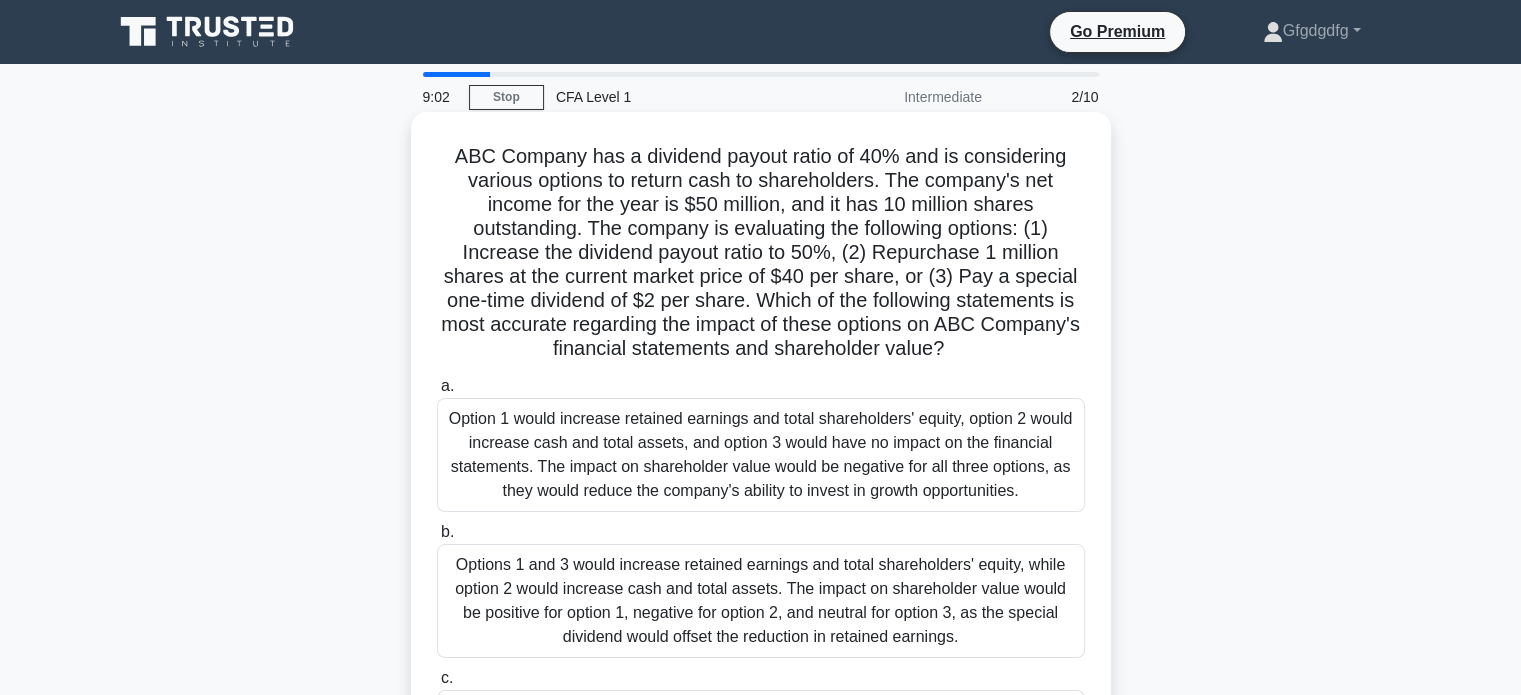 drag, startPoint x: 452, startPoint y: 149, endPoint x: 968, endPoint y: 636, distance: 709.5245 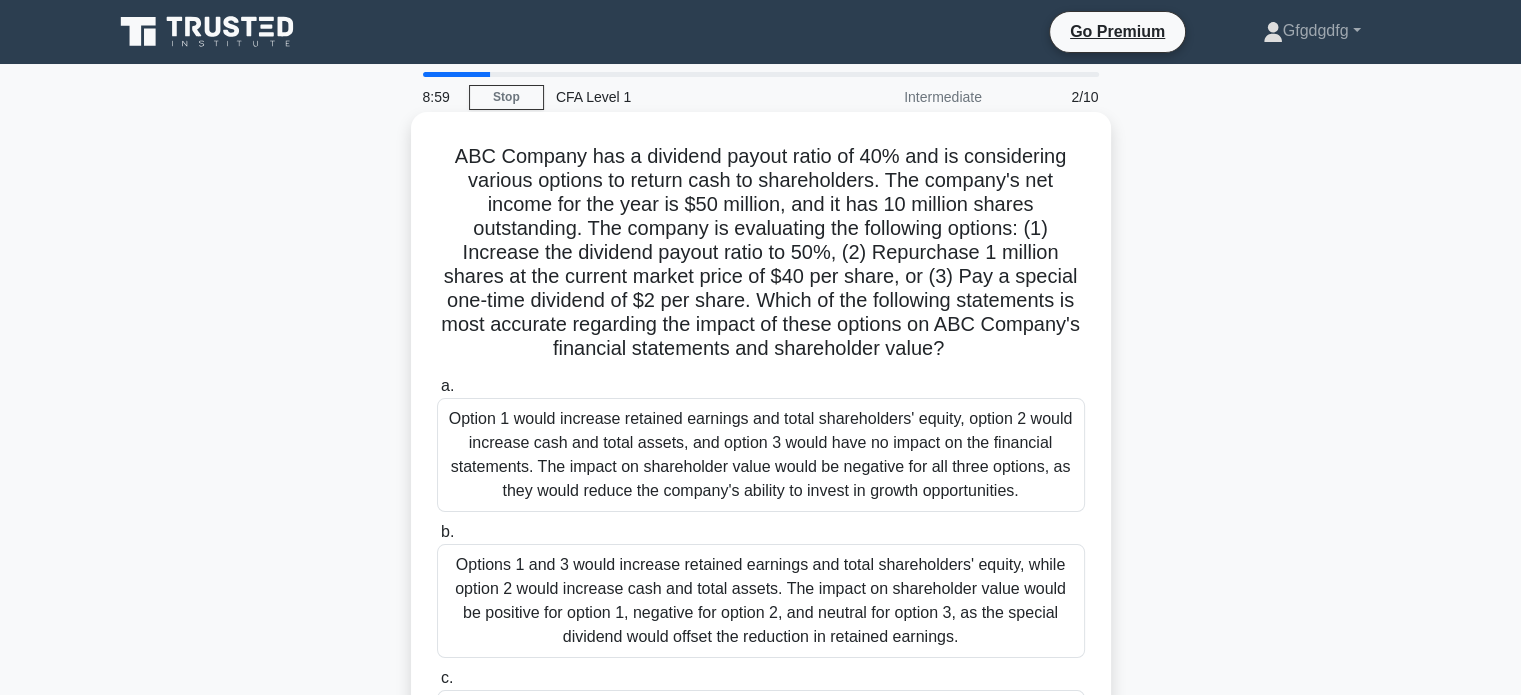 copy on "ABC Company has a dividend payout ratio of 40% and is considering various options to return cash to shareholders. The company's net income for the year is $50 million, and it has 10 million shares outstanding. The company is evaluating the following options: (1) Increase the dividend payout ratio to 50%, (2) Repurchase 1 million shares at the current market price of $40 per share, or (3) Pay a special one-time dividend of $2 per share. Which of the following statements is most accurate regarding the impact of these options on ABC Company's financial statements and shareholder value?
.spinner_0XTQ{transform-origin:center;animation:spinner_y6GP .75s linear infinite}@keyframes spinner_y6GP{100%{transform:rotate(360deg)}}
a.
Option 1 would increase retained earnings and total shareholders' equity, option 2 would increase cash and total assets, and option 3 would have no impact on the financial statements. The impact..." 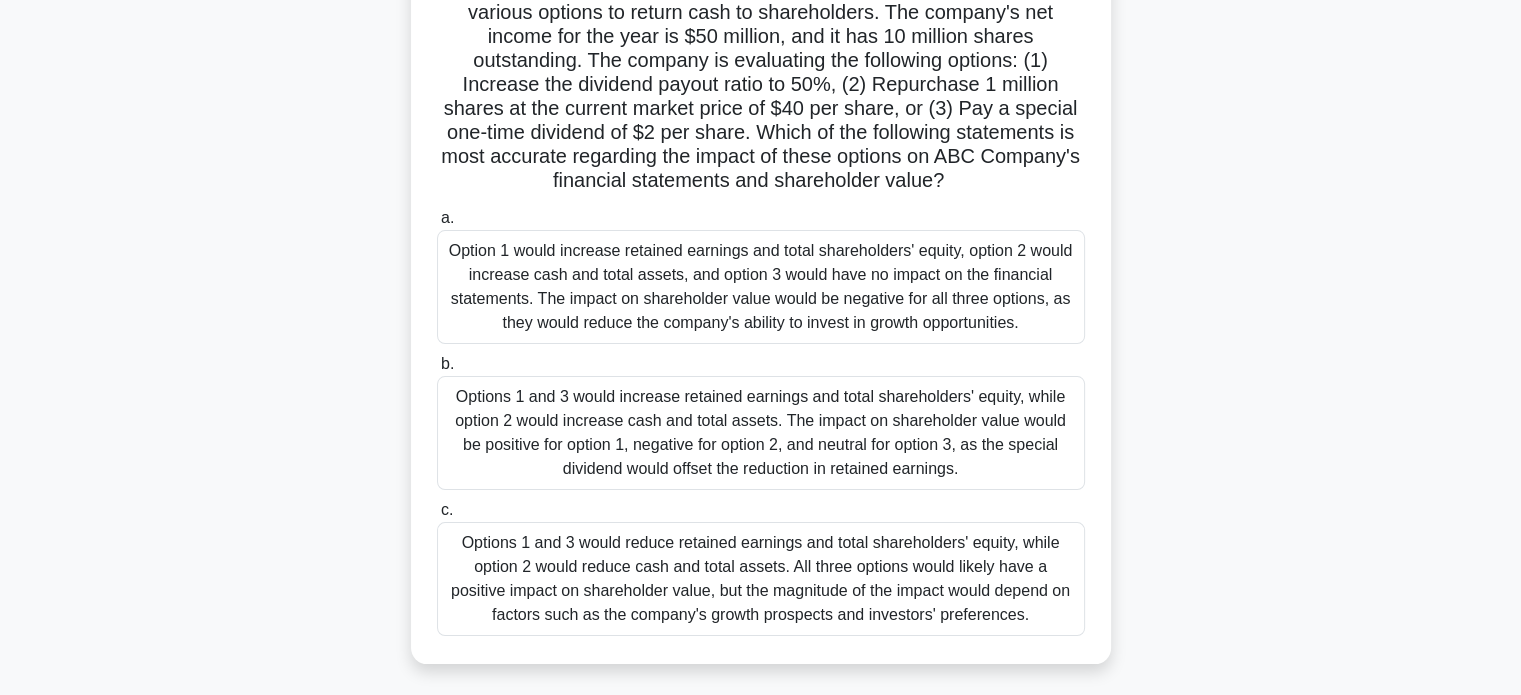 scroll, scrollTop: 174, scrollLeft: 0, axis: vertical 